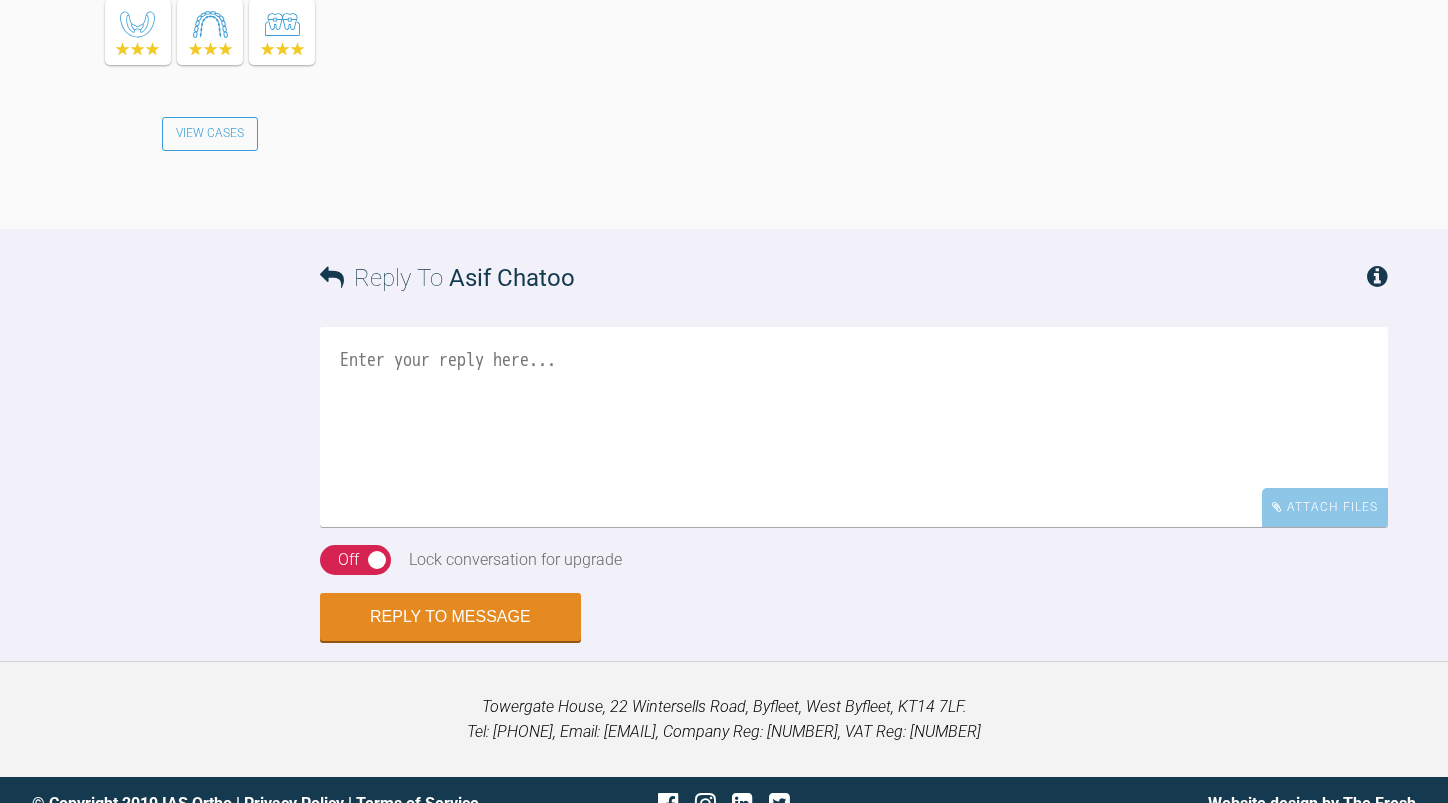scroll, scrollTop: 6845, scrollLeft: 0, axis: vertical 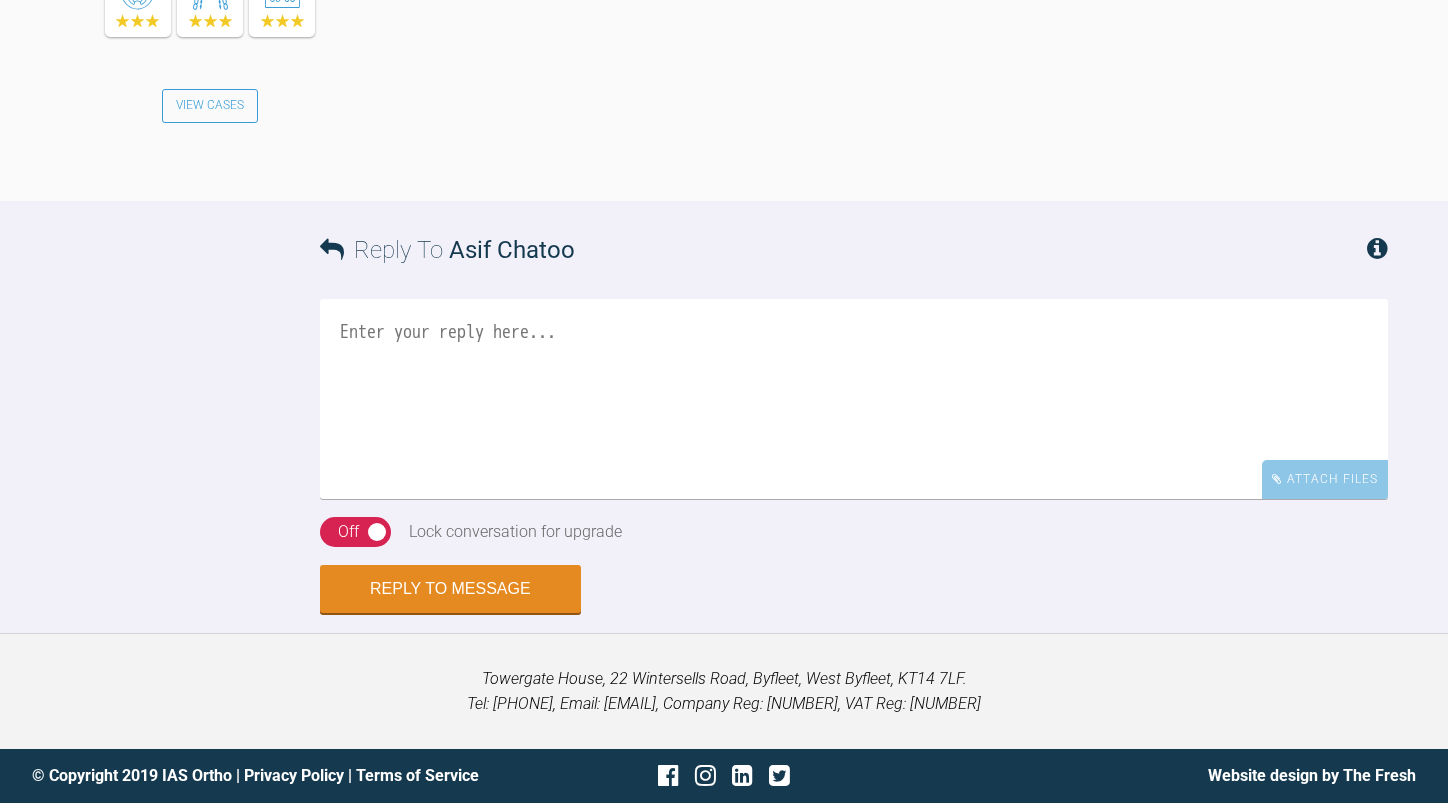 click at bounding box center (854, 399) 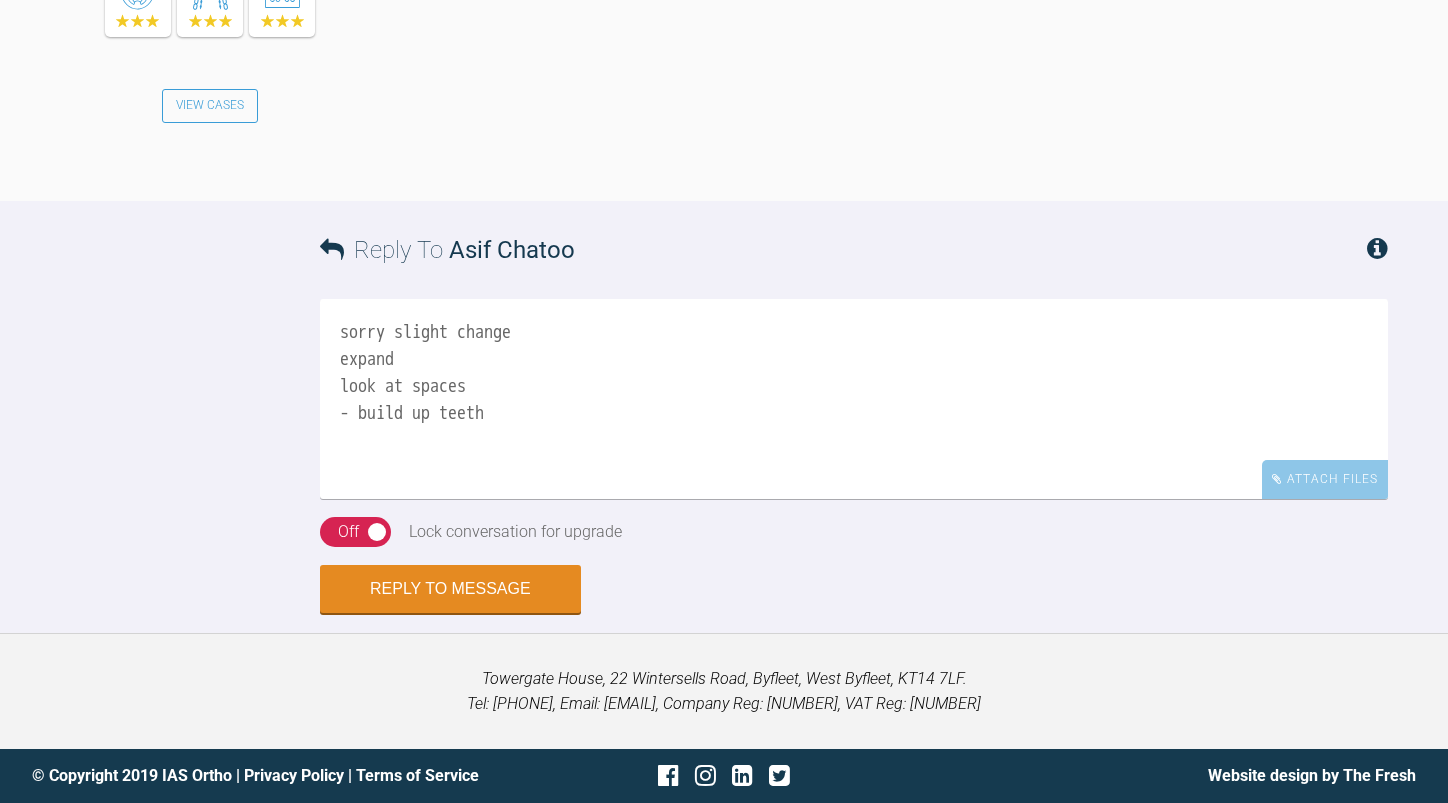 click on "sorry slight change
expand
look at spaces
- build up teeth" at bounding box center (854, 399) 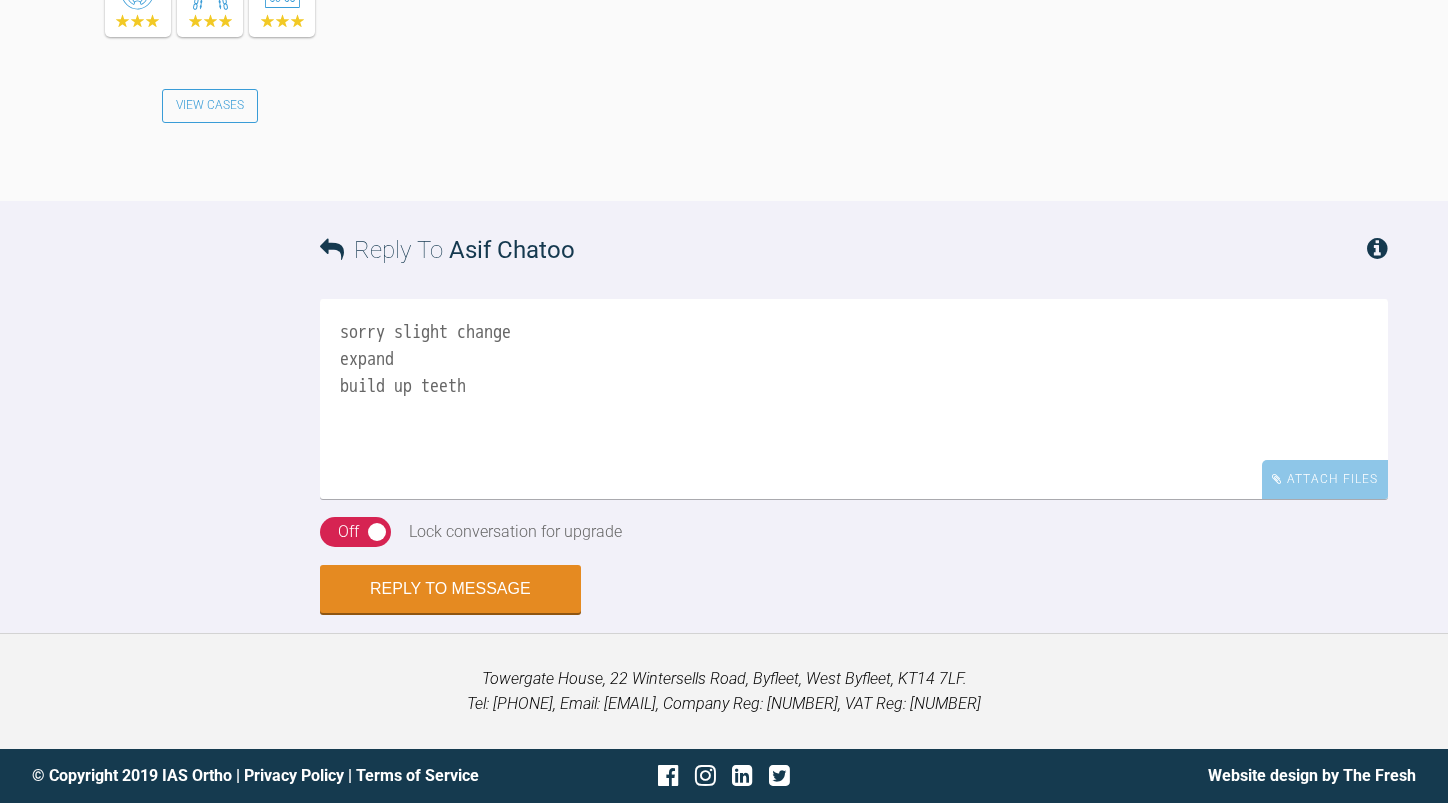 click on "sorry slight change
expand
build up teeth" at bounding box center (854, 399) 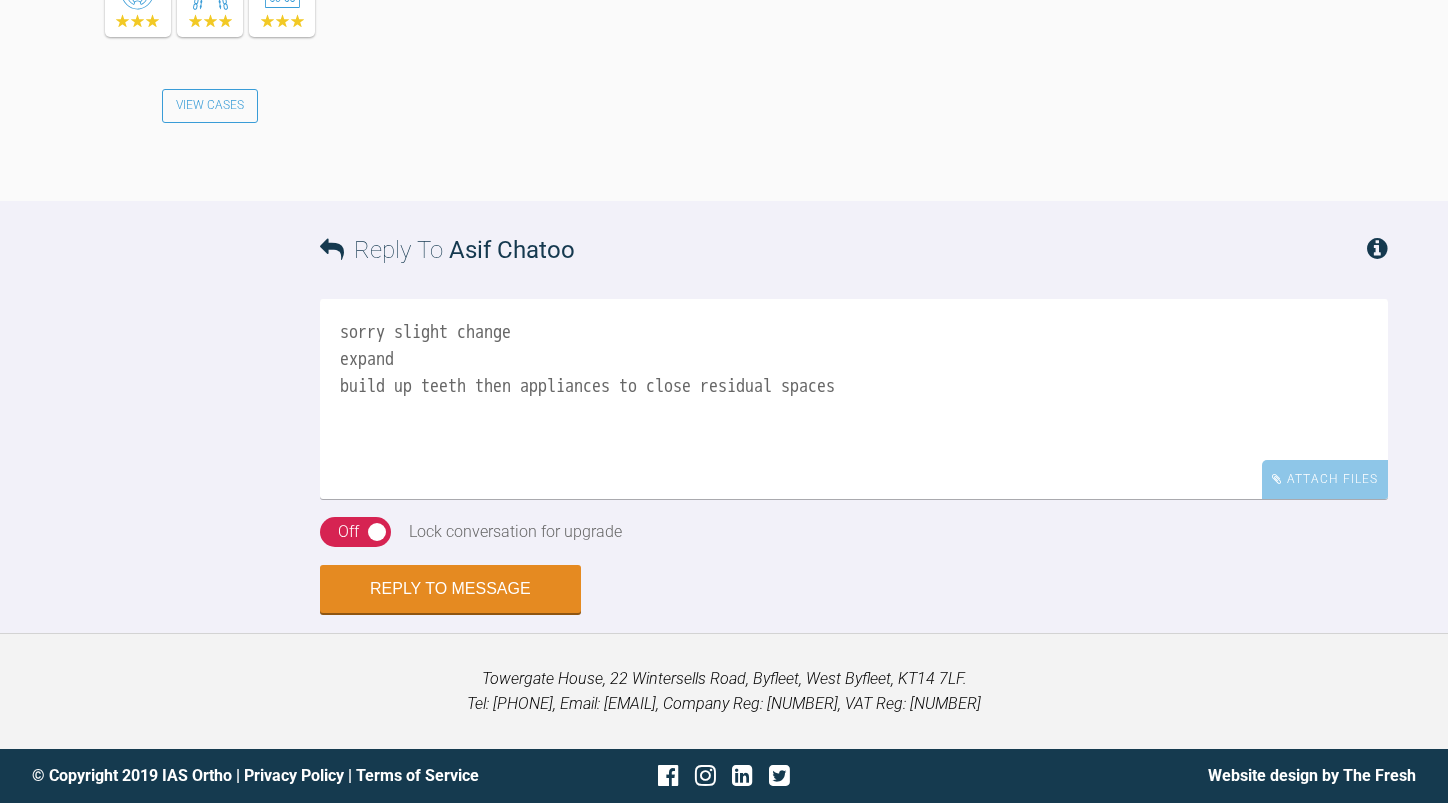 click on "sorry slight change
expand
build up teeth then appliances to close residual spaces" at bounding box center [854, 399] 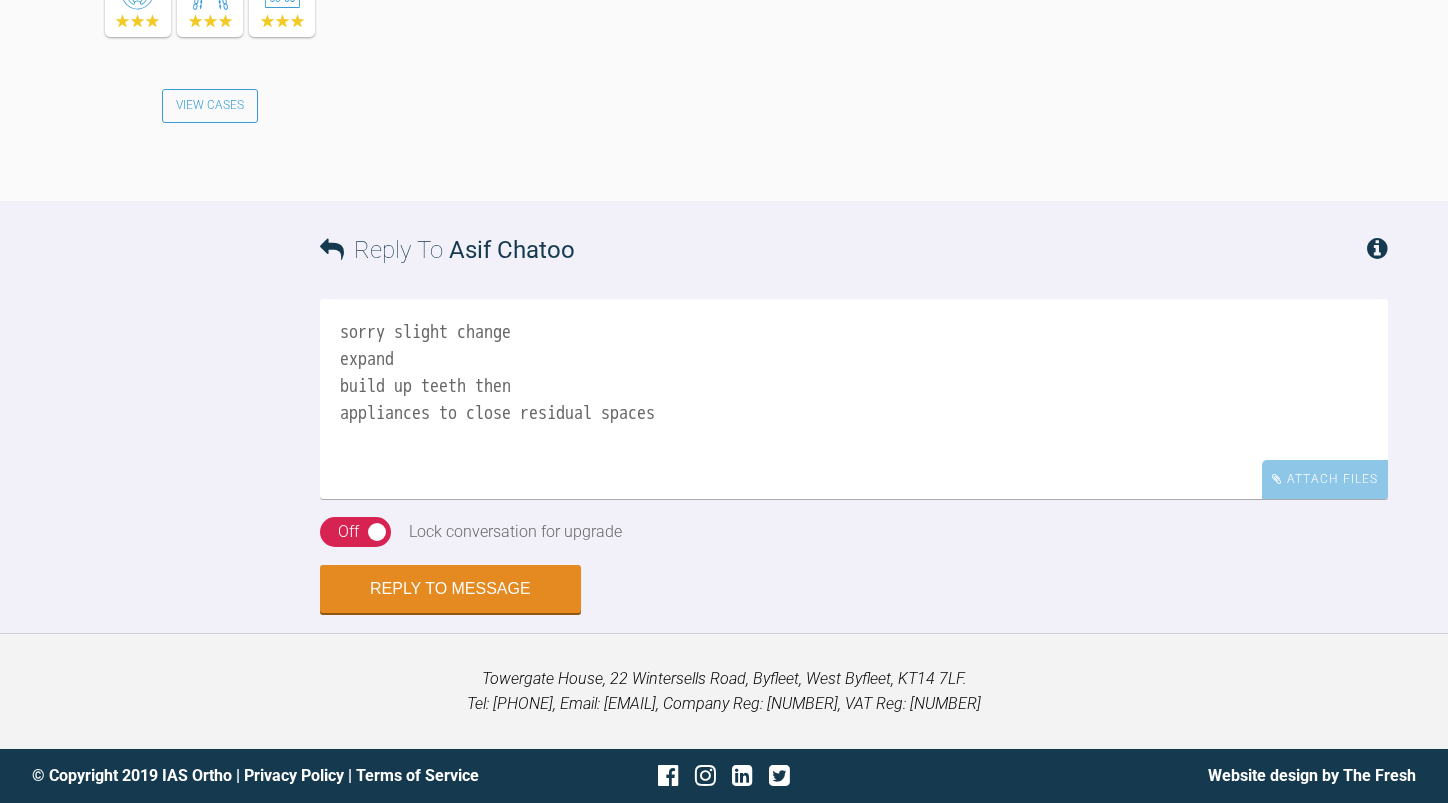 click on "sorry slight change
expand
build up teeth then
appliances to close residual spaces" at bounding box center [854, 399] 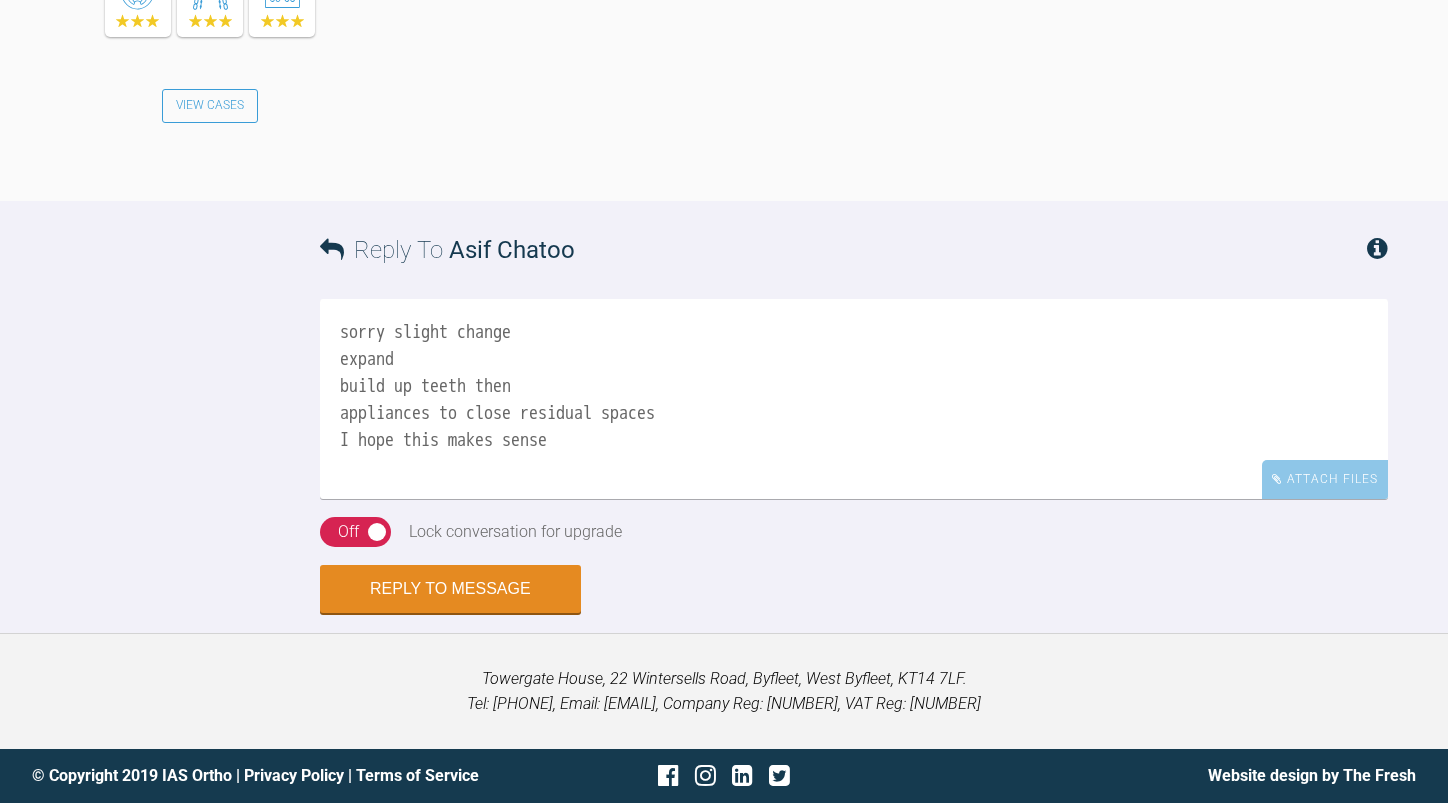 scroll, scrollTop: 7085, scrollLeft: 0, axis: vertical 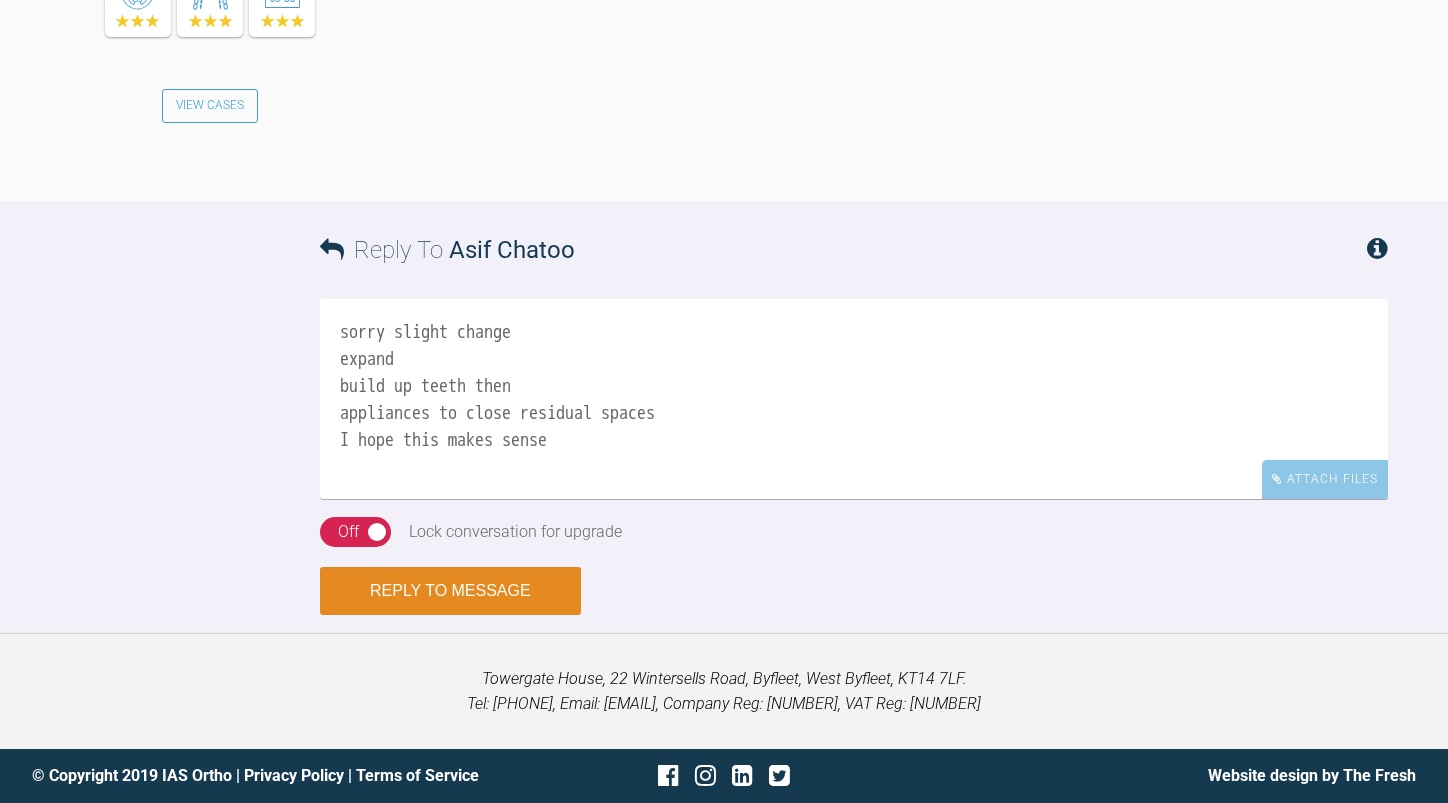 type on "sorry slight change
expand
build up teeth then
appliances to close residual spaces
I hope this makes sense" 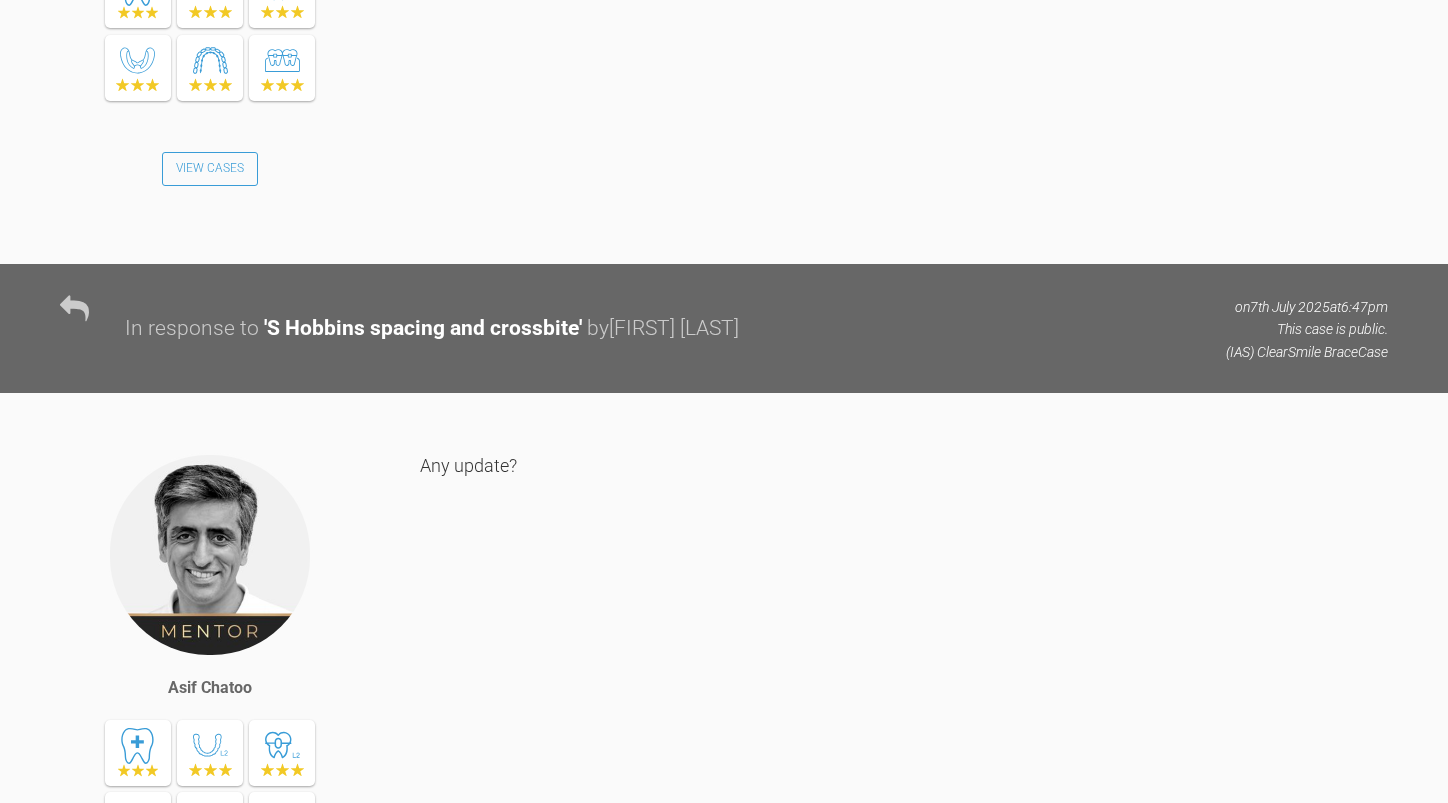 scroll, scrollTop: 1826, scrollLeft: 0, axis: vertical 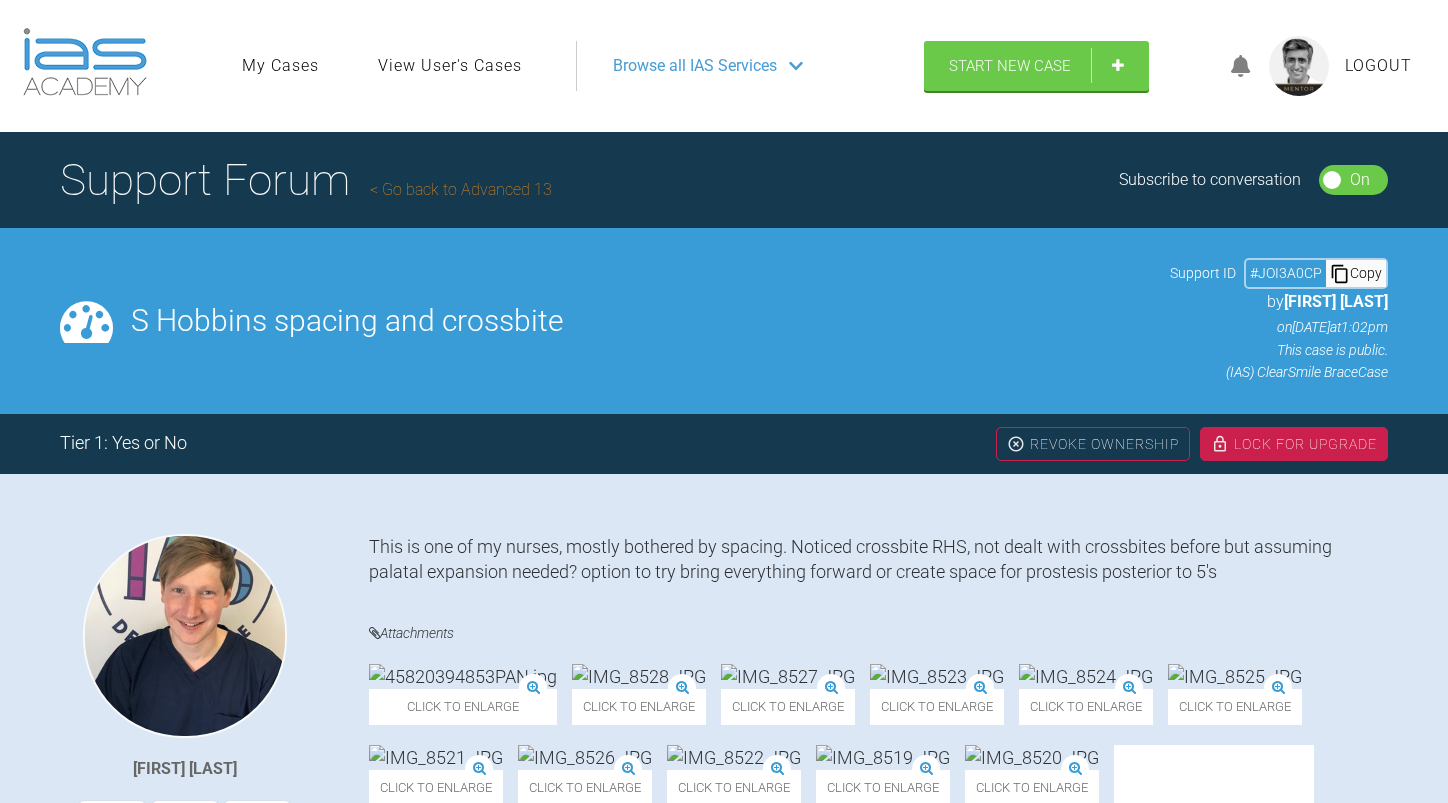 click on "Go back to Advanced 13" at bounding box center [461, 189] 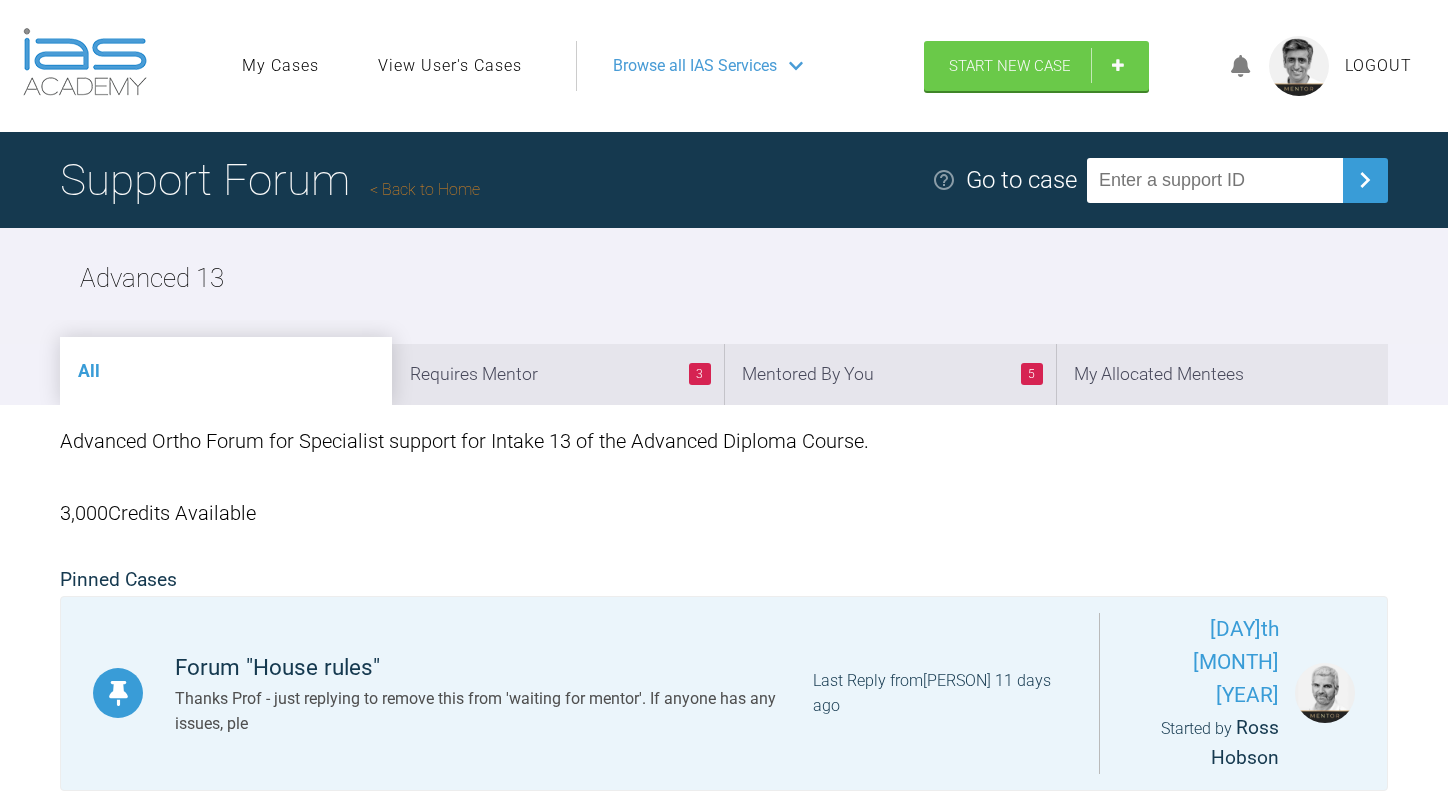 click on "Back to Home" at bounding box center (425, 189) 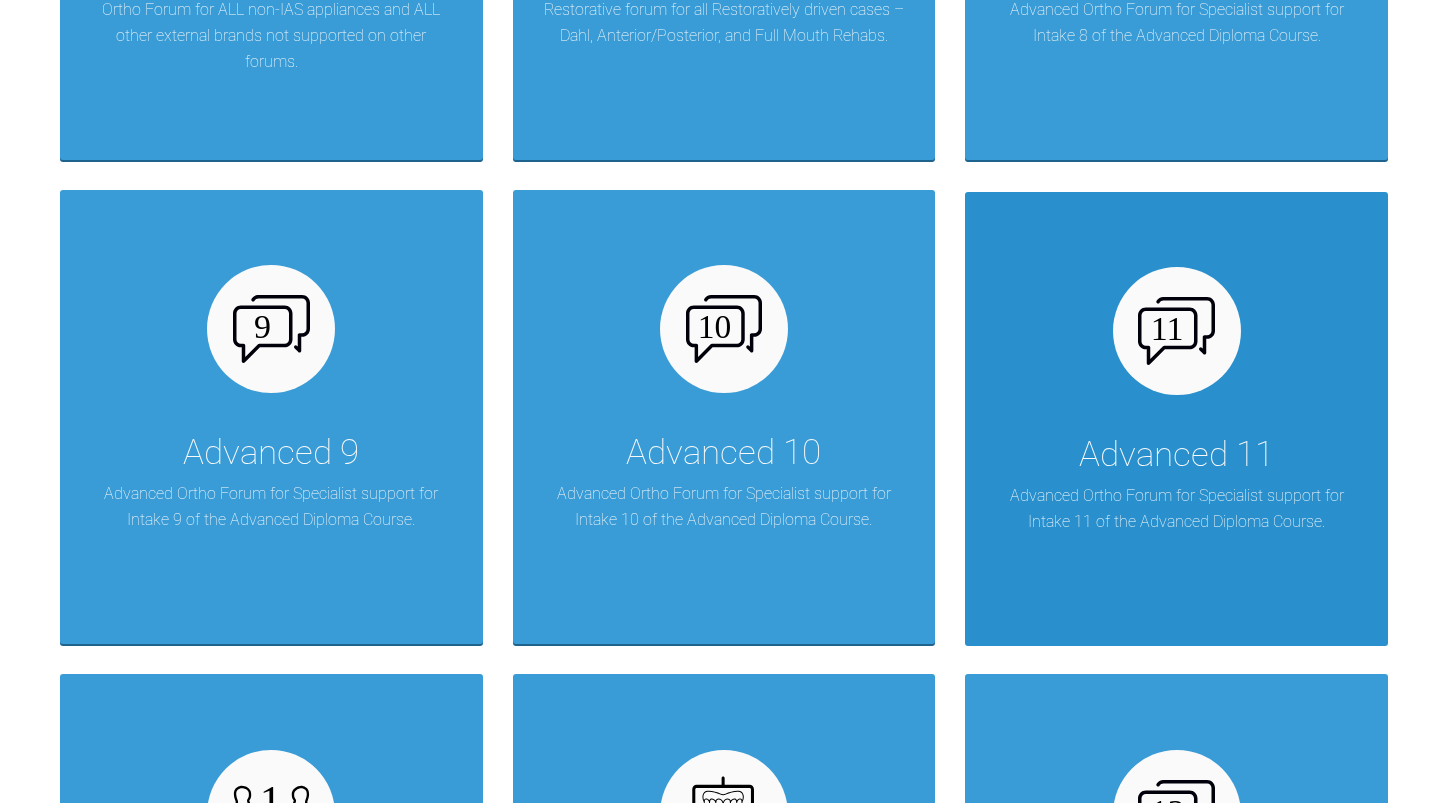 click on "Advanced 11" at bounding box center (1176, 455) 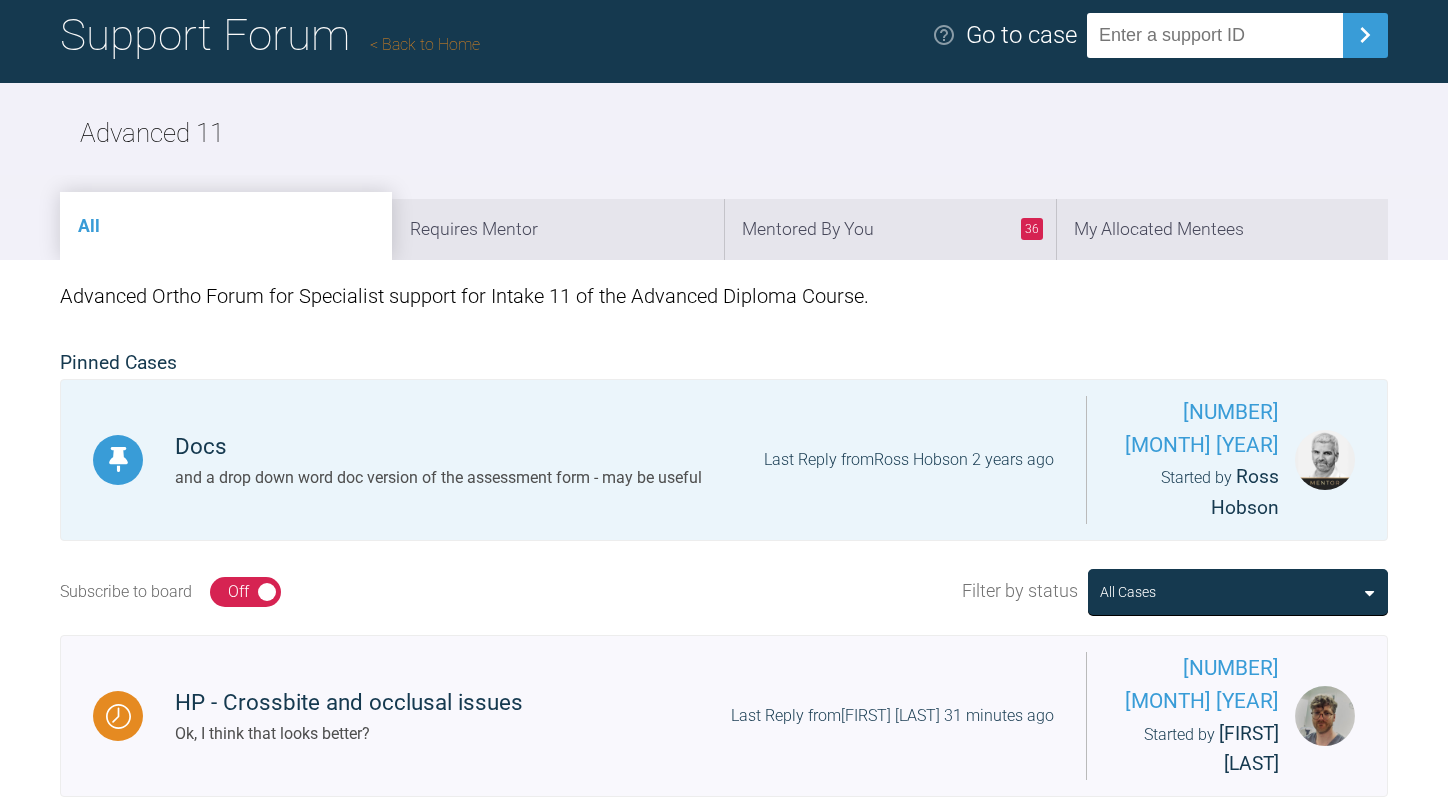 scroll, scrollTop: 0, scrollLeft: 0, axis: both 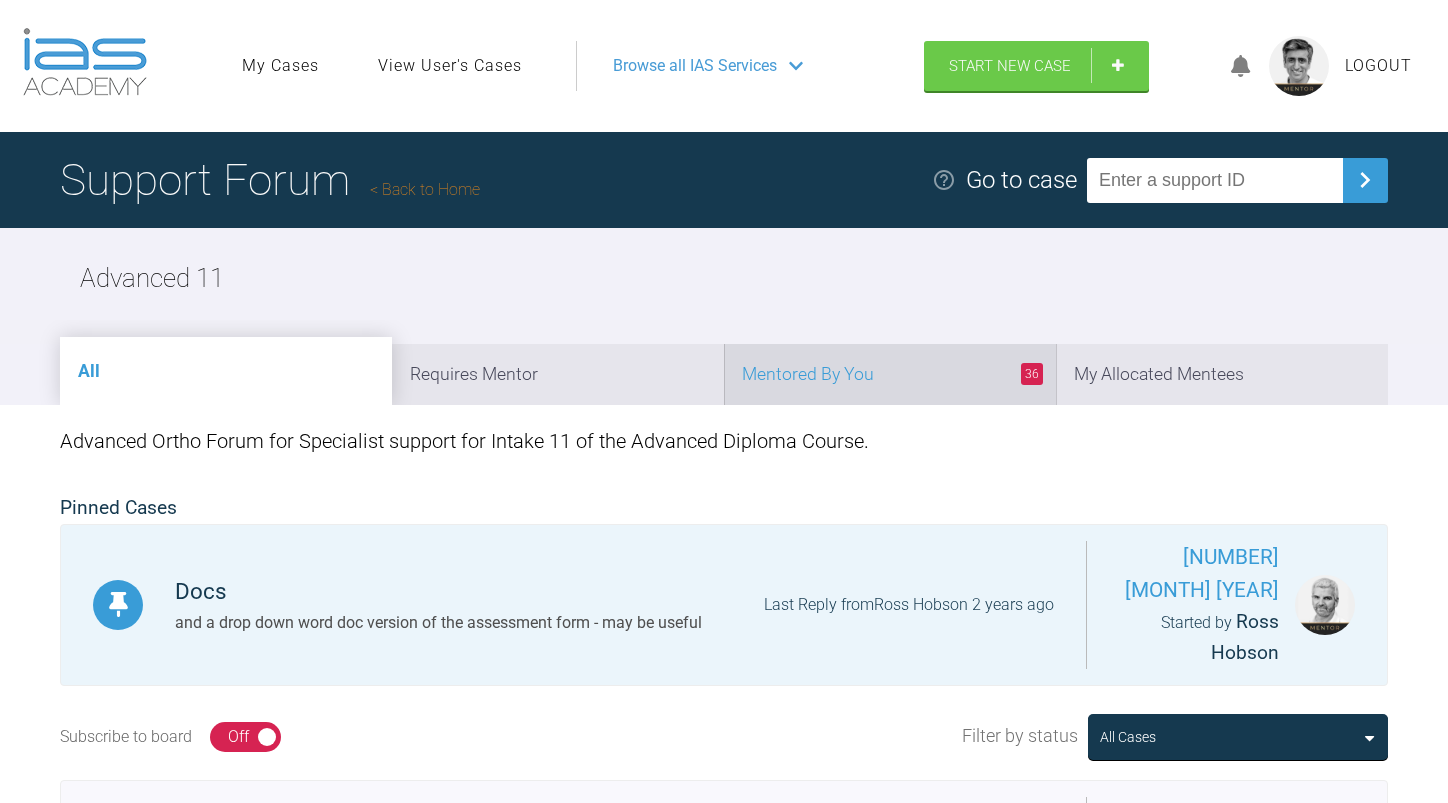 click on "[NUMBER] Mentored By You" at bounding box center [890, 374] 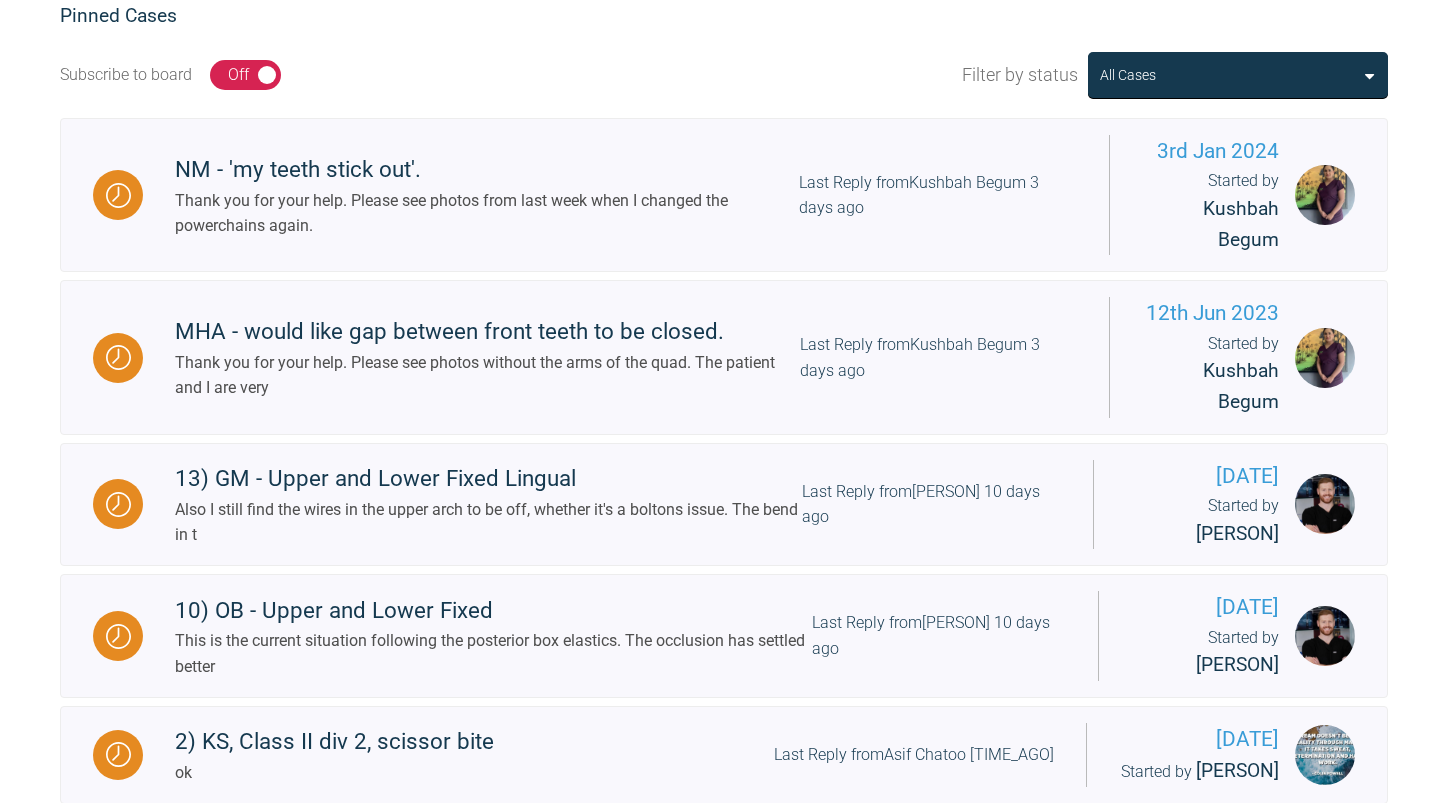 scroll, scrollTop: 500, scrollLeft: 0, axis: vertical 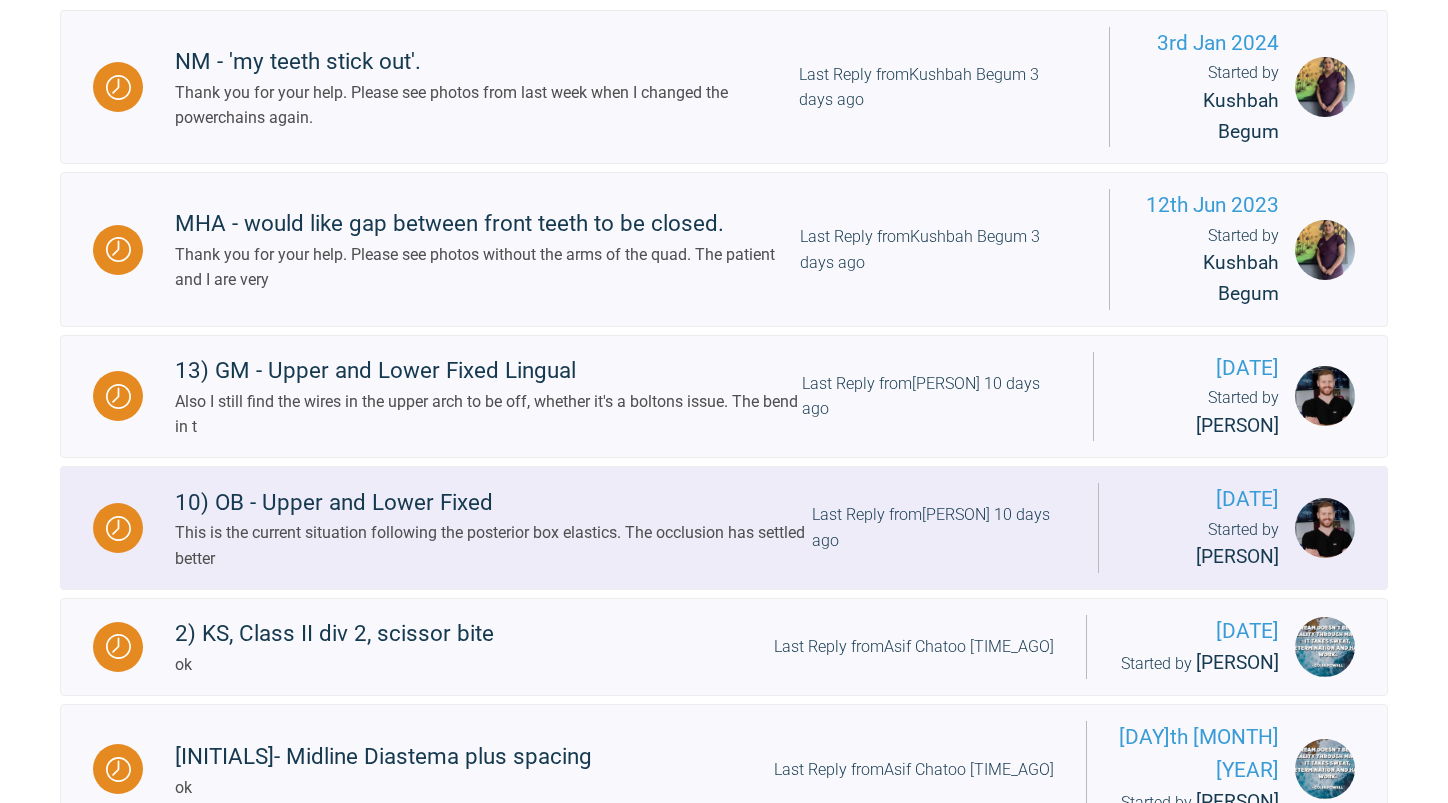 click on "10) OB - Upper and Lower Fixed" at bounding box center [493, 503] 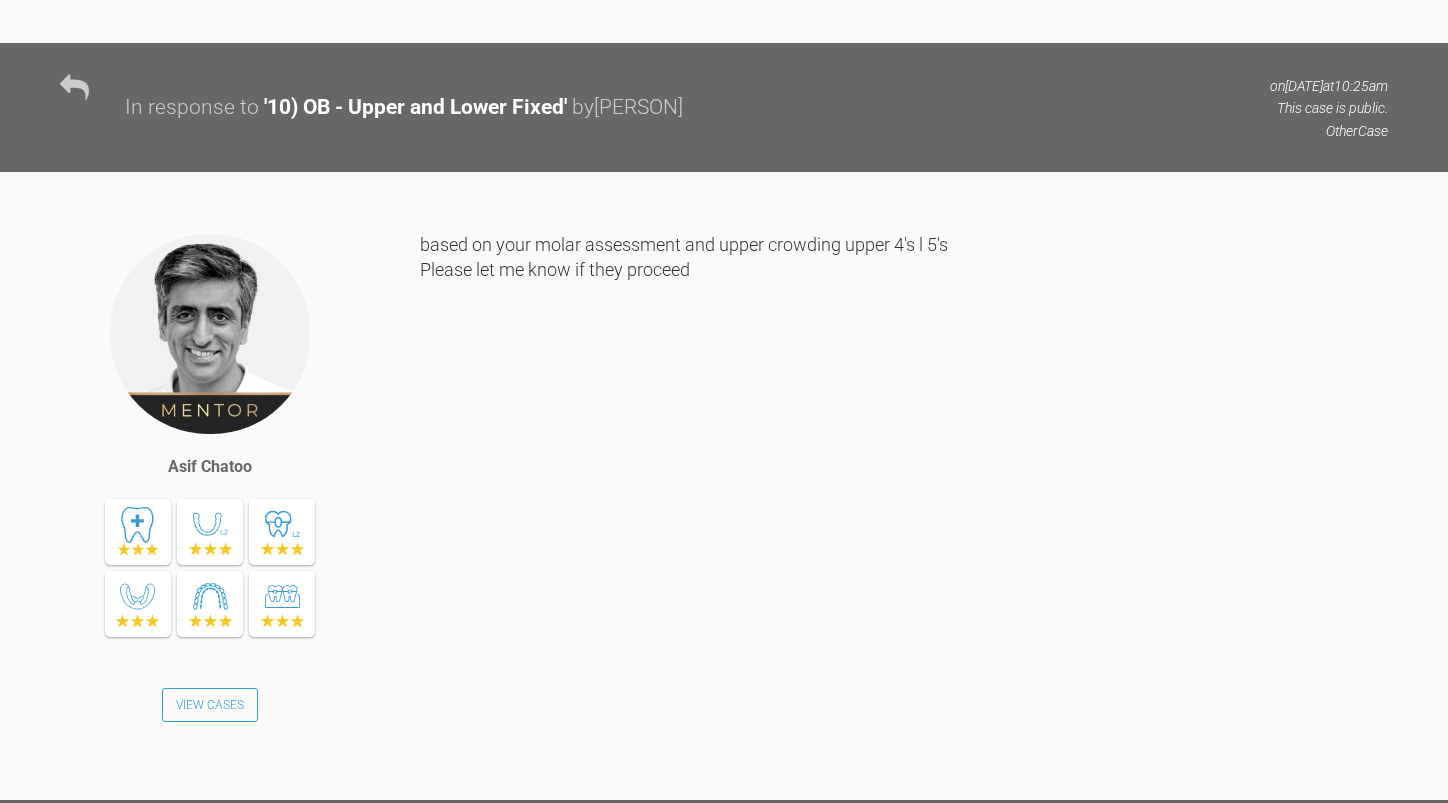 scroll, scrollTop: 2800, scrollLeft: 0, axis: vertical 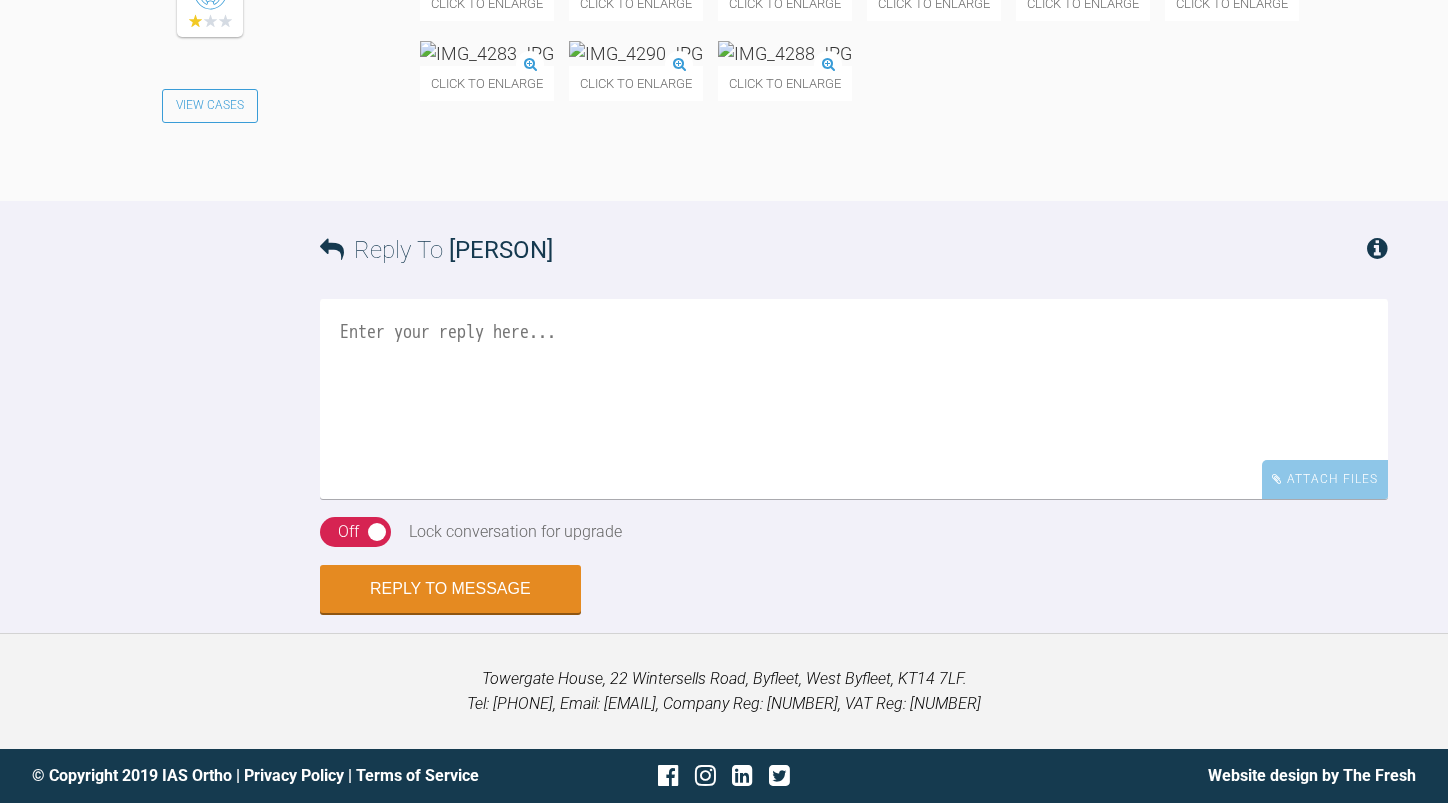 click at bounding box center (854, 399) 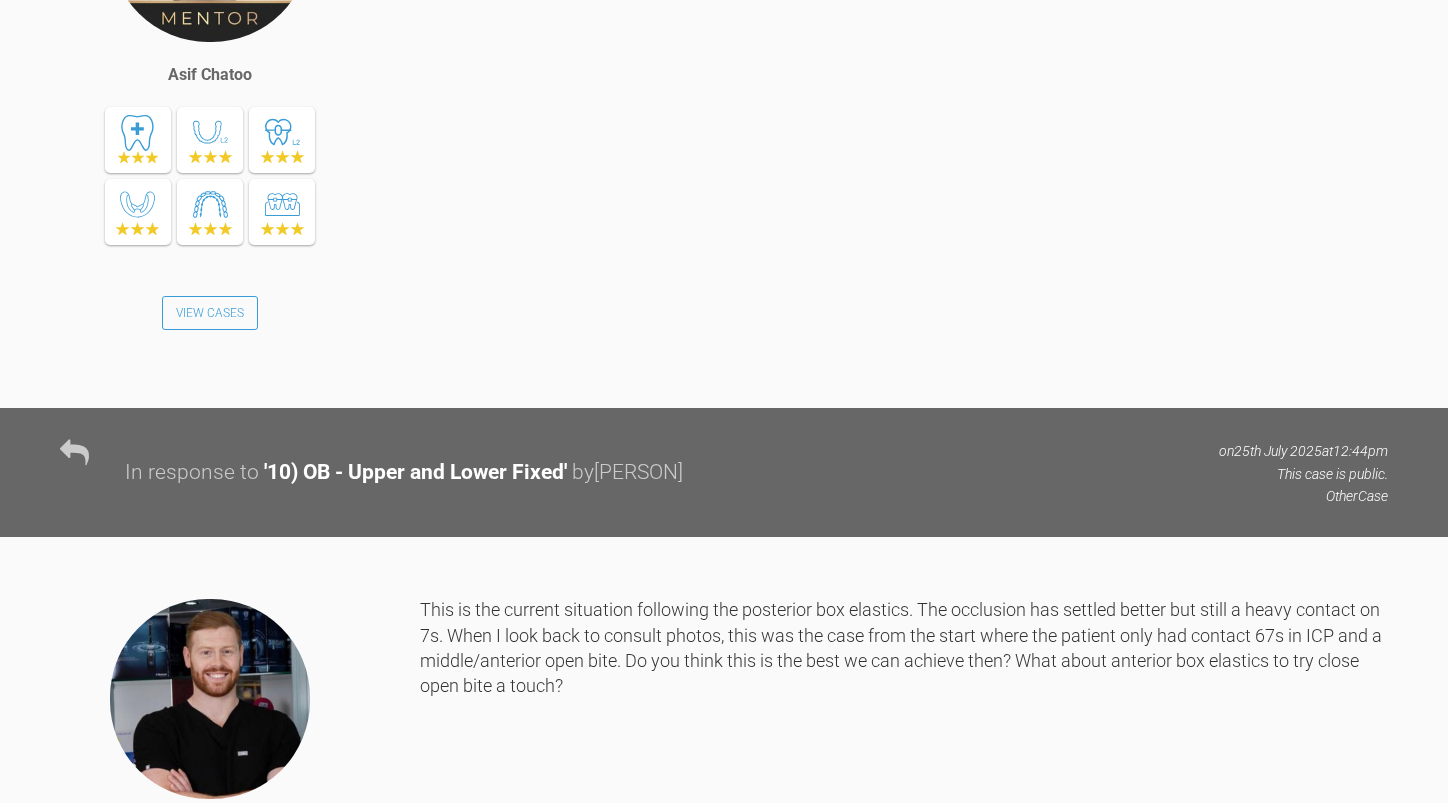 scroll, scrollTop: 7153, scrollLeft: 0, axis: vertical 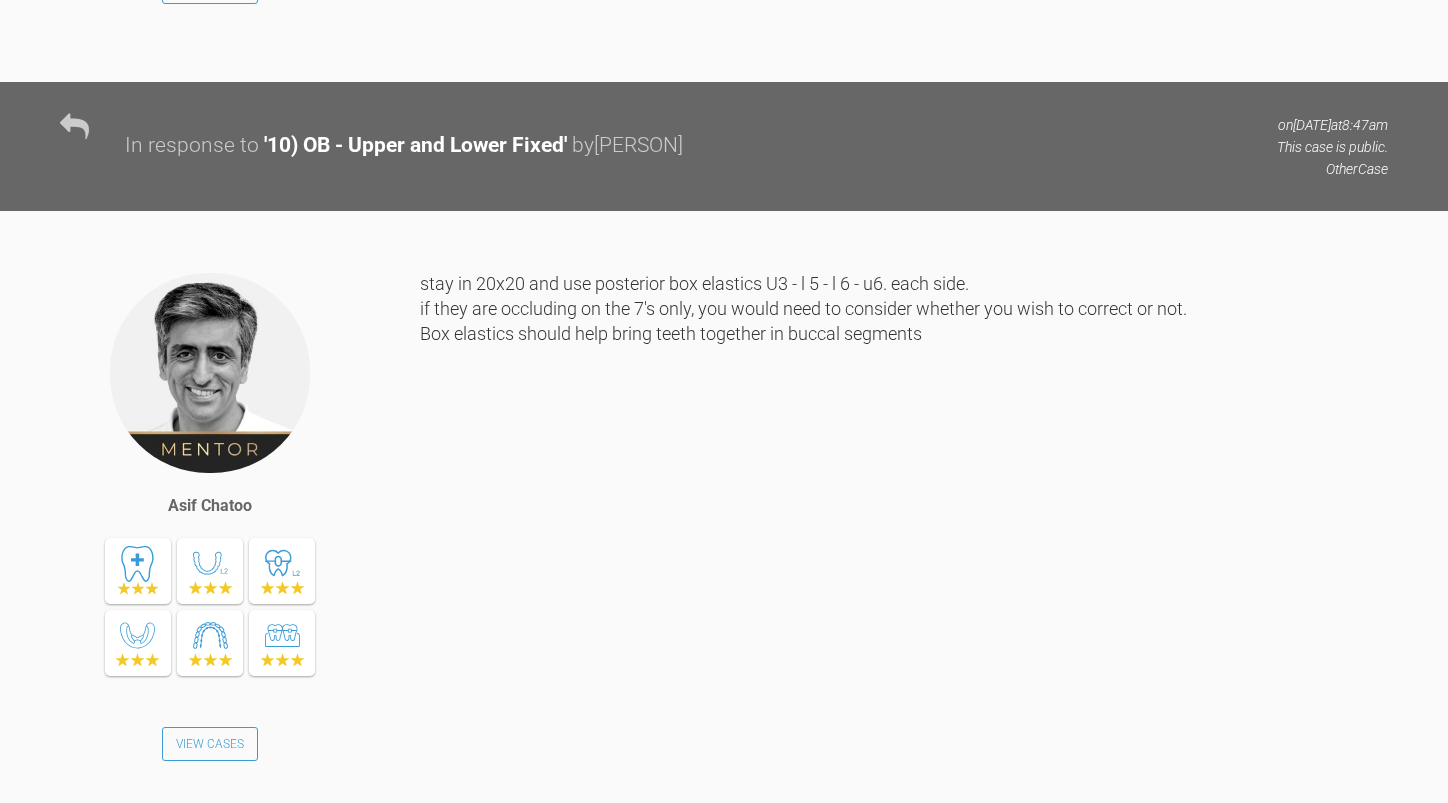 click at bounding box center [1083, -146] 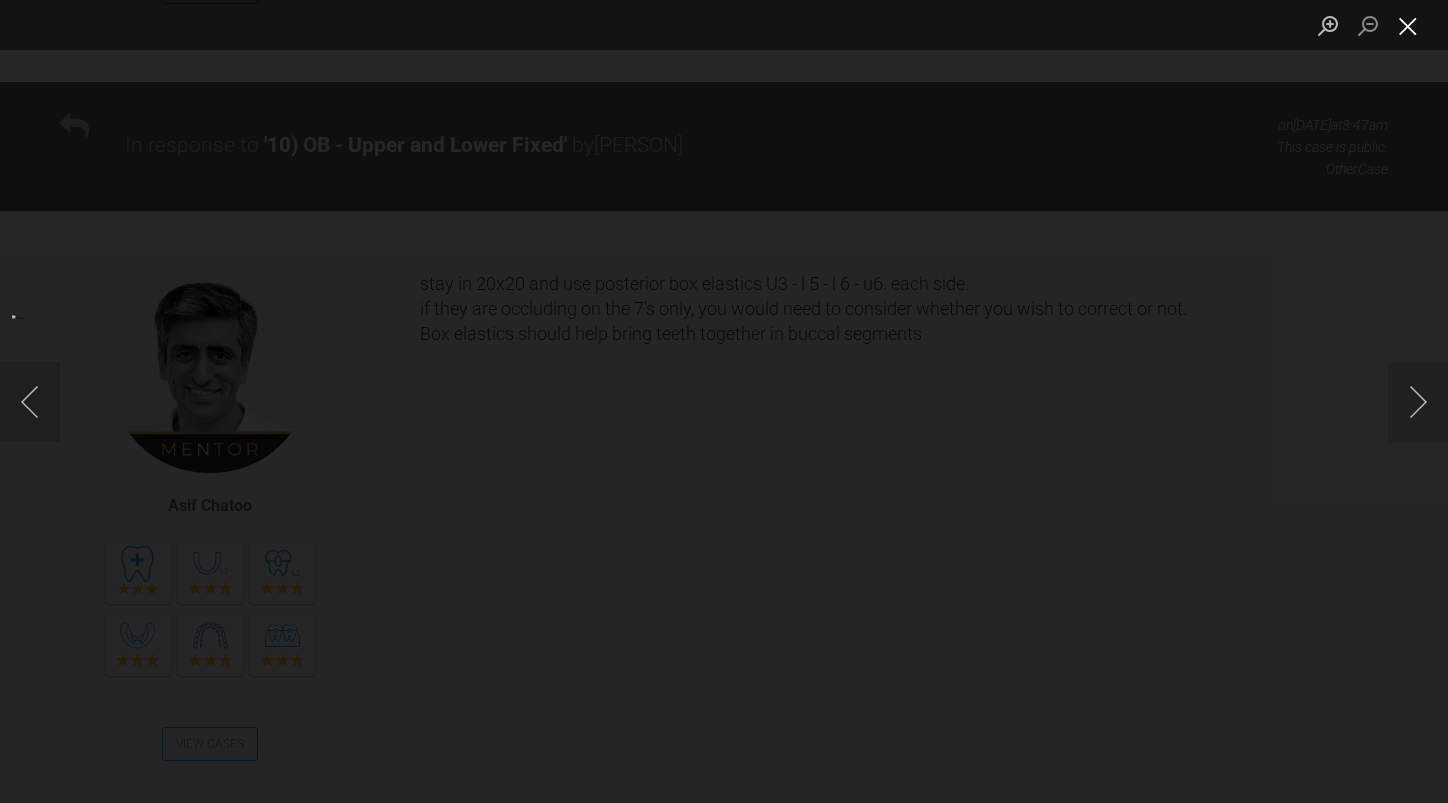 click at bounding box center (1408, 25) 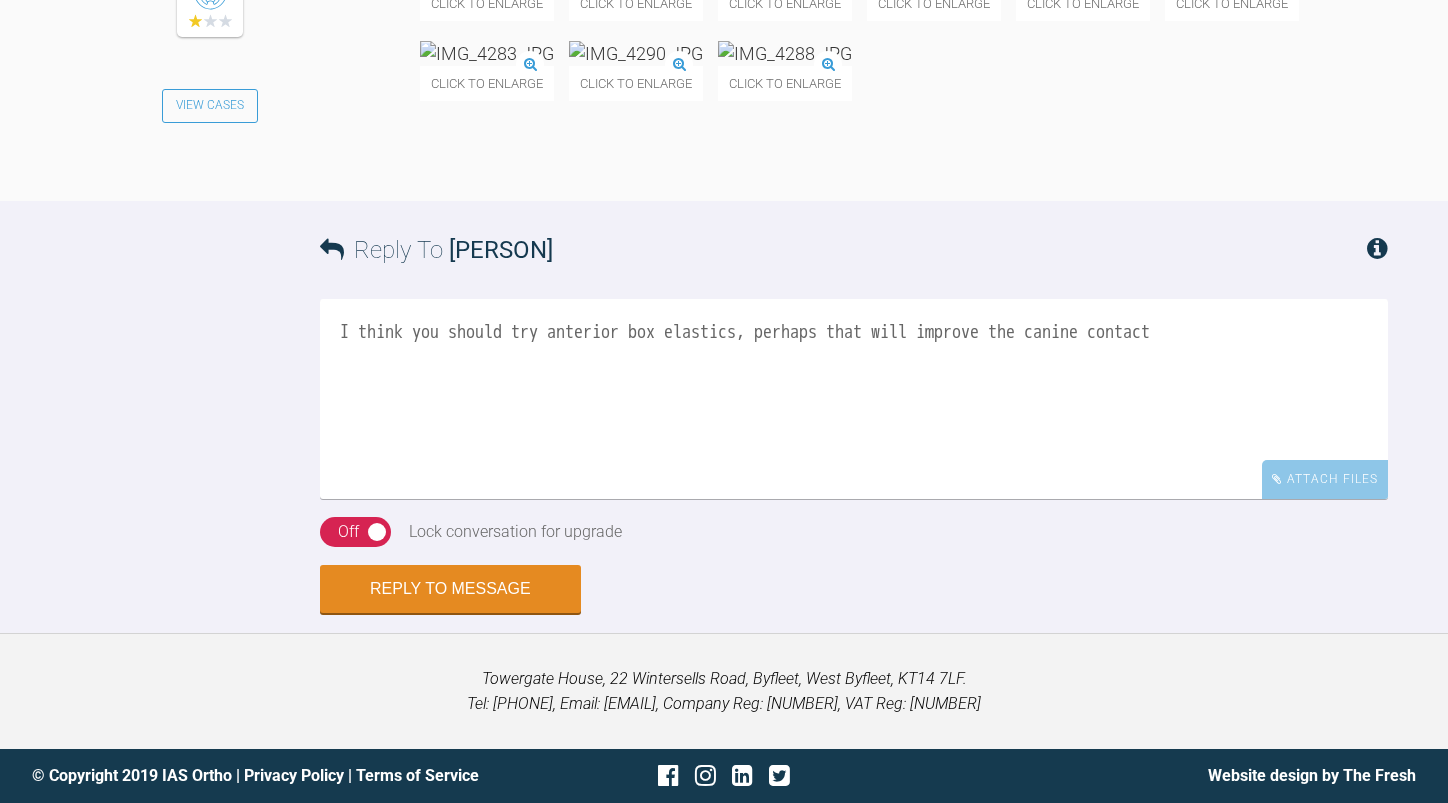 scroll, scrollTop: 9053, scrollLeft: 0, axis: vertical 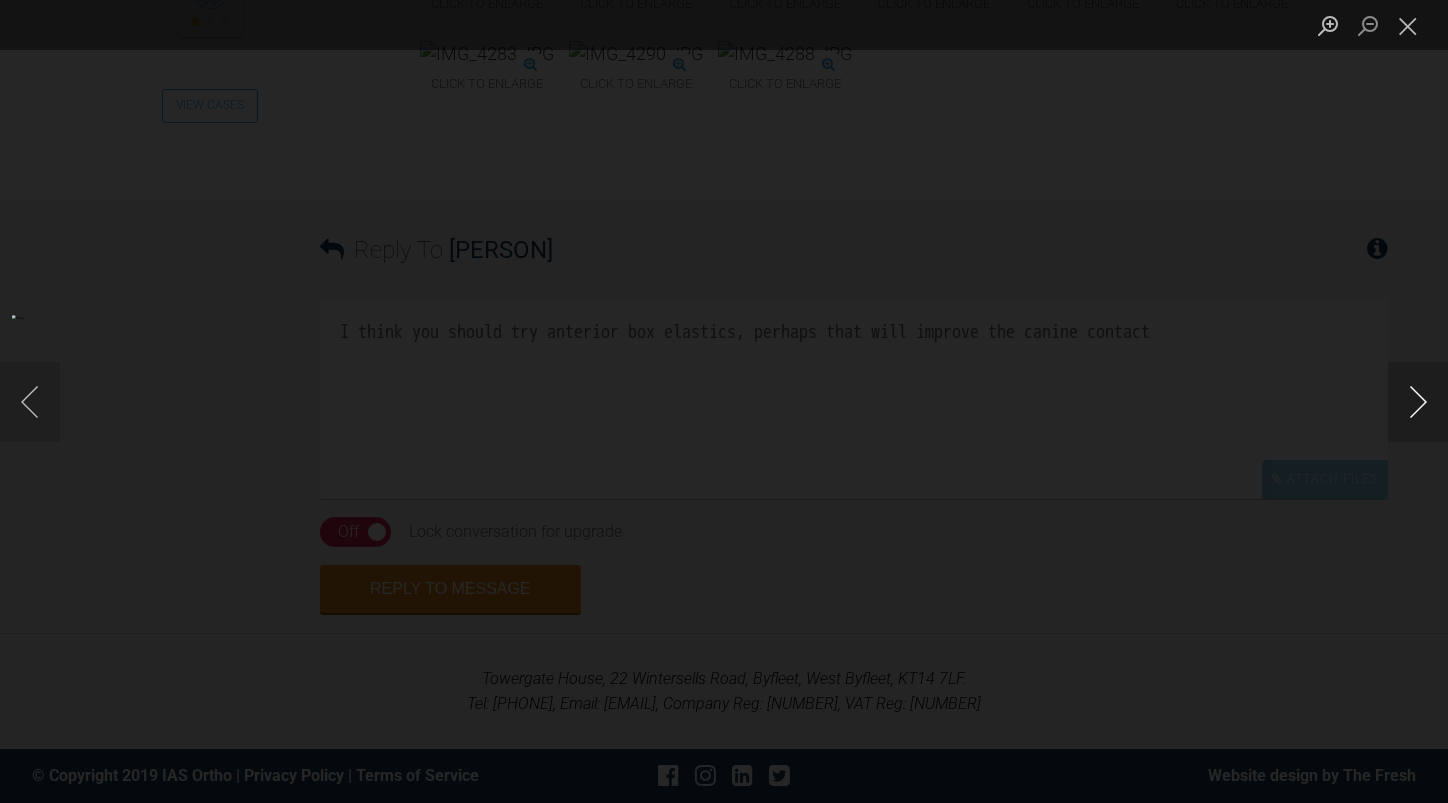 click at bounding box center [1418, 402] 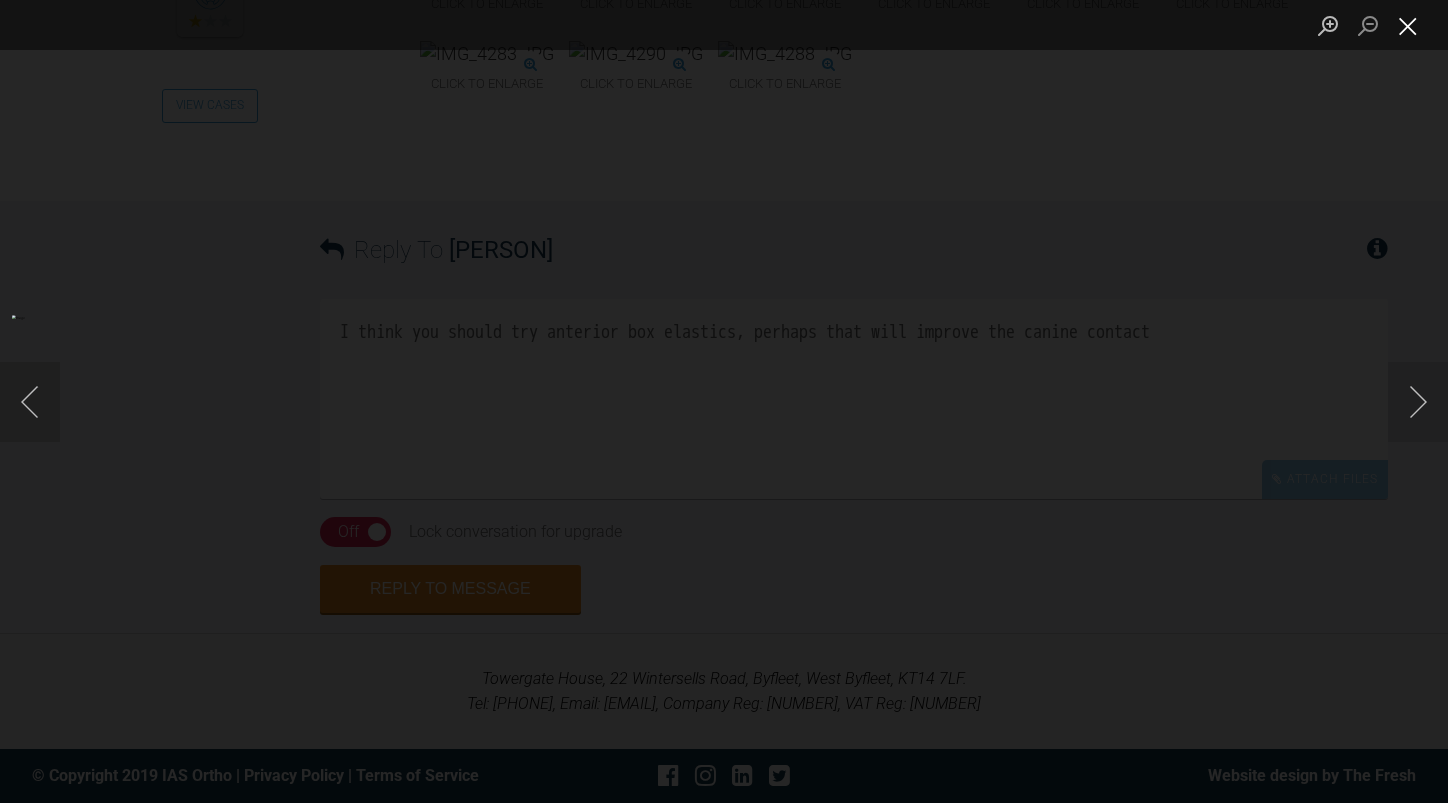 click at bounding box center [1408, 25] 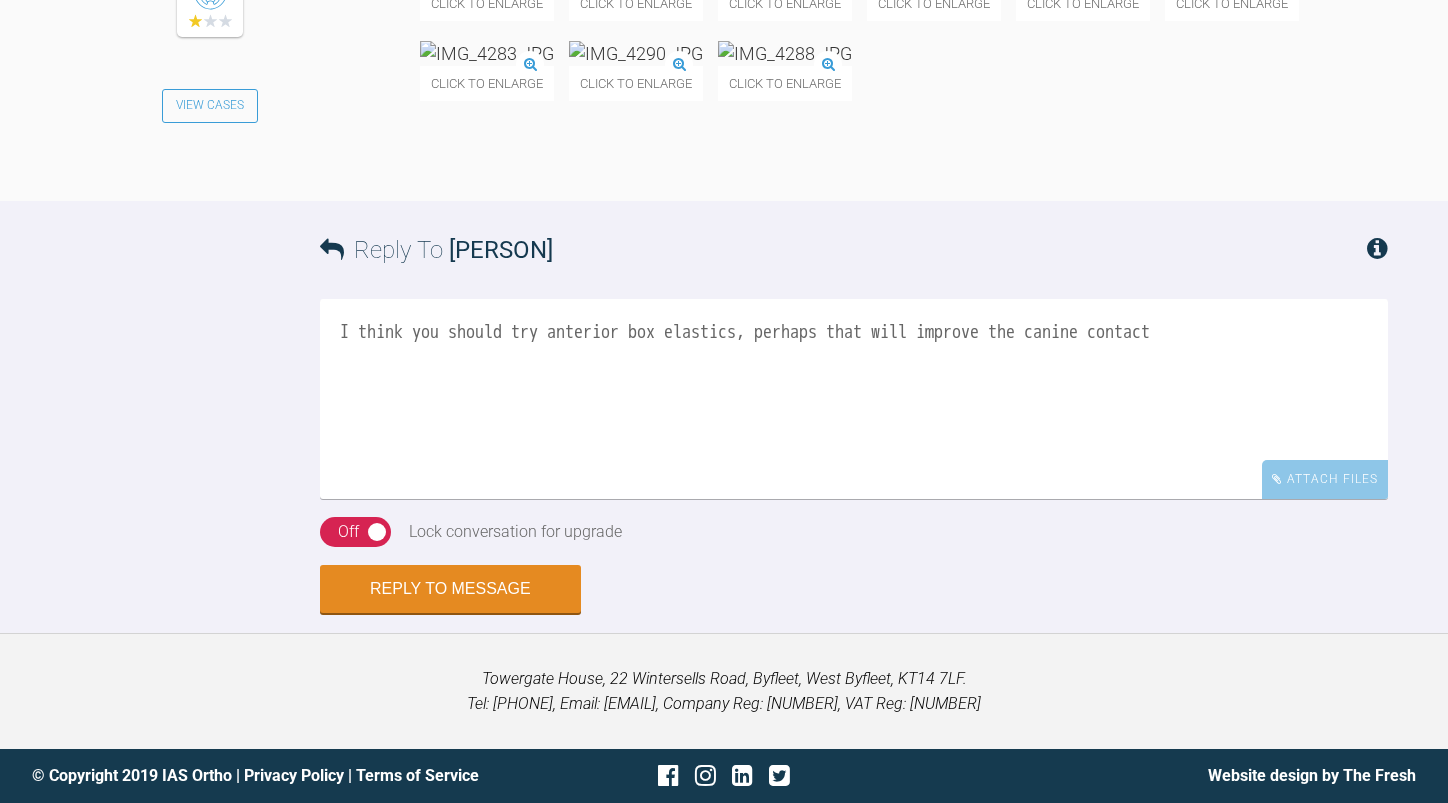 scroll, scrollTop: 8953, scrollLeft: 0, axis: vertical 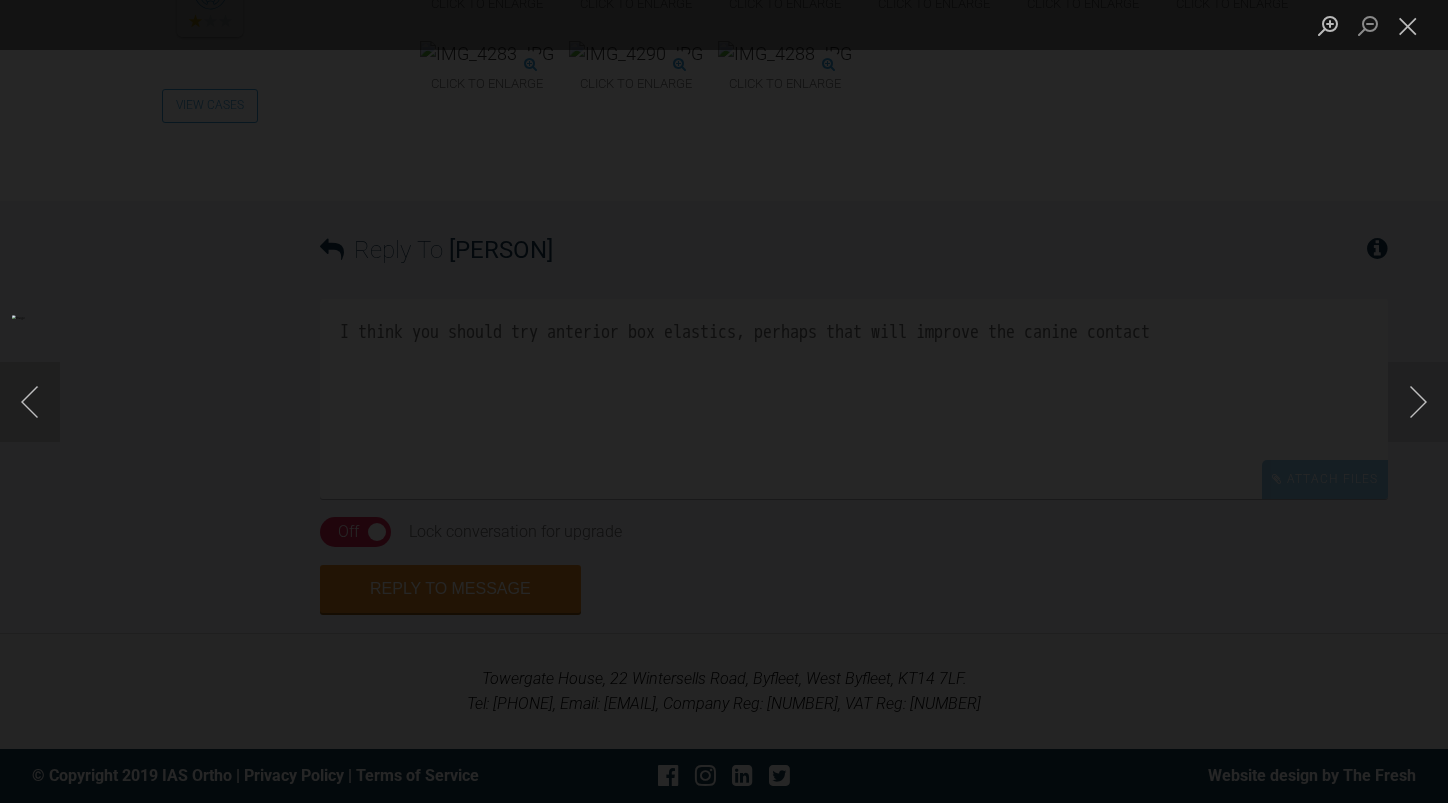 click at bounding box center (-1281, 401) 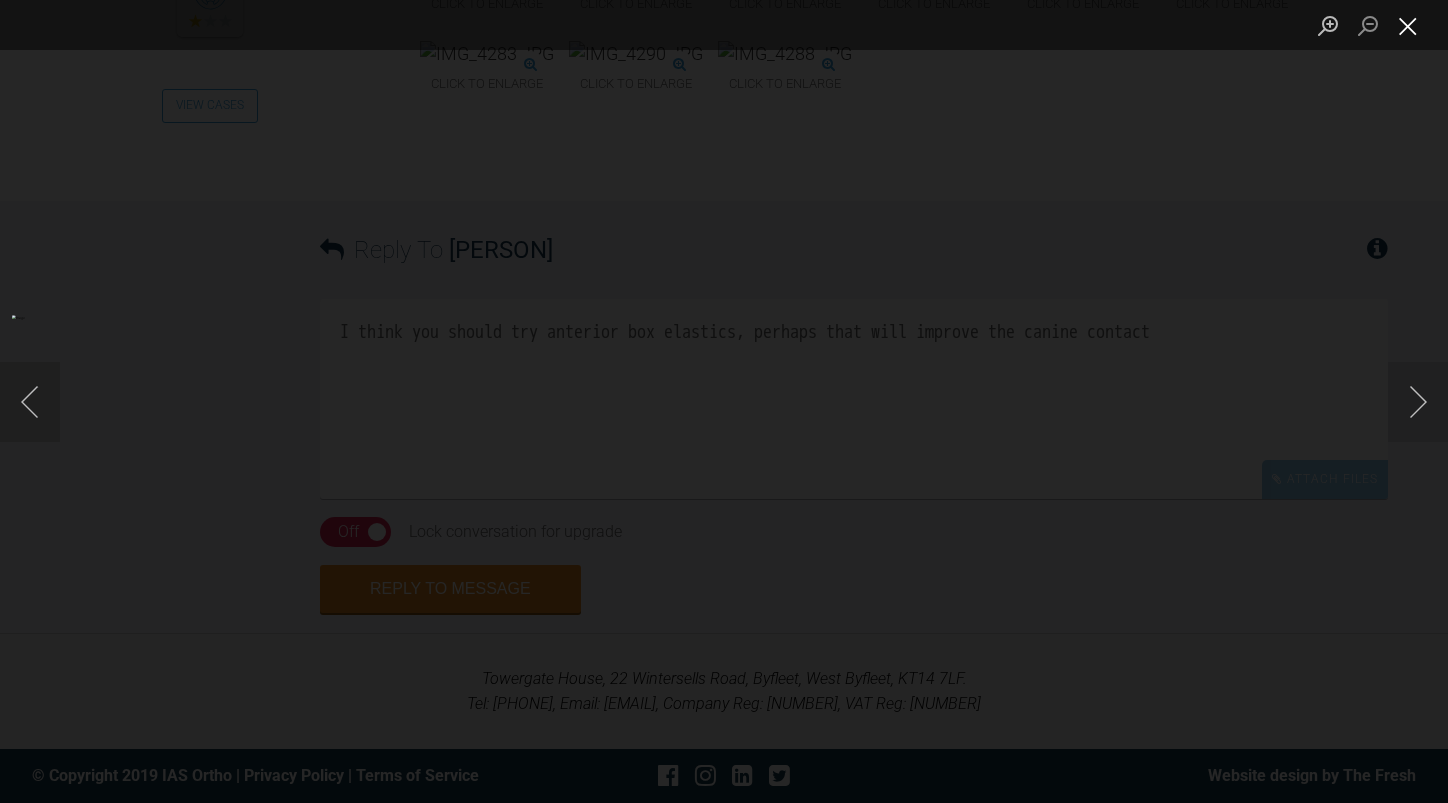 click at bounding box center [1408, 25] 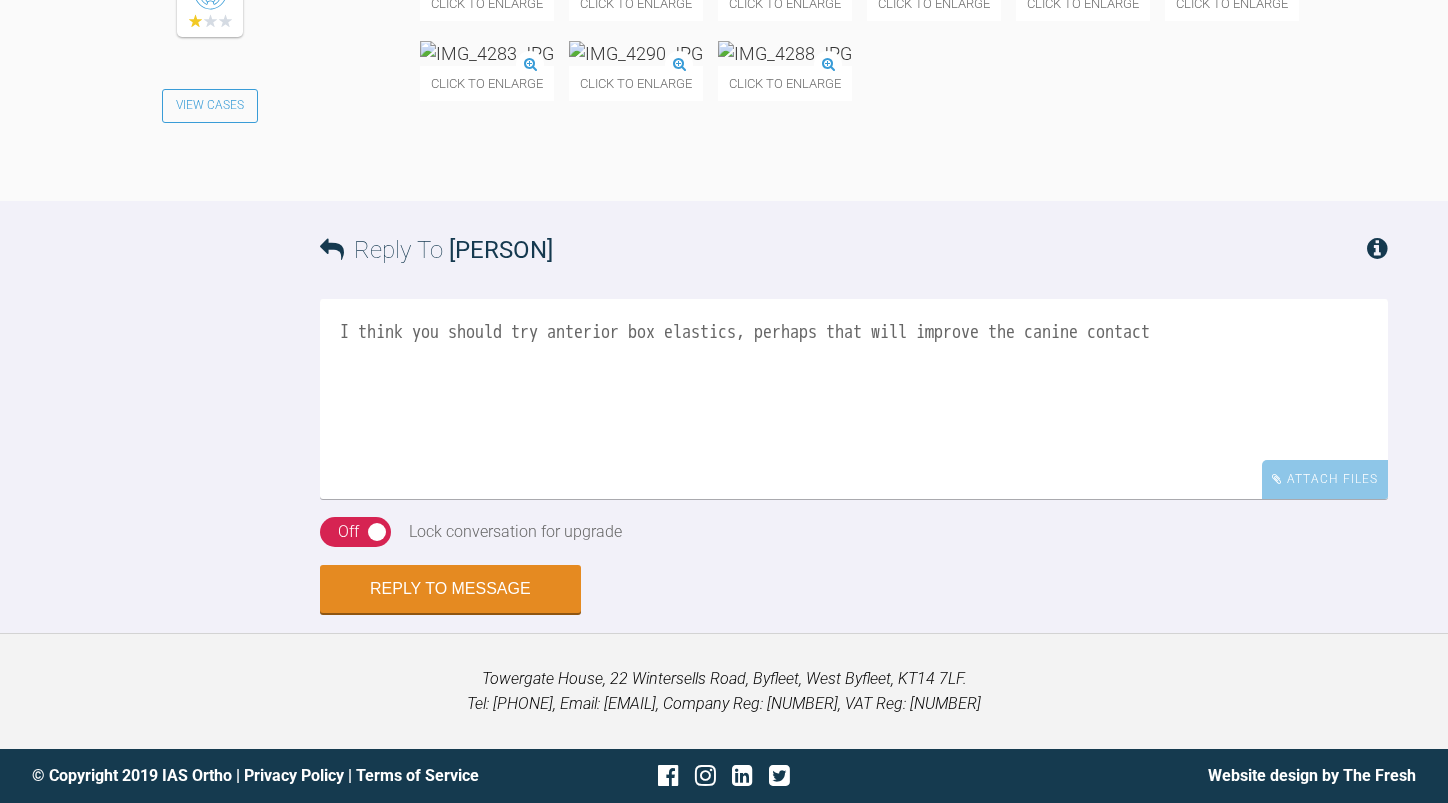 scroll, scrollTop: 9553, scrollLeft: 0, axis: vertical 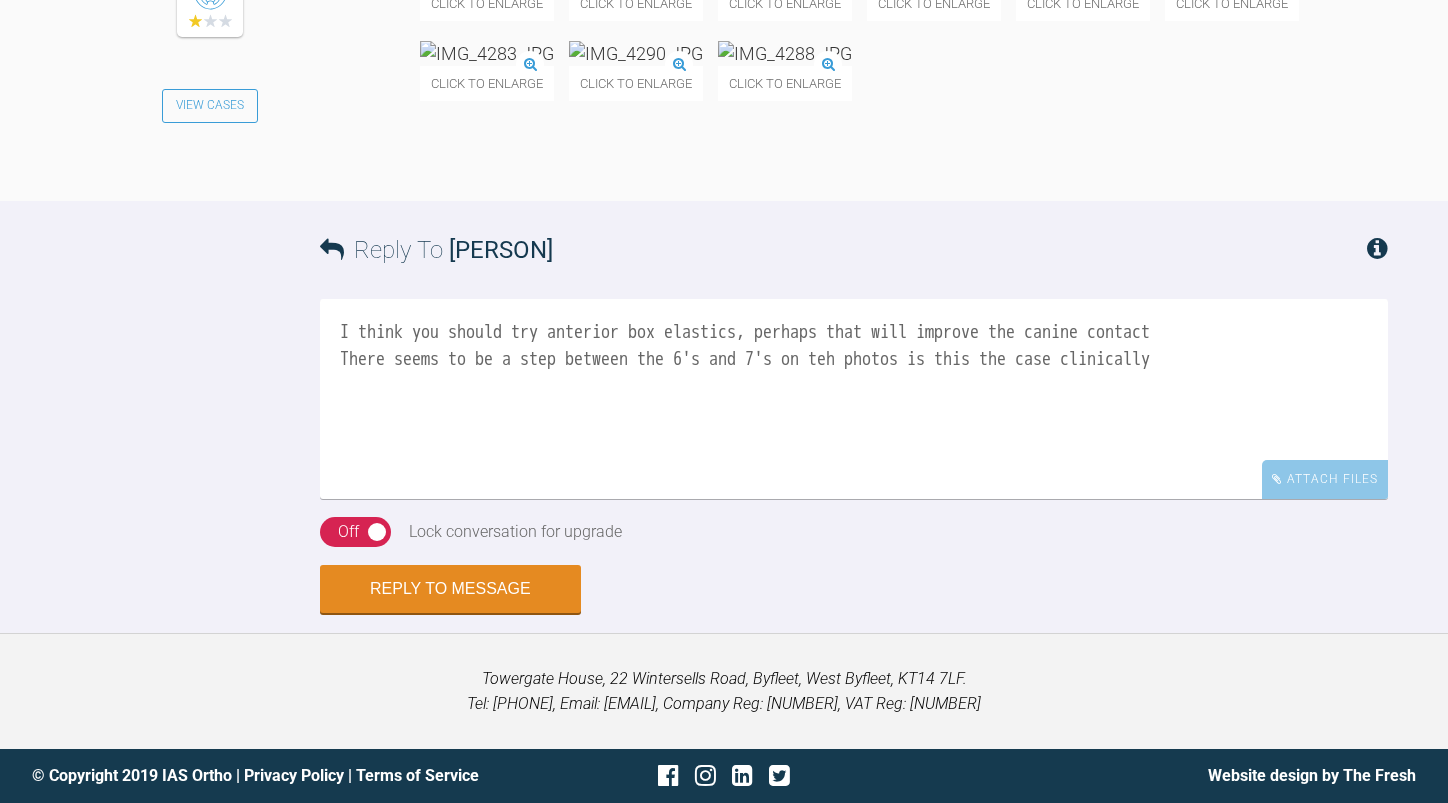 click at bounding box center [785, 53] 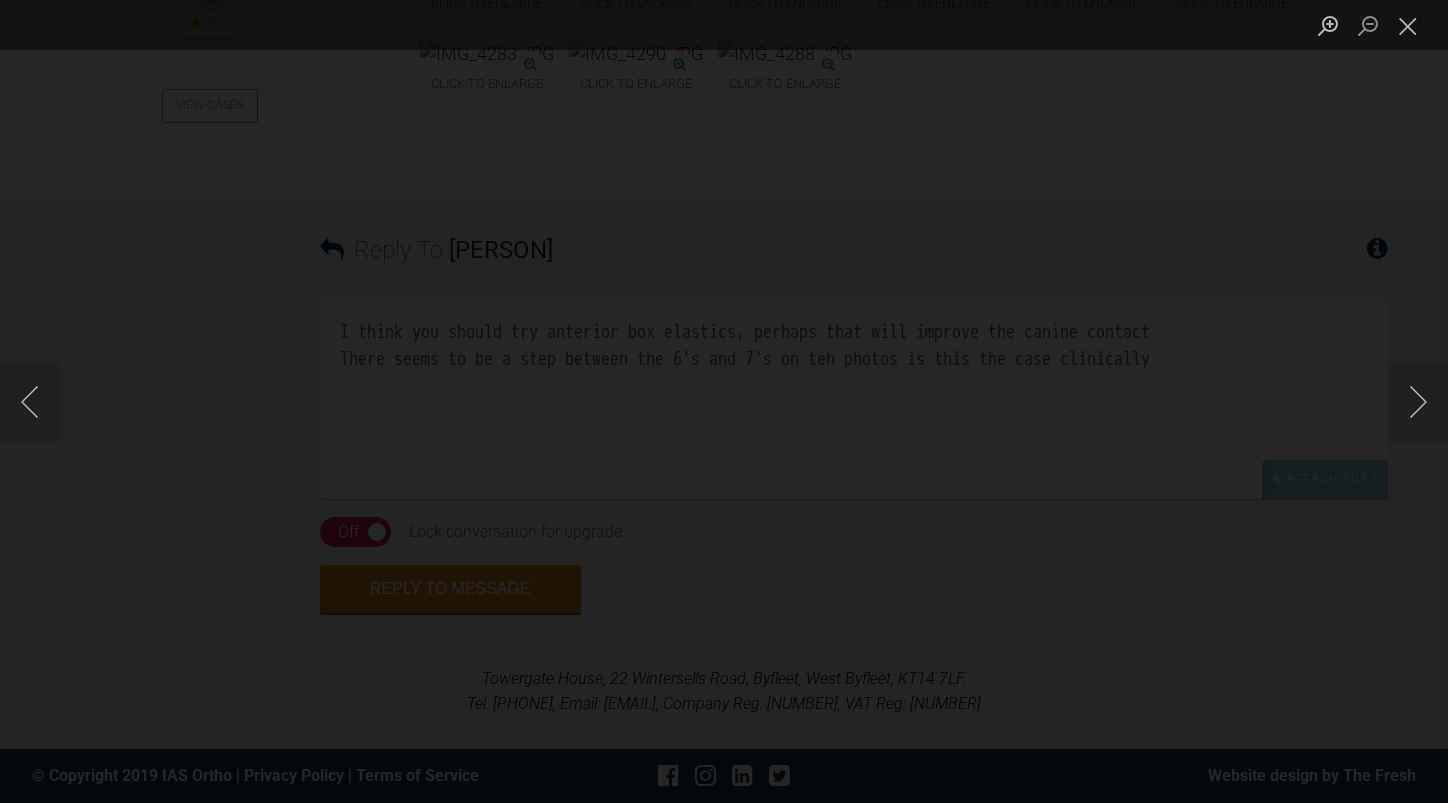 click at bounding box center (-1281, 401) 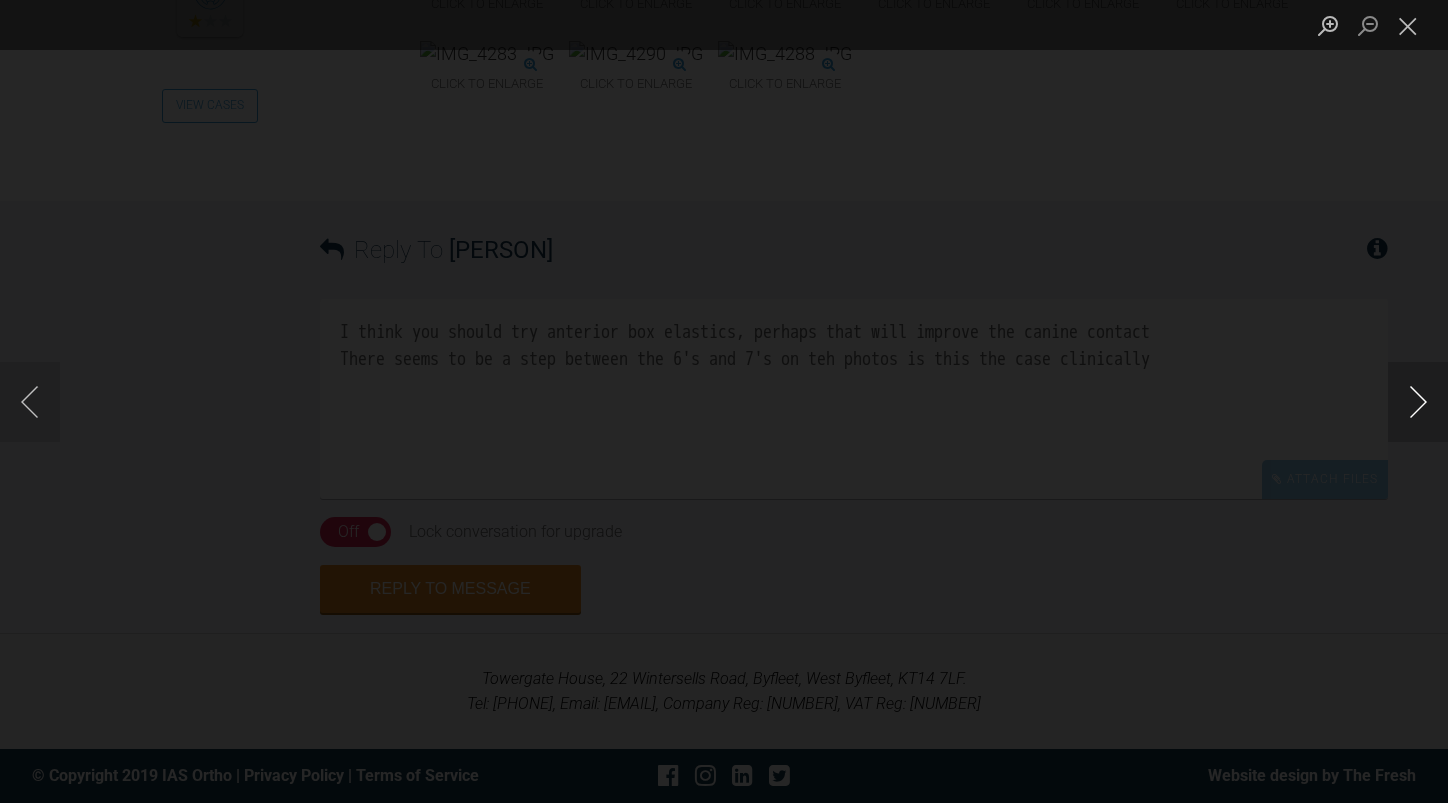 click at bounding box center [1418, 402] 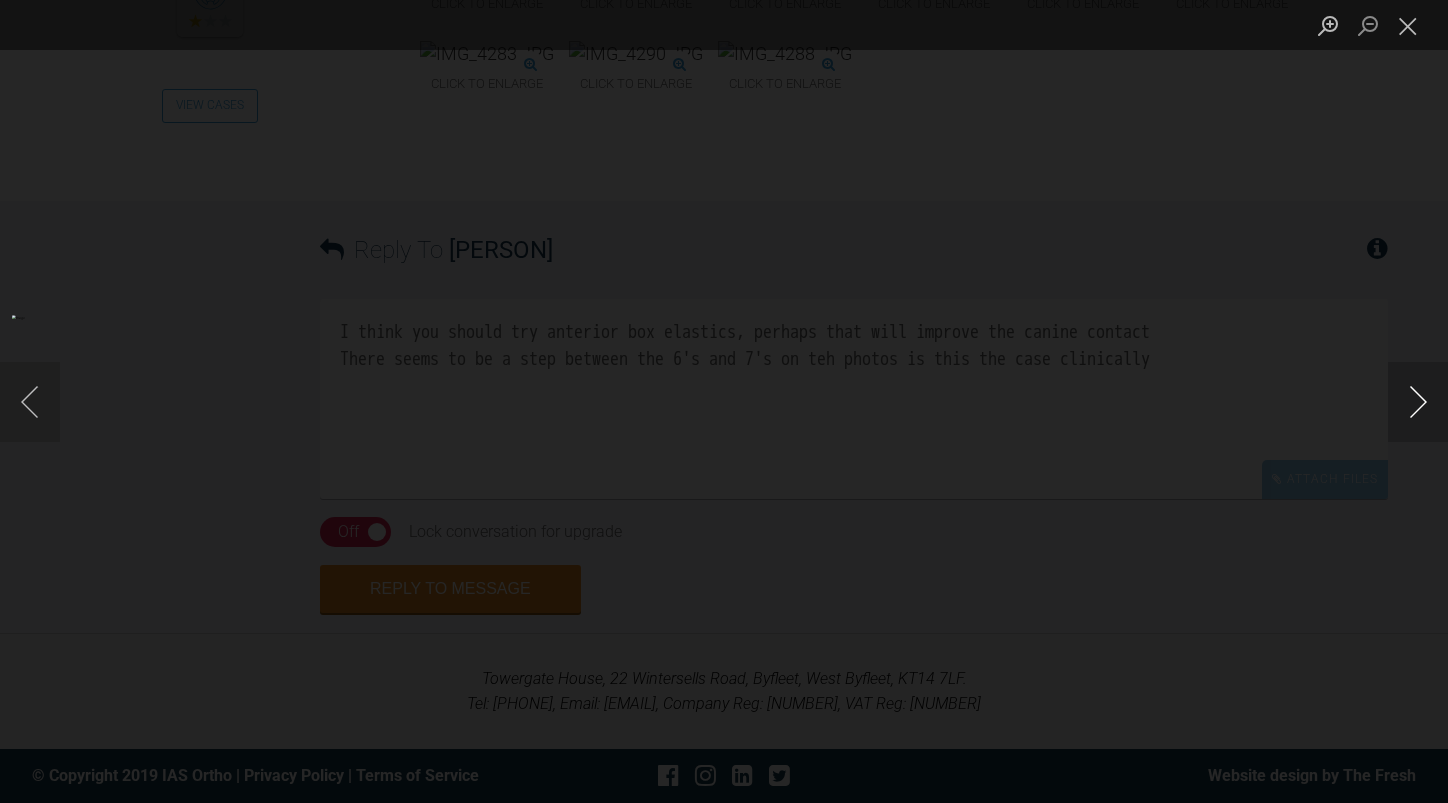 click at bounding box center (1418, 402) 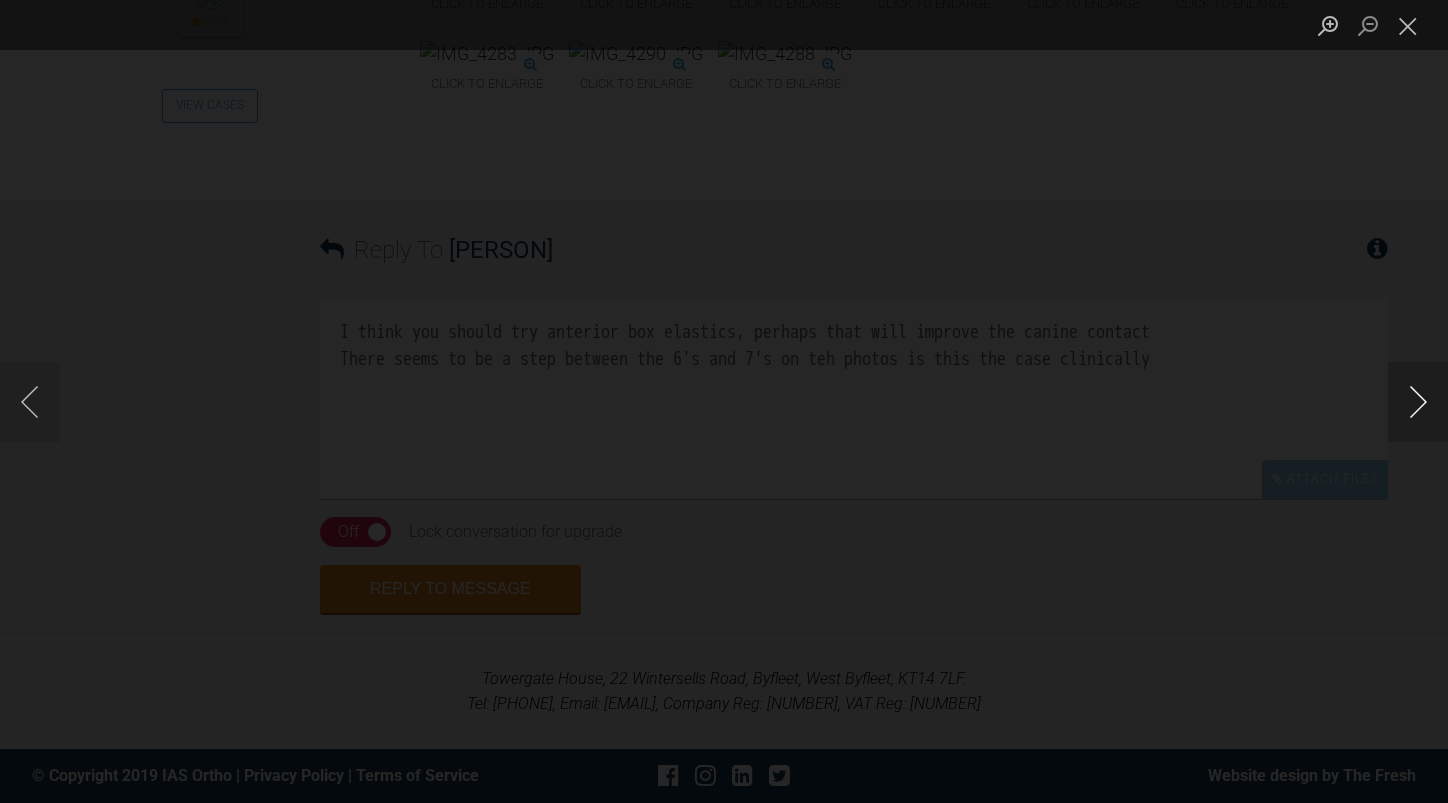 click at bounding box center [1418, 402] 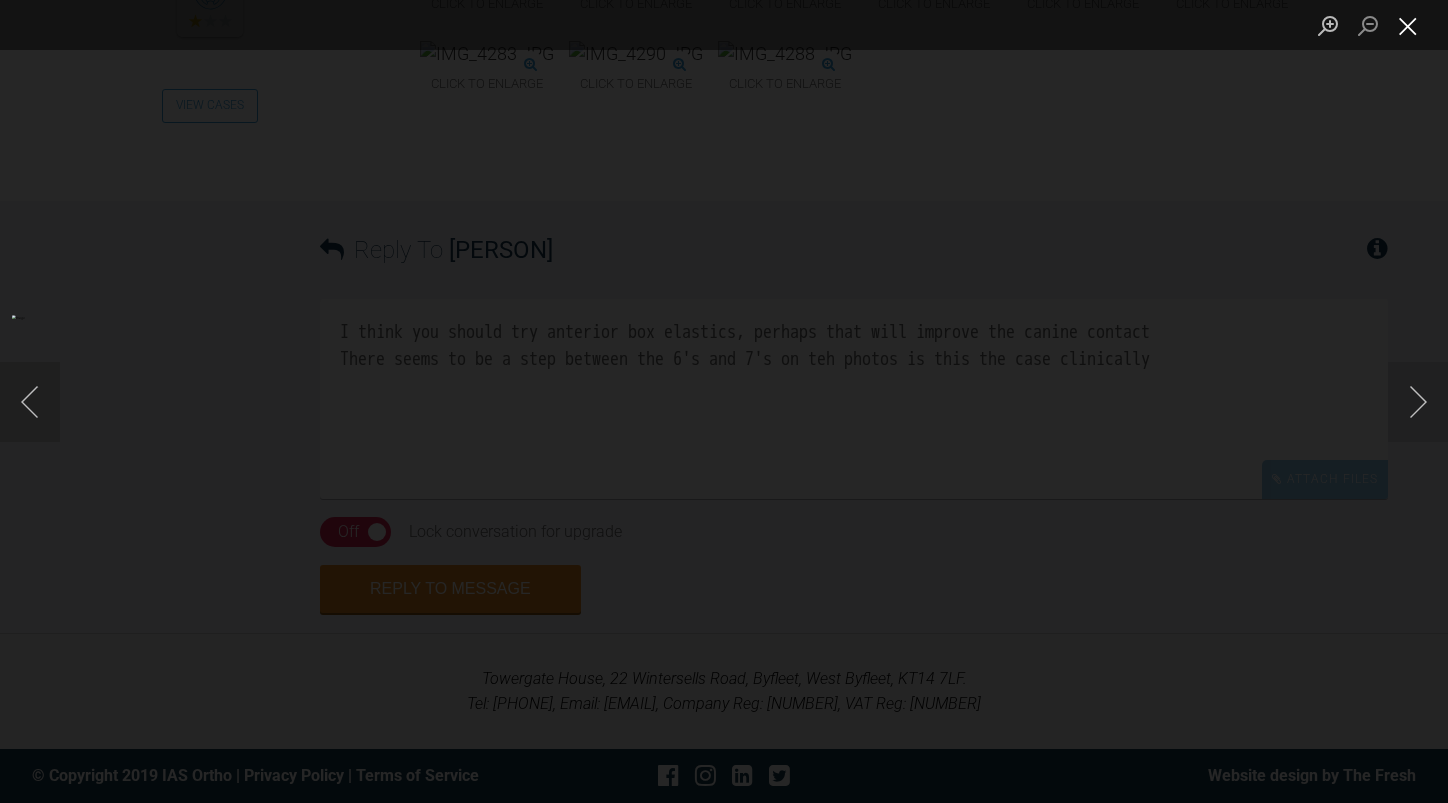 click at bounding box center [1408, 25] 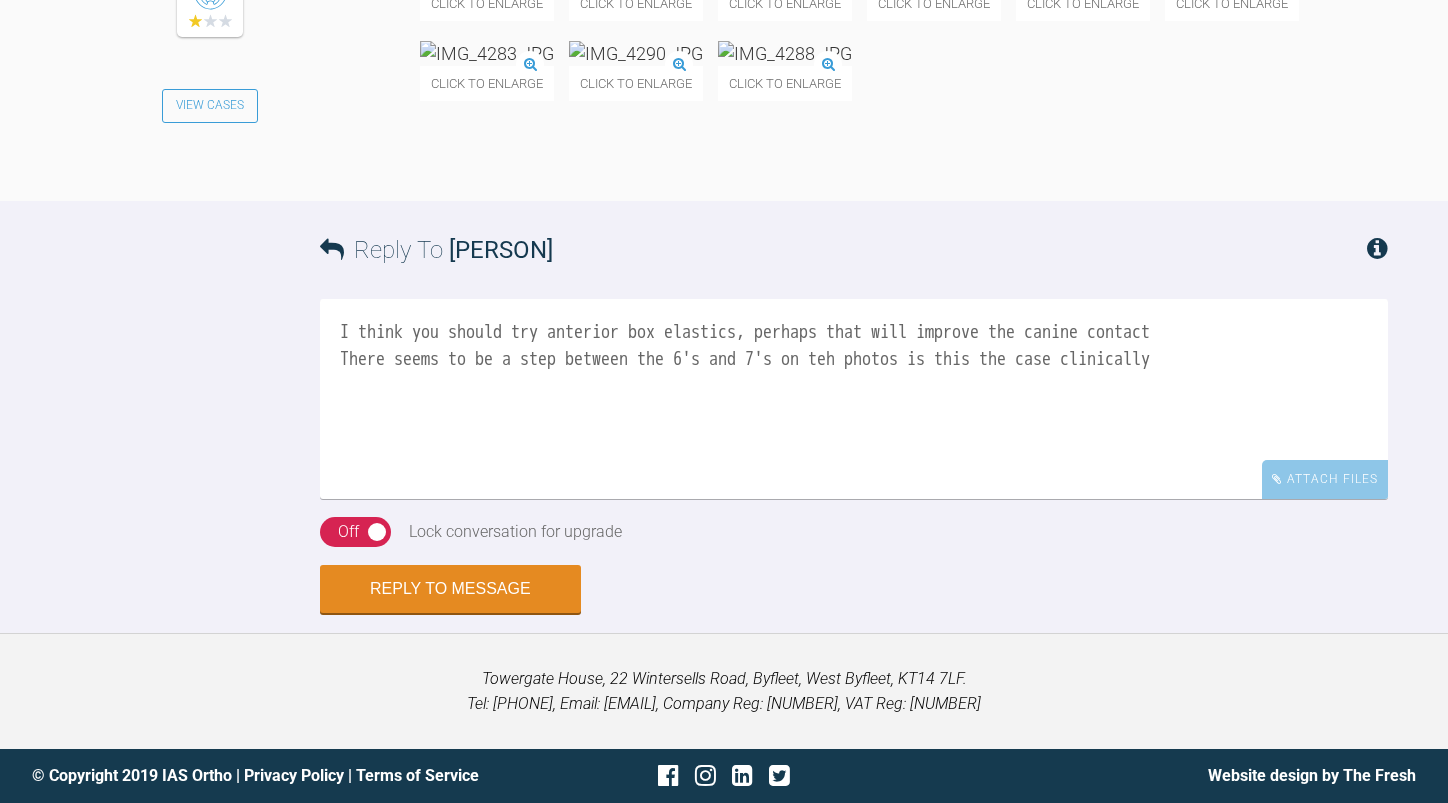 scroll, scrollTop: 9053, scrollLeft: 0, axis: vertical 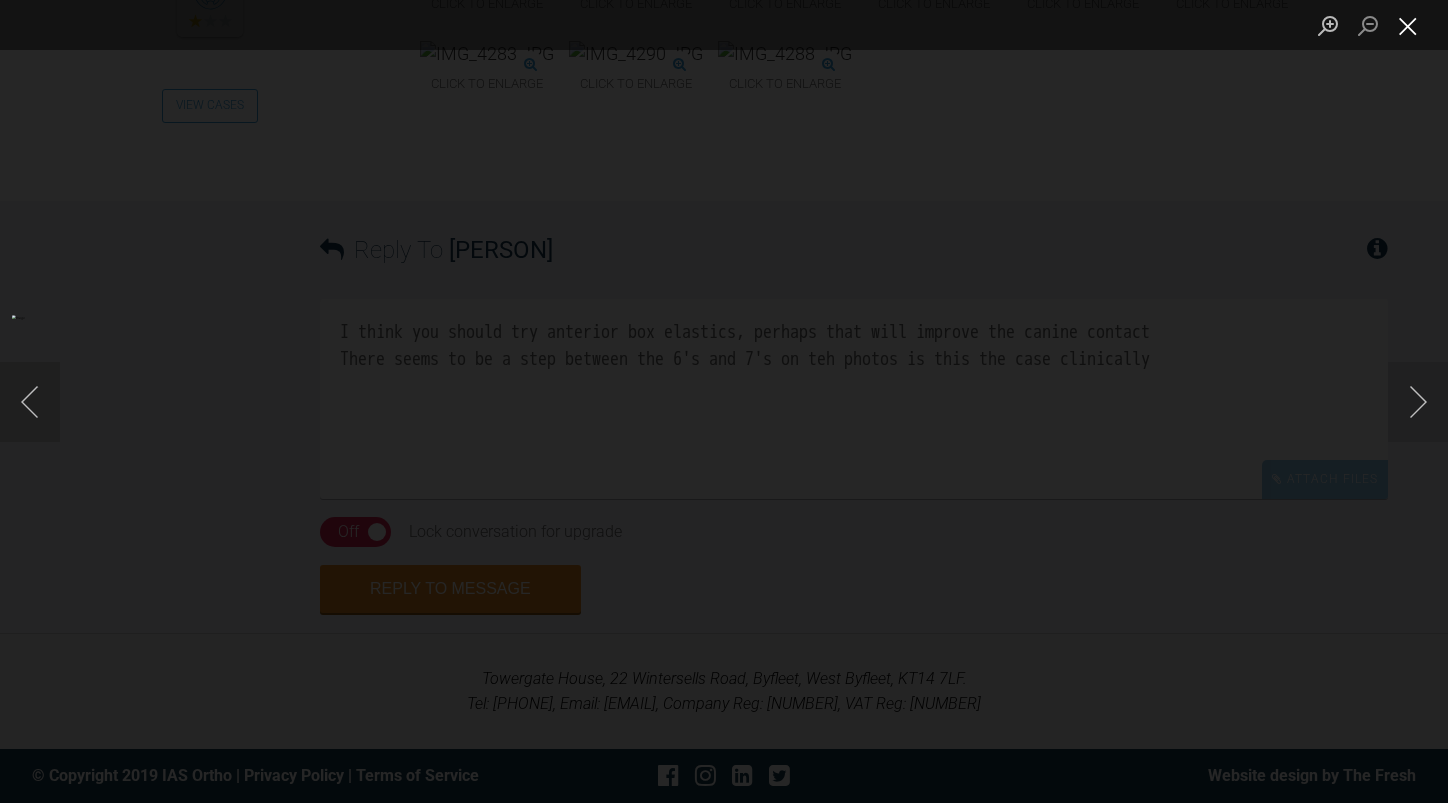 click at bounding box center (1408, 25) 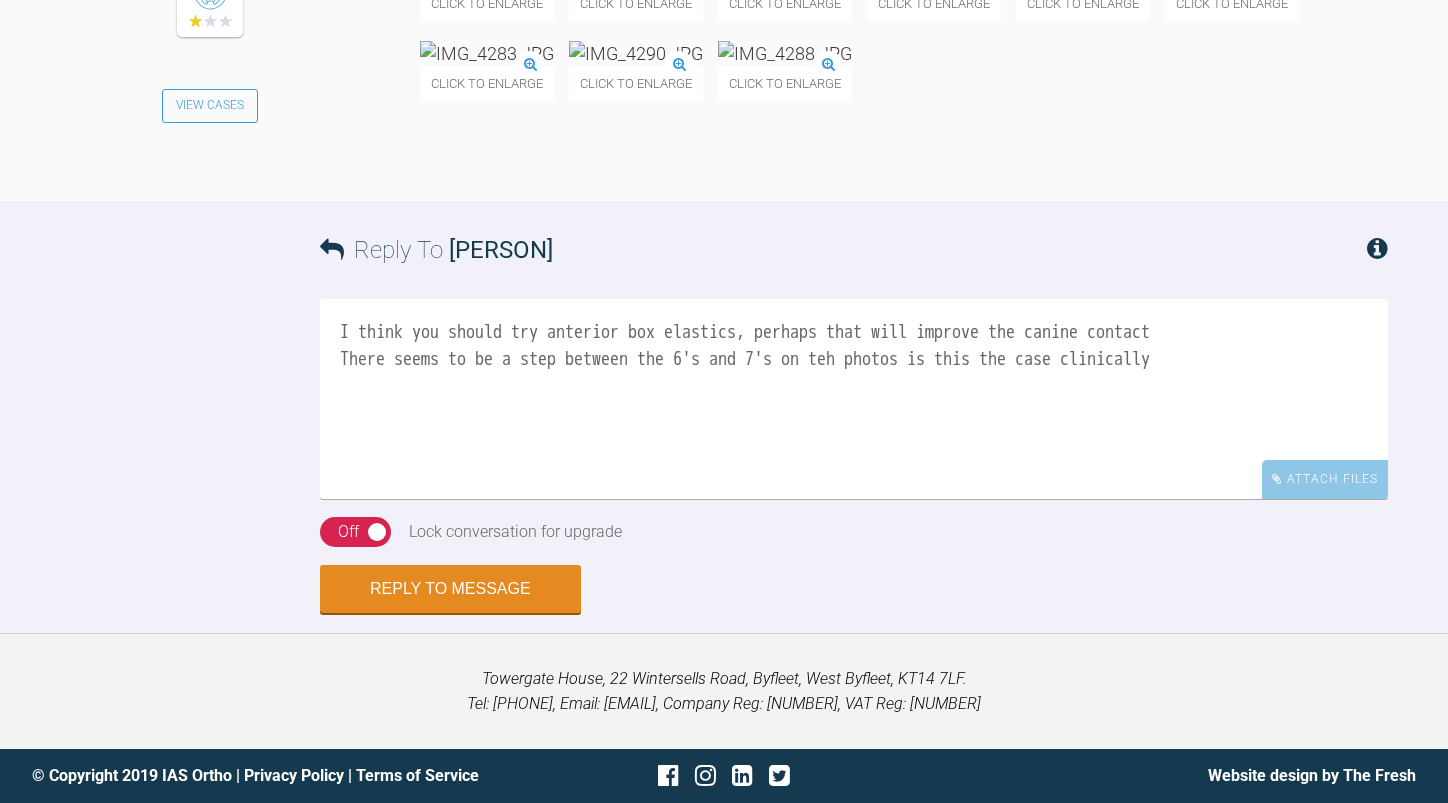 scroll, scrollTop: 9653, scrollLeft: 0, axis: vertical 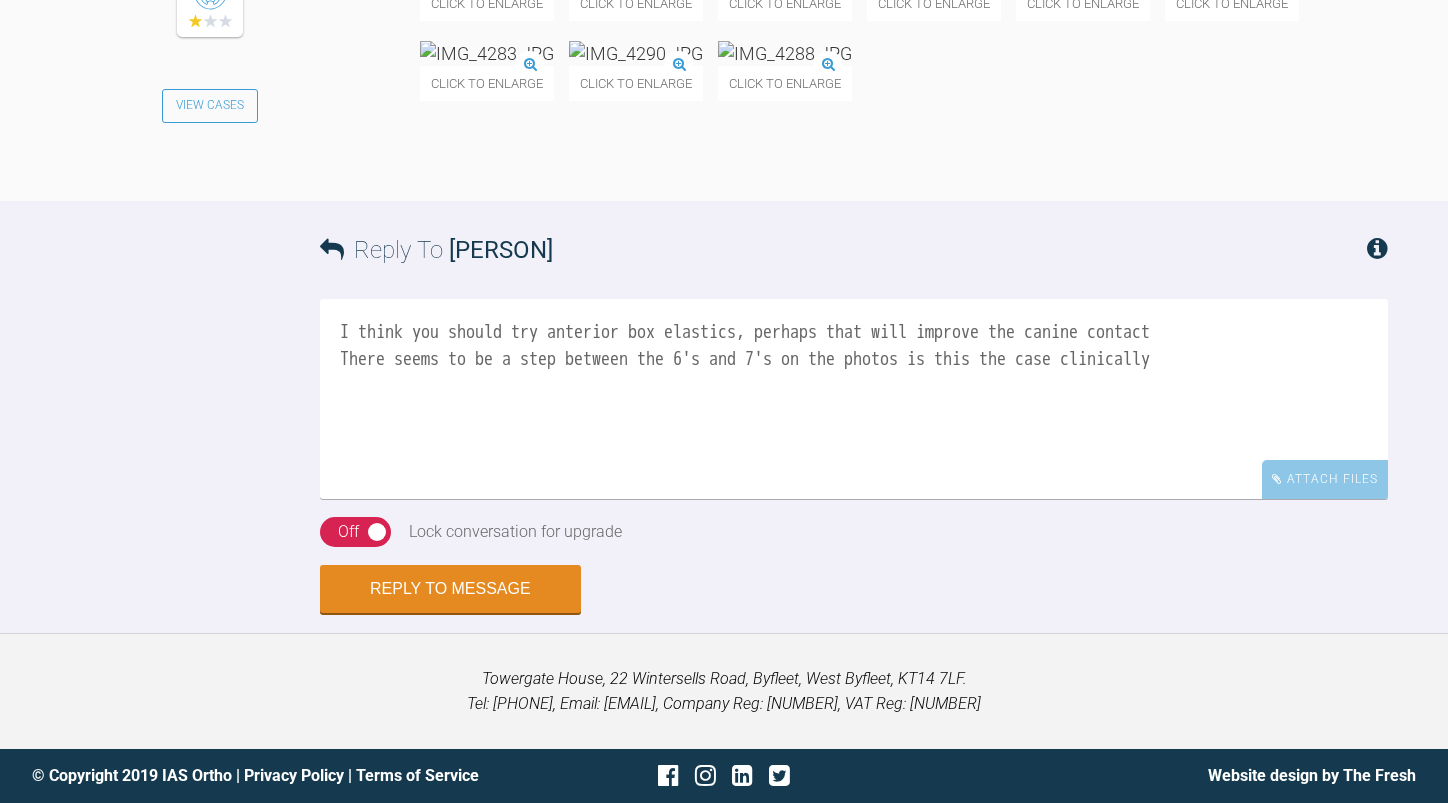 click on "I think you should try anterior box elastics, perhaps that will improve the canine contact
There seems to be a step between the 6's and 7's on the photos is this the case clinically" at bounding box center (854, 399) 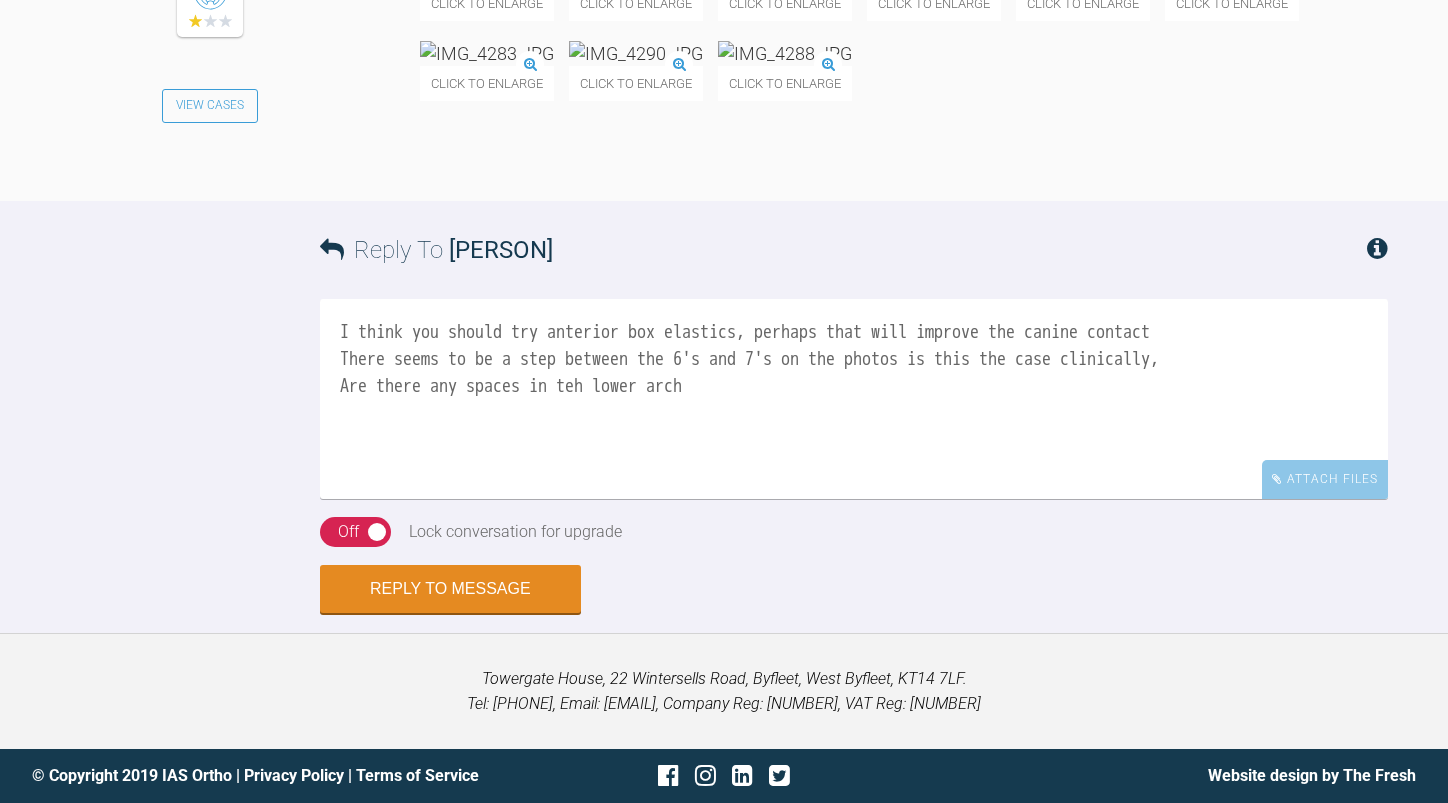 drag, startPoint x: 556, startPoint y: 329, endPoint x: 332, endPoint y: 329, distance: 224 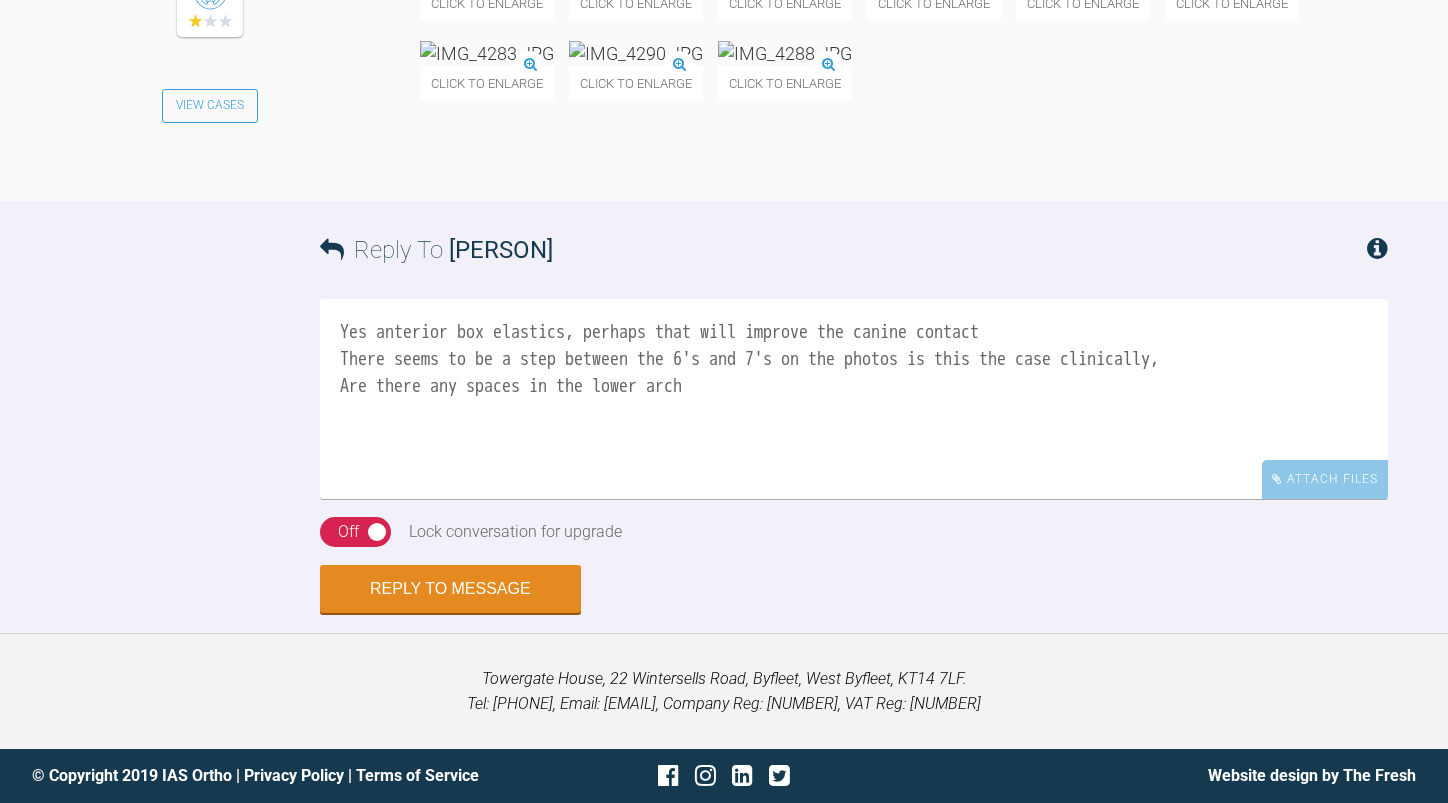 scroll, scrollTop: 9653, scrollLeft: 0, axis: vertical 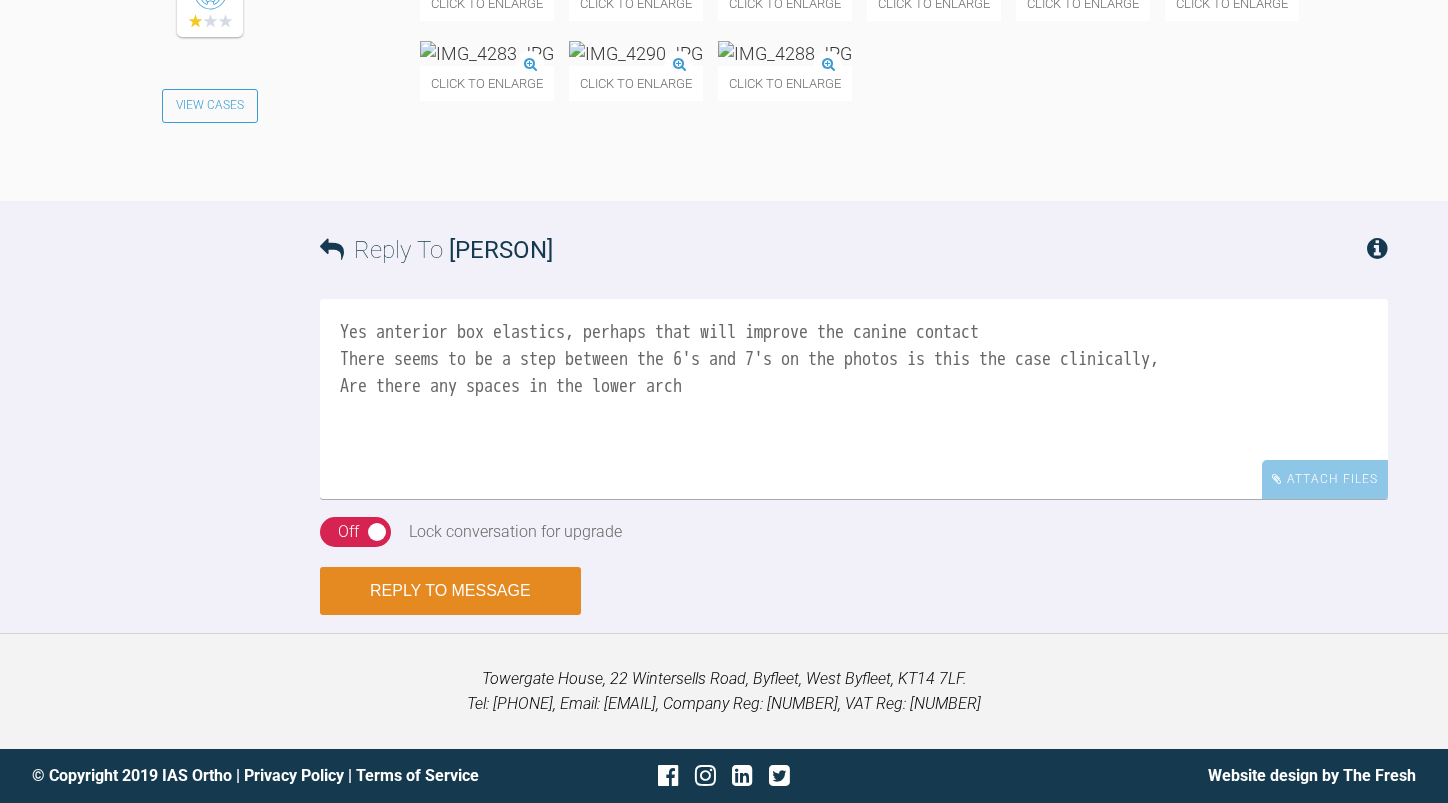 type on "Yes anterior box elastics, perhaps that will improve the canine contact
There seems to be a step between the 6's and 7's on the photos is this the case clinically,
Are there any spaces in the lower arch" 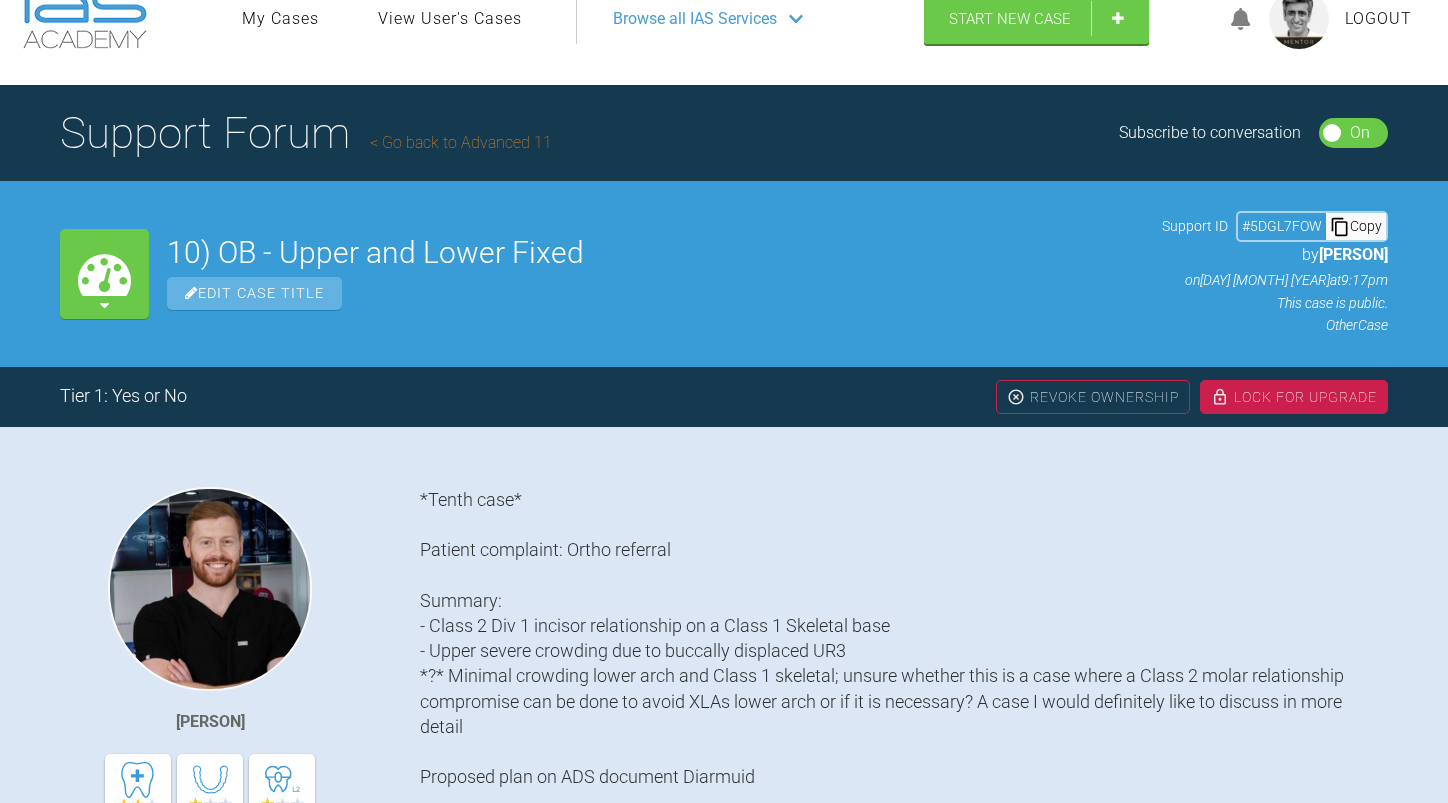 scroll, scrollTop: 0, scrollLeft: 0, axis: both 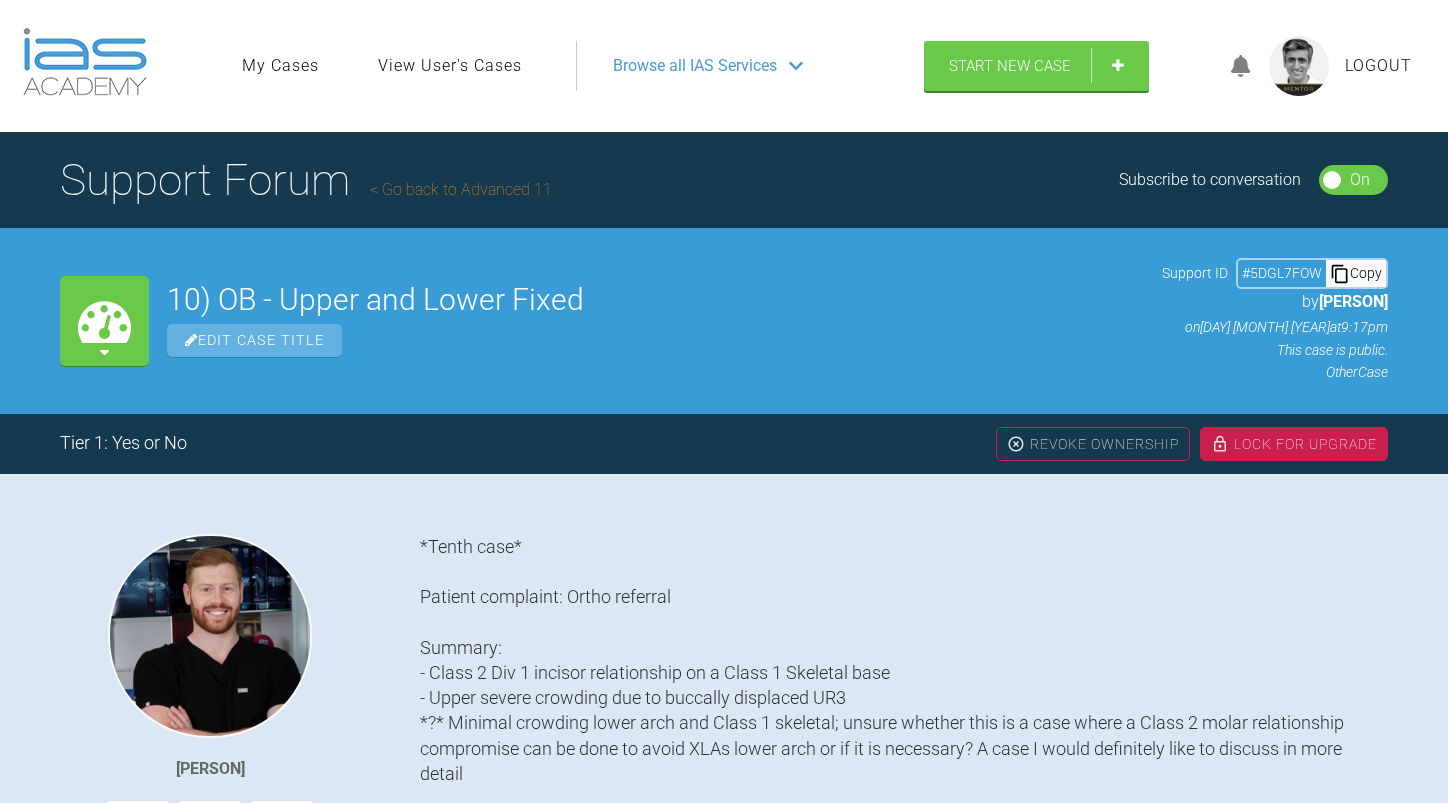 click on "Go back to Advanced 11" at bounding box center [461, 189] 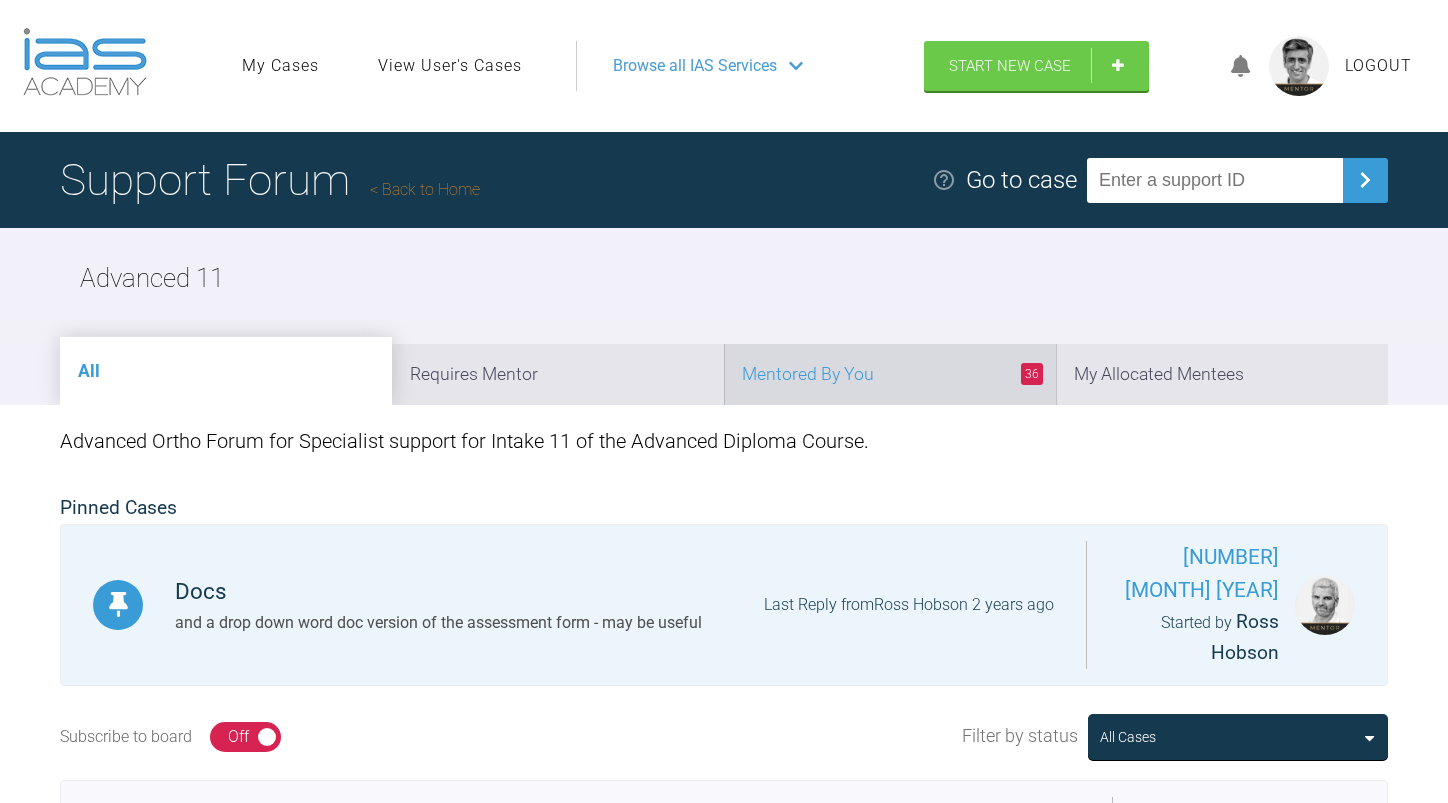 click on "[NUMBER] Mentored By You" at bounding box center [890, 374] 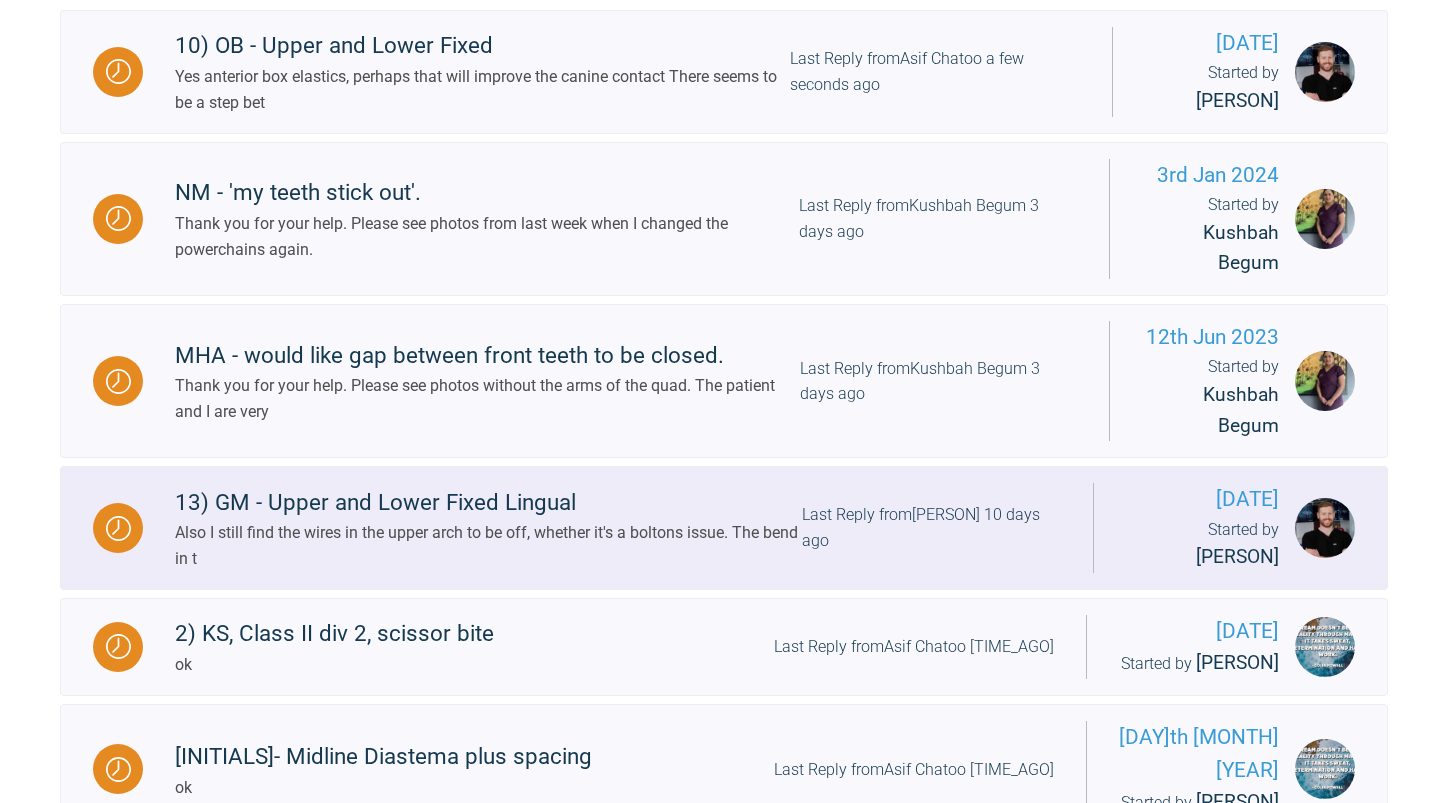 click on "13) GM - Upper and Lower Fixed Lingual Also I still find the wires in the upper arch to be off, whether it's a boltons issue. The bend in t Last Reply from  [NAME]   10 days ago" at bounding box center [618, 528] 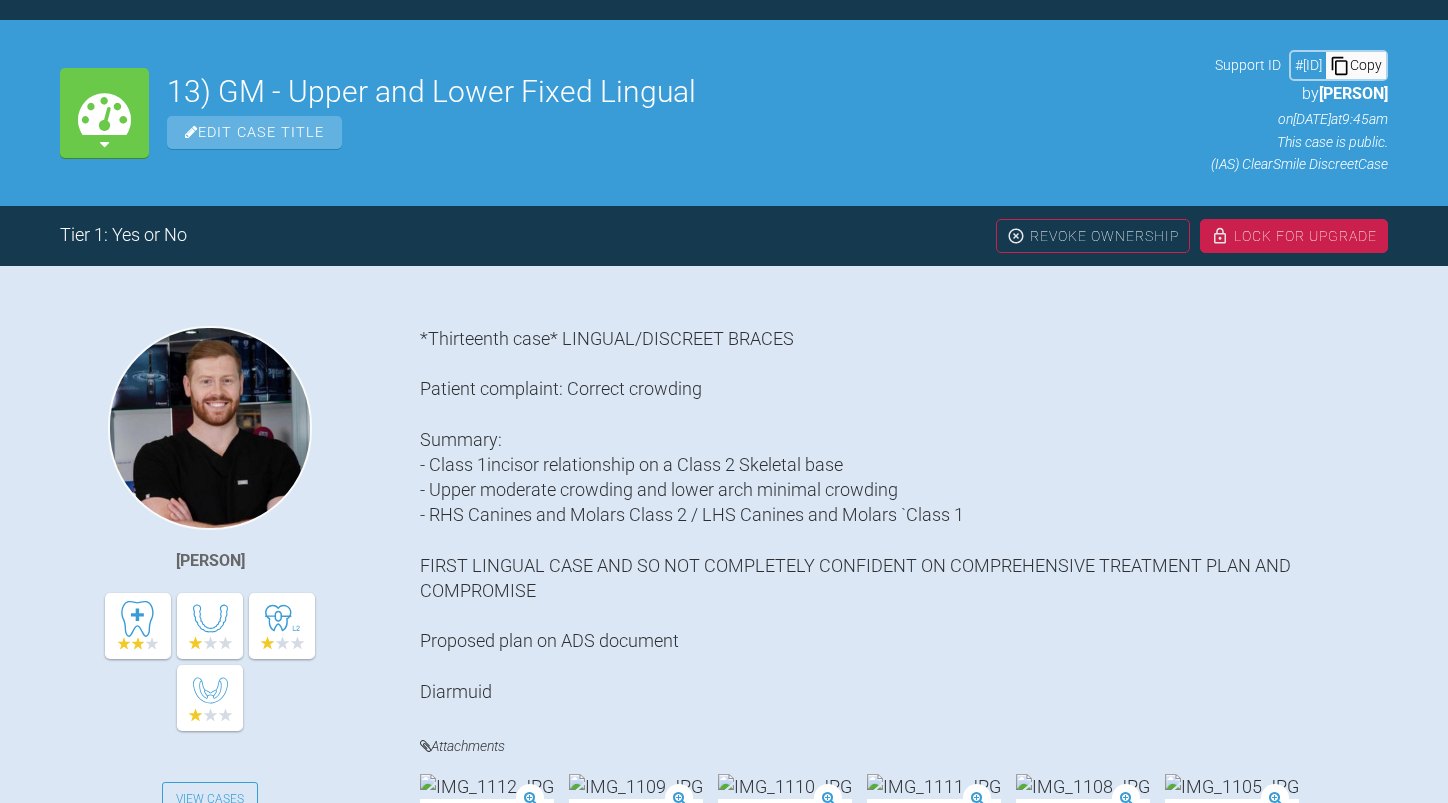 scroll, scrollTop: 600, scrollLeft: 0, axis: vertical 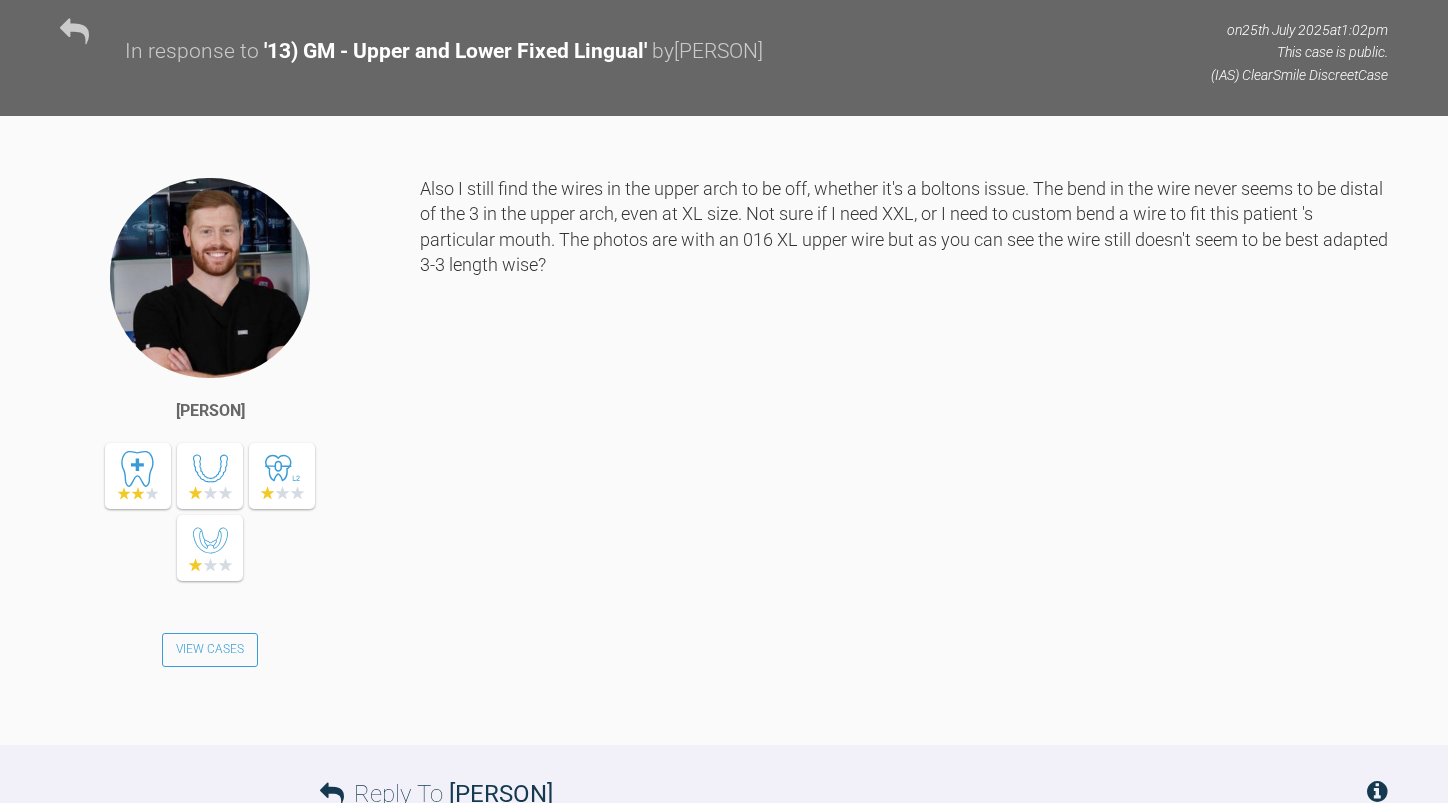 click at bounding box center (487, -142) 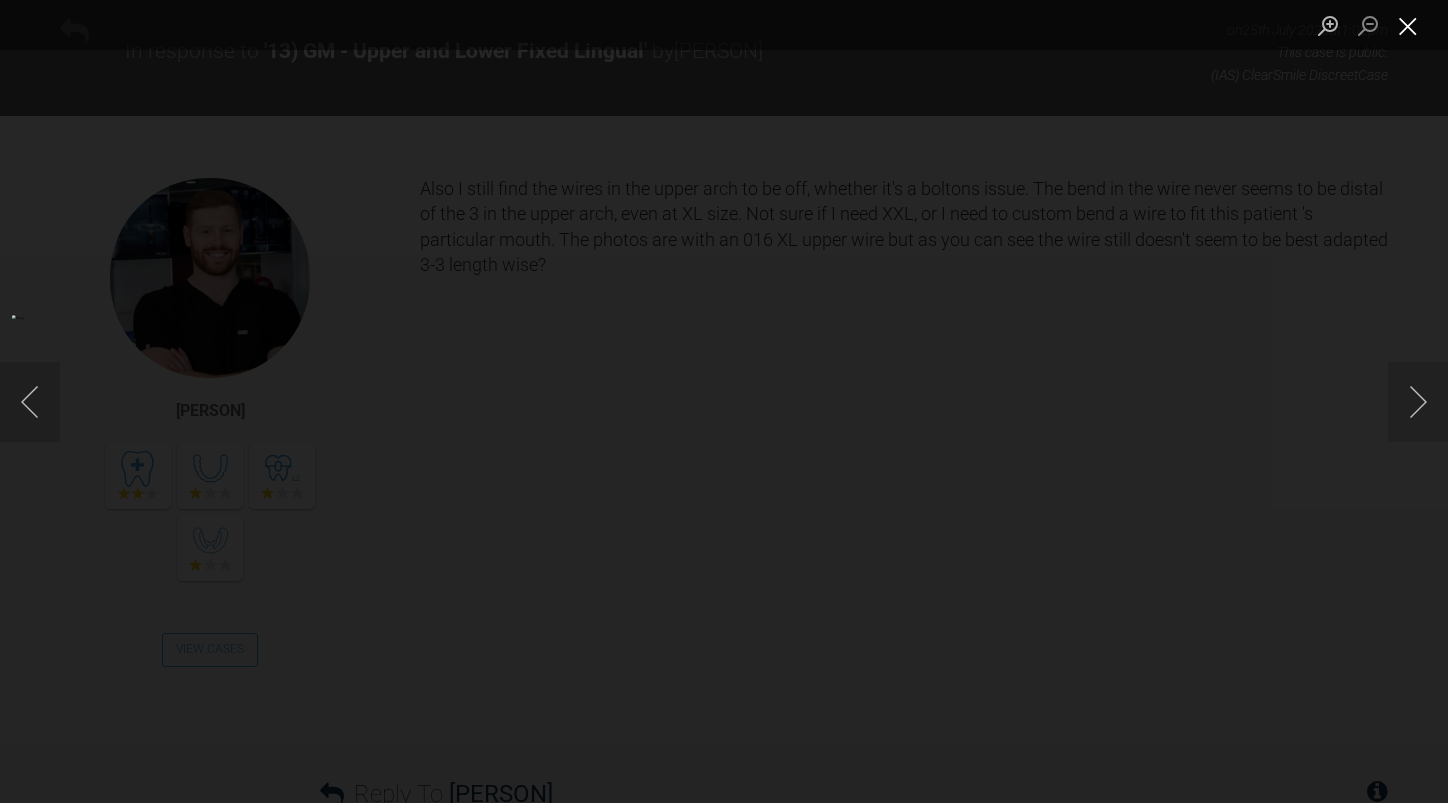 click at bounding box center (1408, 25) 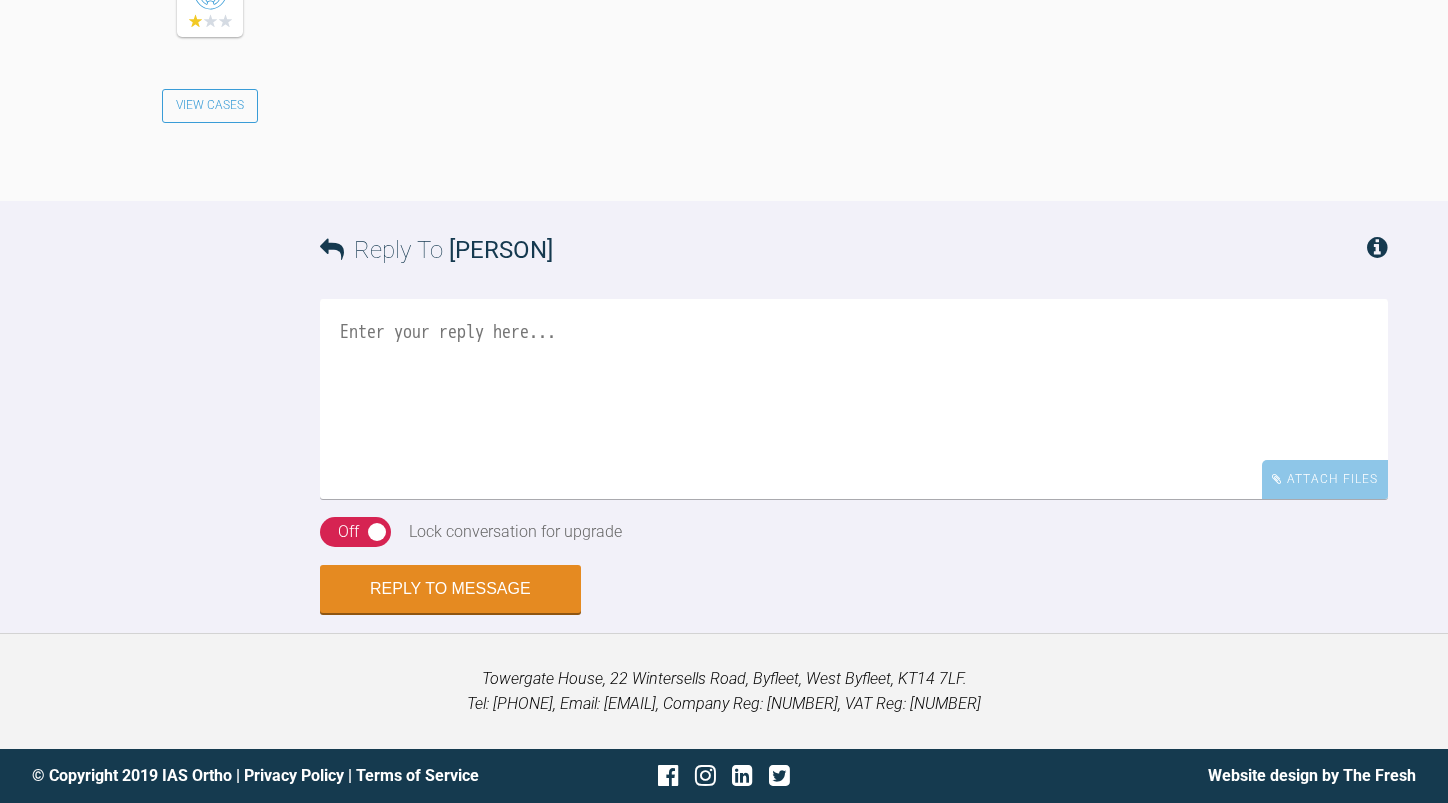 scroll, scrollTop: 14020, scrollLeft: 0, axis: vertical 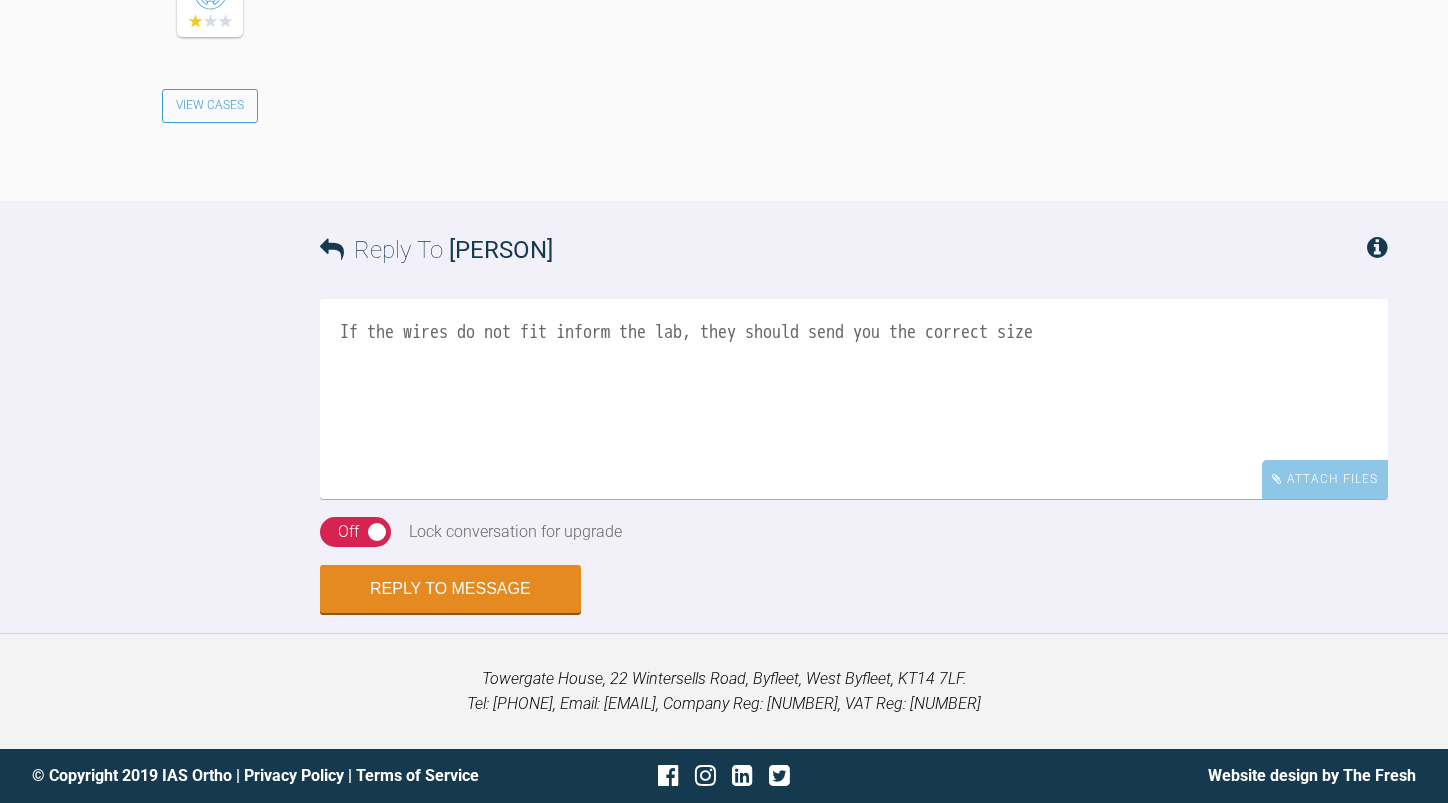 click on "If the wires do not fit inform the lab, they should send you the correct size" at bounding box center [854, 399] 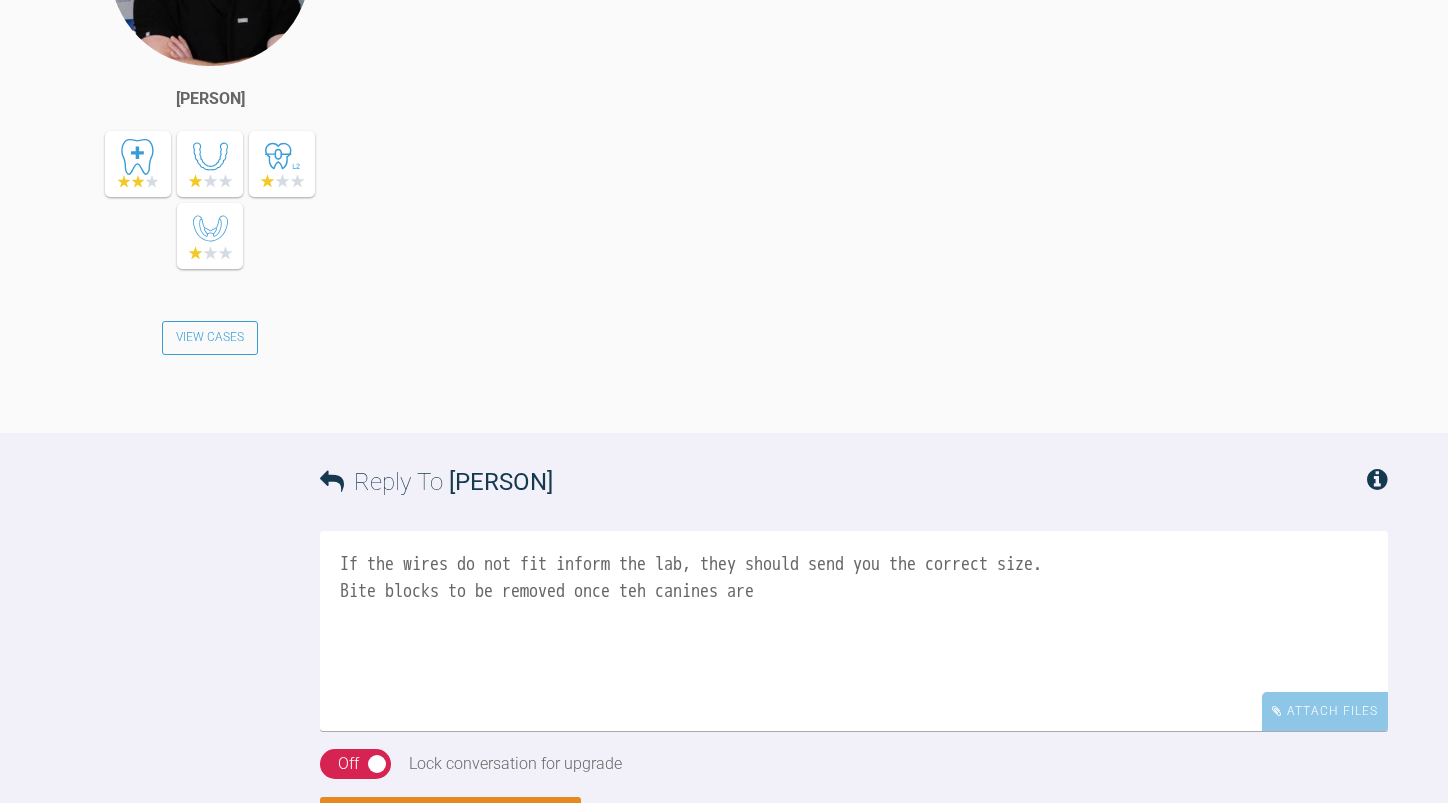 scroll, scrollTop: 12720, scrollLeft: 0, axis: vertical 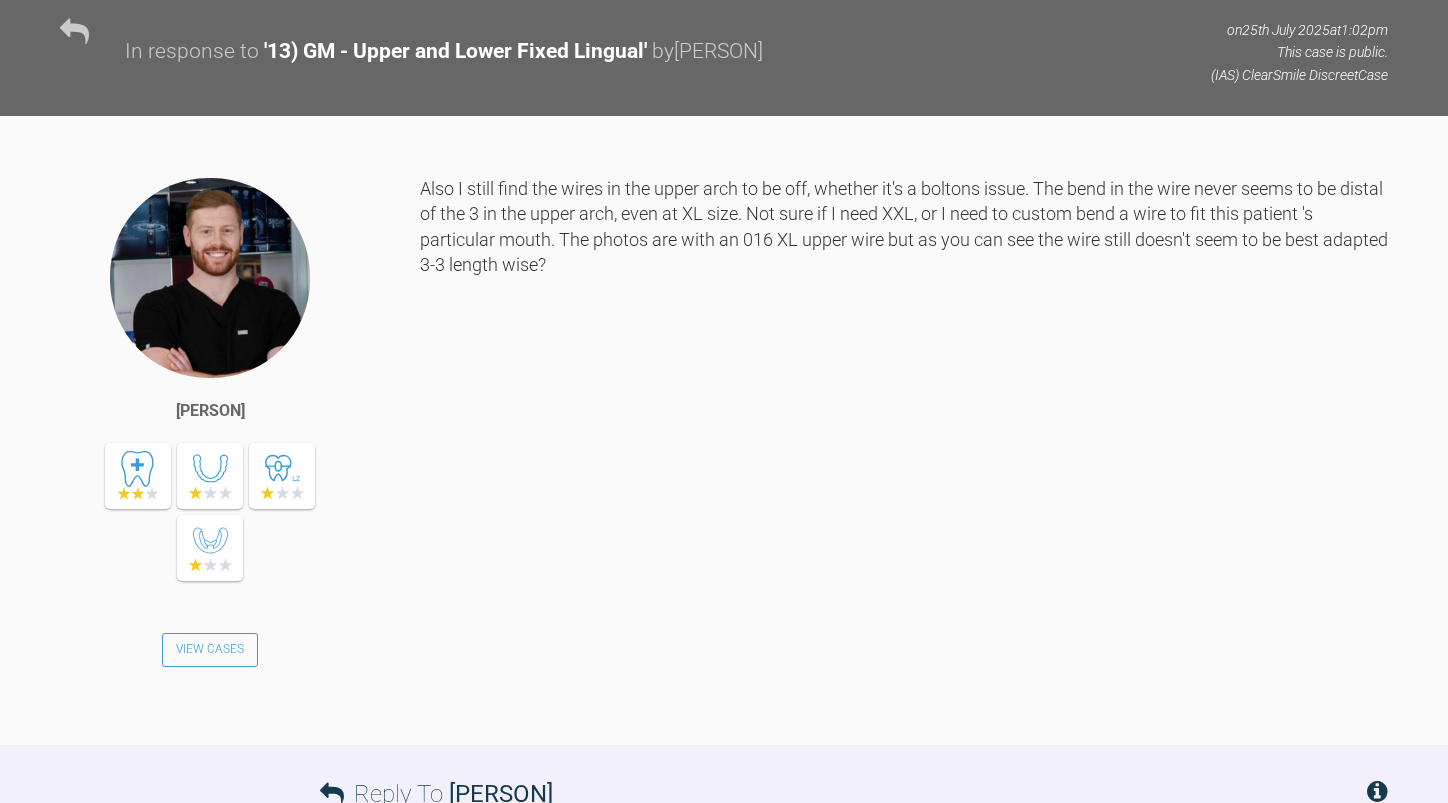click at bounding box center [934, -142] 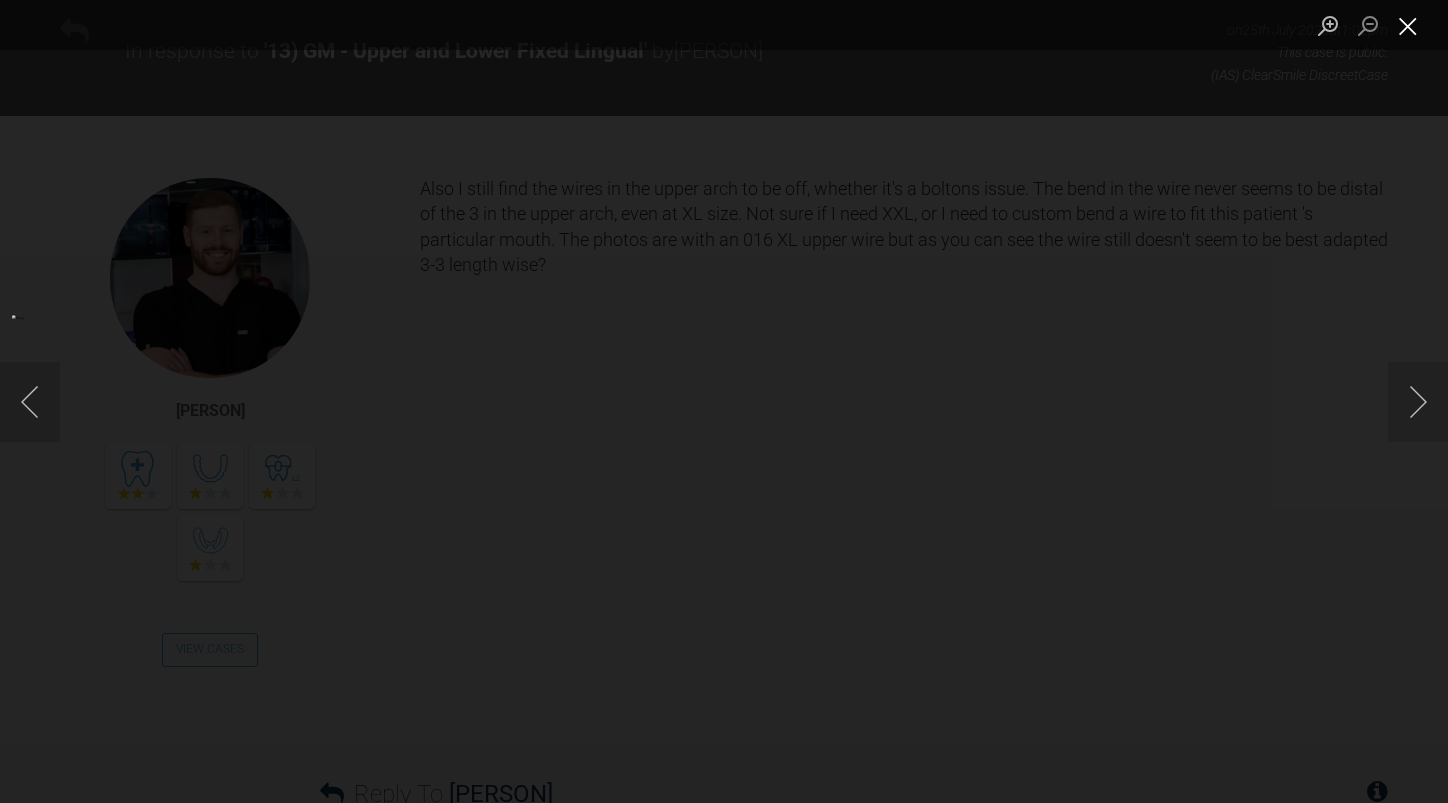 click at bounding box center [1408, 25] 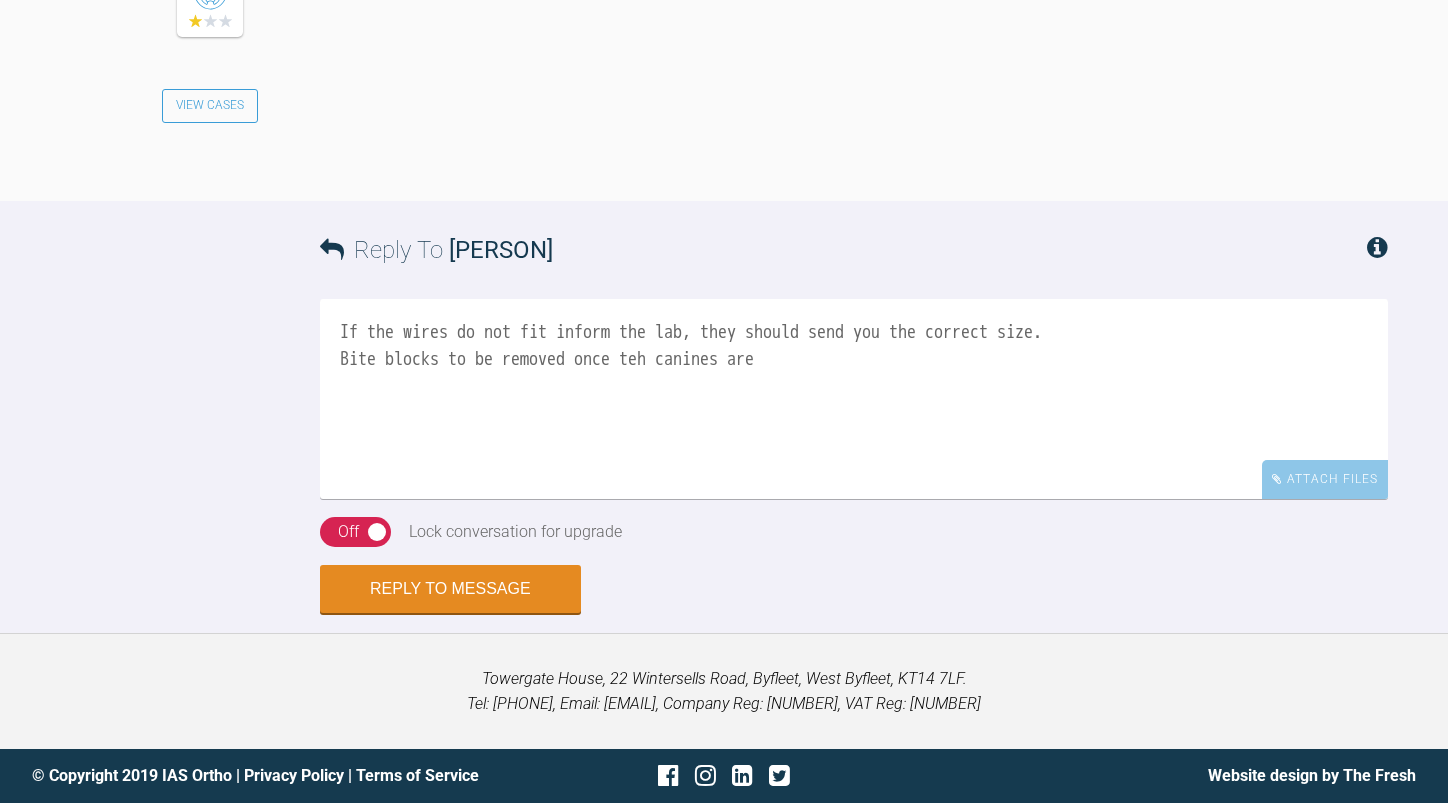 scroll, scrollTop: 14120, scrollLeft: 0, axis: vertical 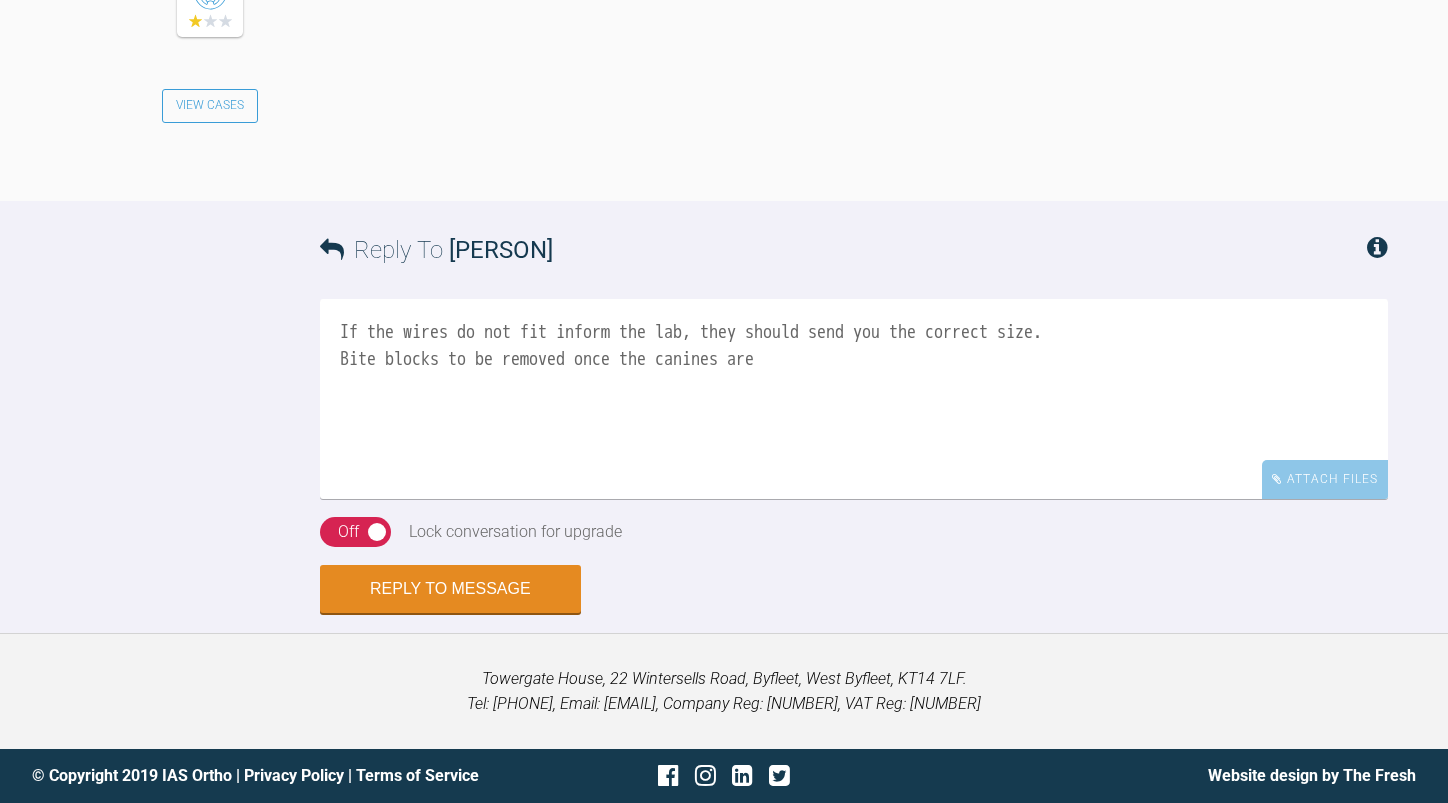 click on "If the wires do not fit inform the lab, they should send you the correct size.
Bite blocks to be removed once the canines are" at bounding box center [854, 399] 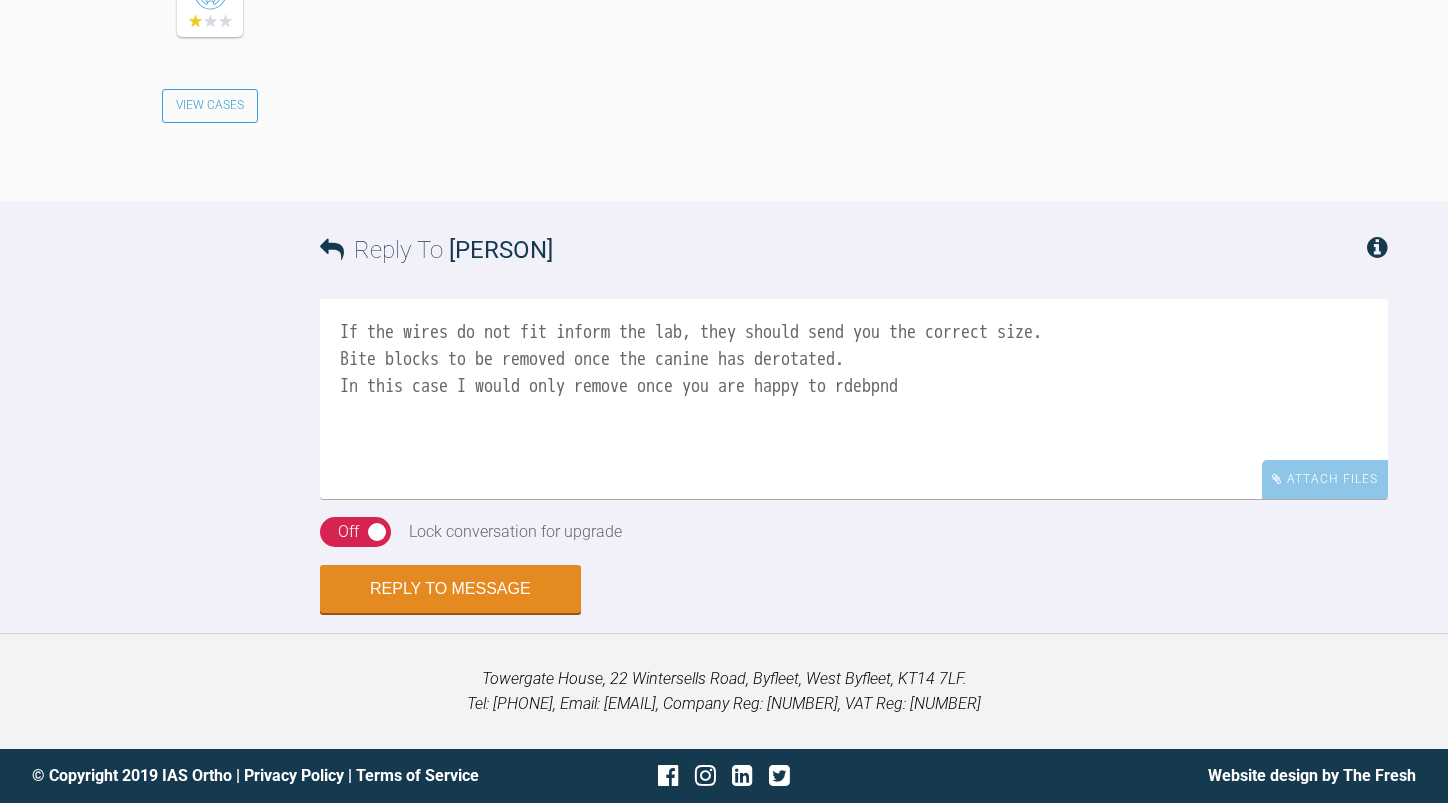 drag, startPoint x: 921, startPoint y: 378, endPoint x: 893, endPoint y: 417, distance: 48.010414 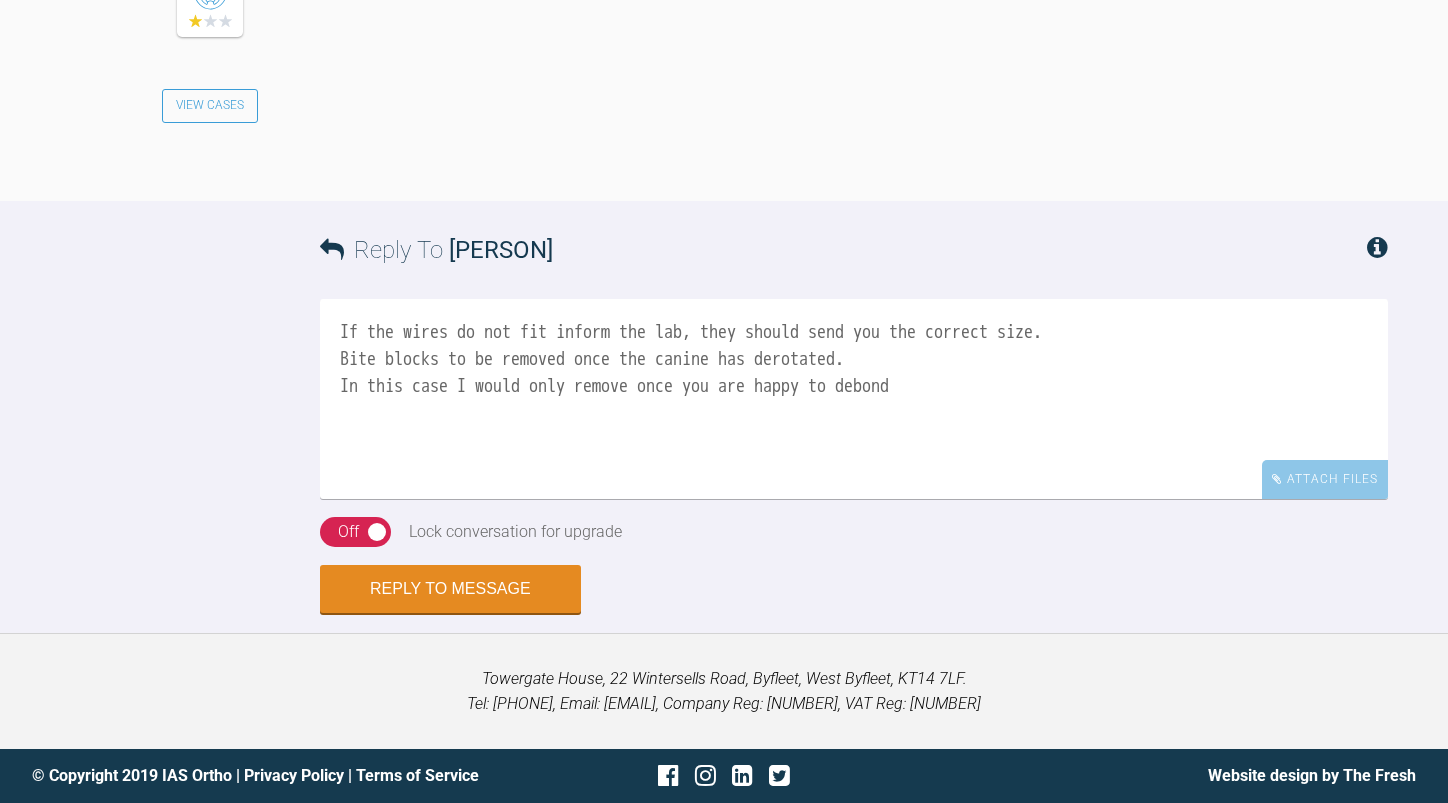 scroll, scrollTop: 14120, scrollLeft: 0, axis: vertical 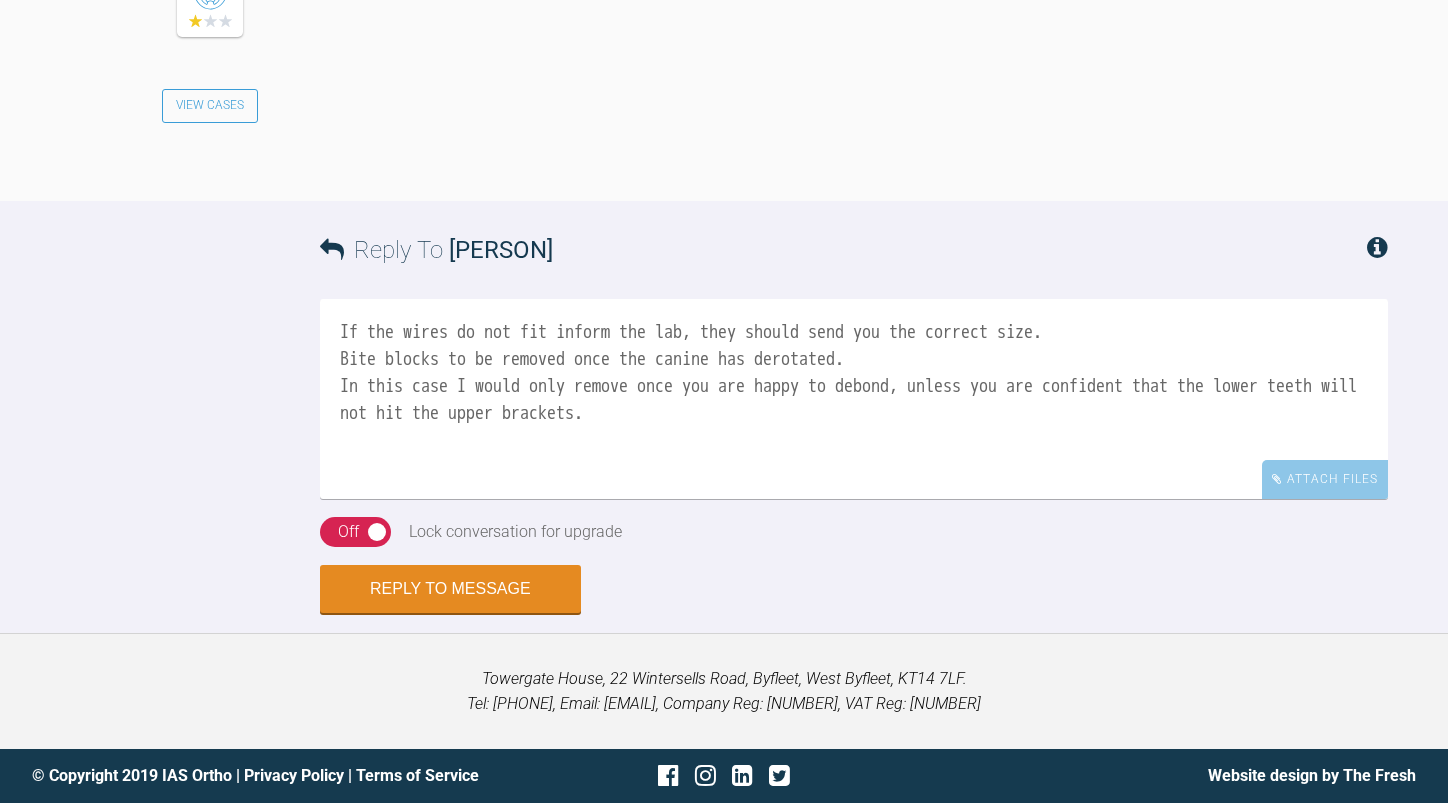 click on "If the wires do not fit inform the lab, they should send you the correct size.
Bite blocks to be removed once the canine has derotated.
In this case I would only remove once you are happy to debond, unless you are confident that the lower teeth will not hit the upper brackets." at bounding box center (854, 399) 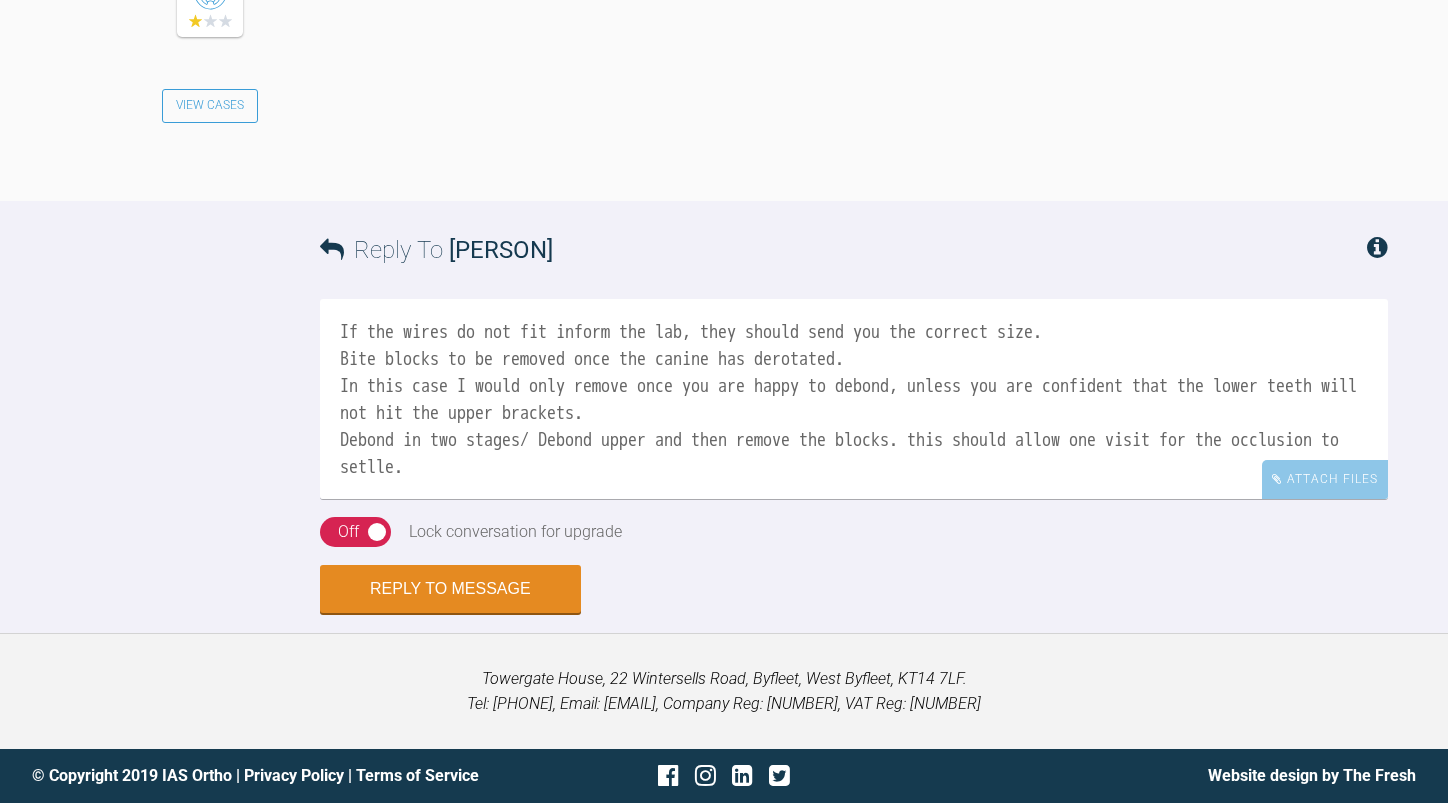 click on "If the wires do not fit inform the lab, they should send you the correct size.
Bite blocks to be removed once the canine has derotated.
In this case I would only remove once you are happy to debond, unless you are confident that the lower teeth will not hit the upper brackets.
Debond in two stages/ Debond upper and then remove the blocks. this should allow one visit for the occlusion to setlle." at bounding box center (854, 399) 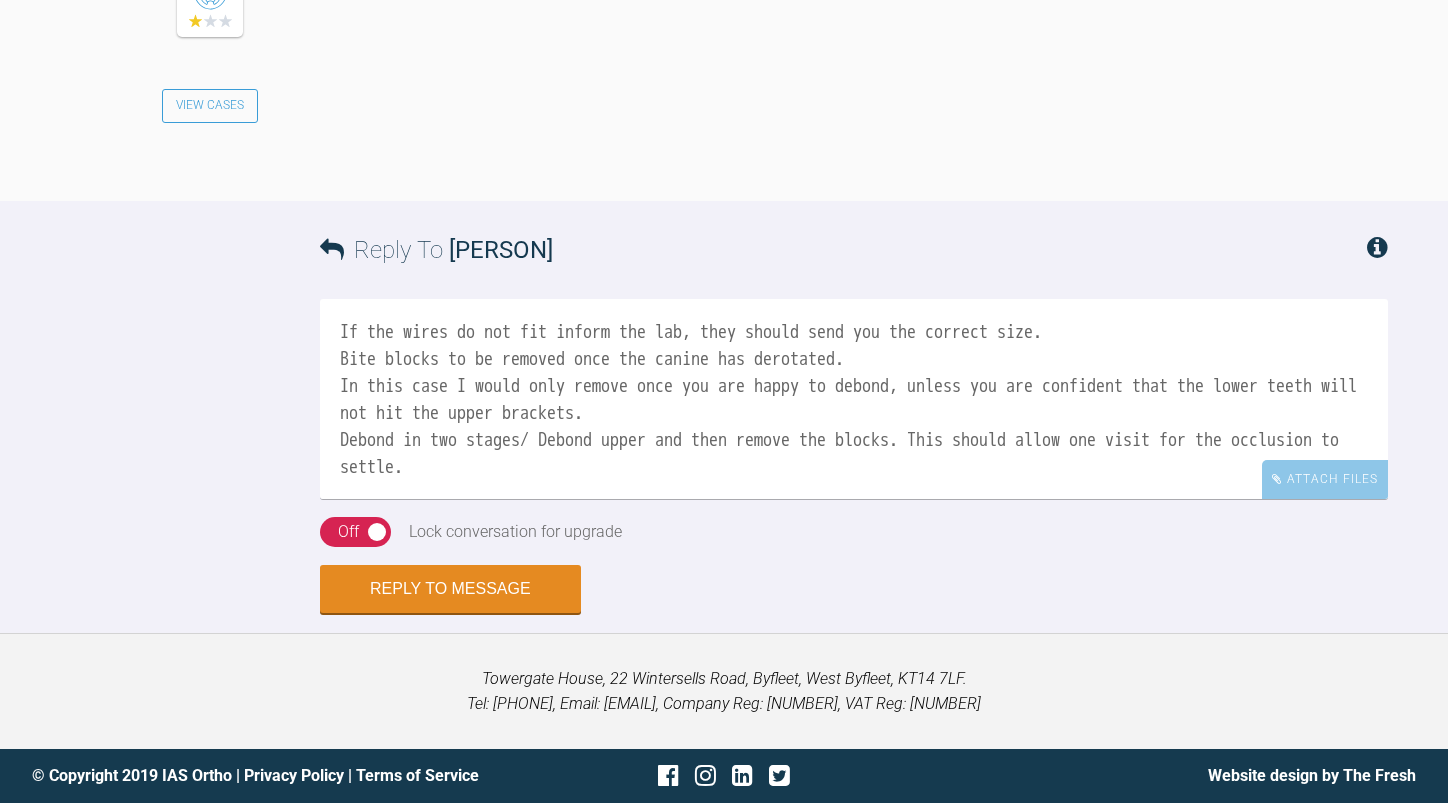 click on "If the wires do not fit inform the lab, they should send you the correct size.
Bite blocks to be removed once the canine has derotated.
In this case I would only remove once you are happy to debond, unless you are confident that the lower teeth will not hit the upper brackets.
Debond in two stages/ Debond upper and then remove the blocks. This should allow one visit for the occlusion to settle." at bounding box center [854, 399] 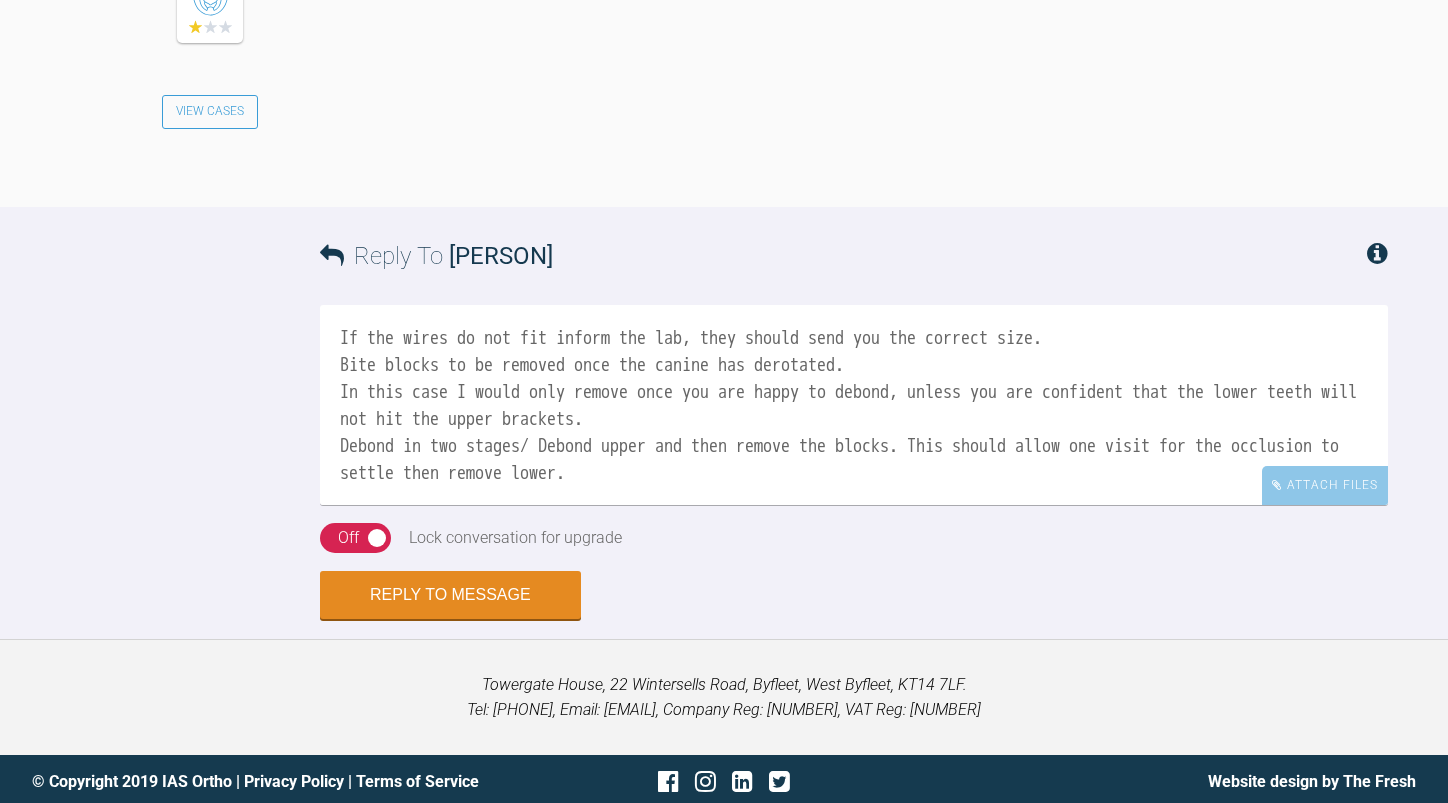 scroll, scrollTop: 12920, scrollLeft: 0, axis: vertical 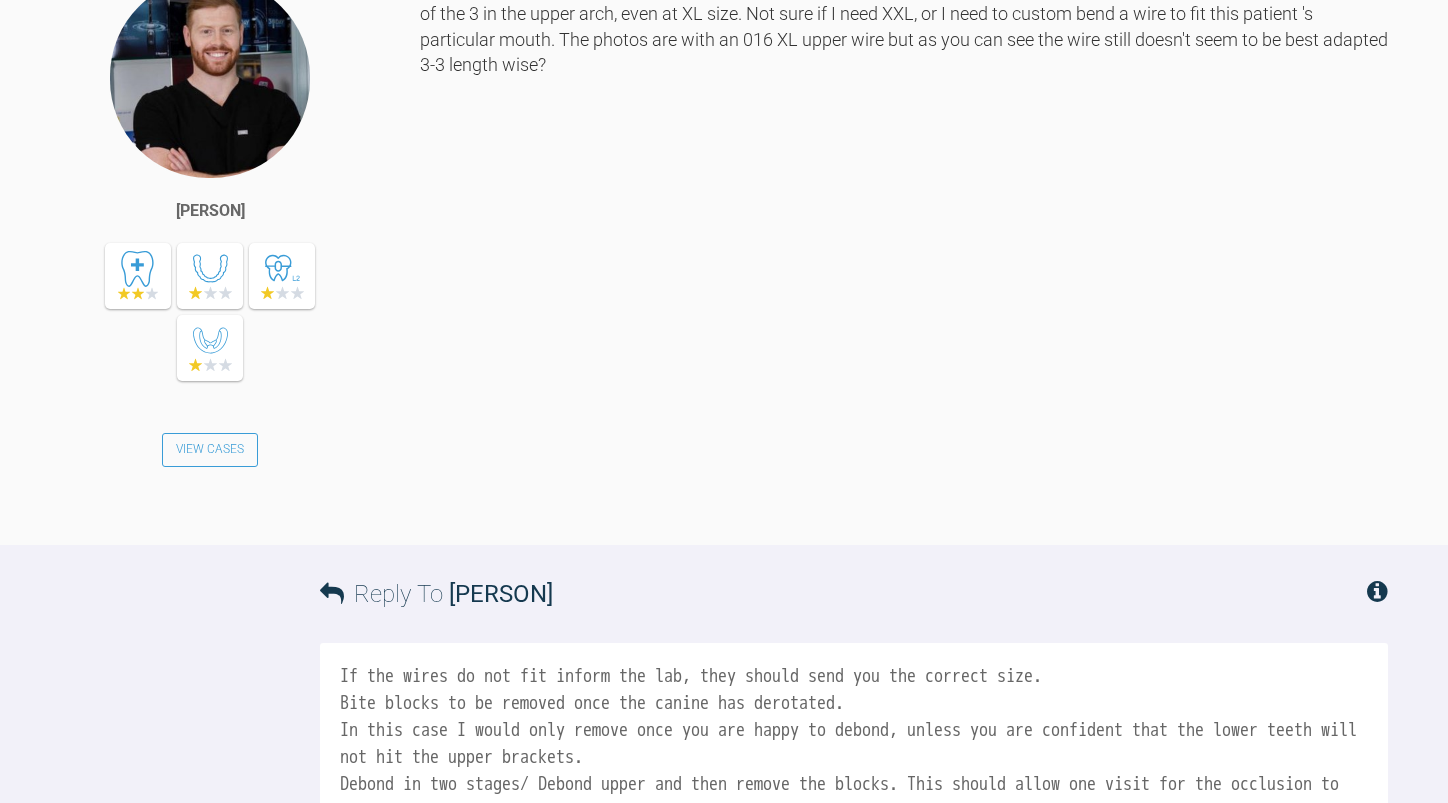 click at bounding box center (934, -342) 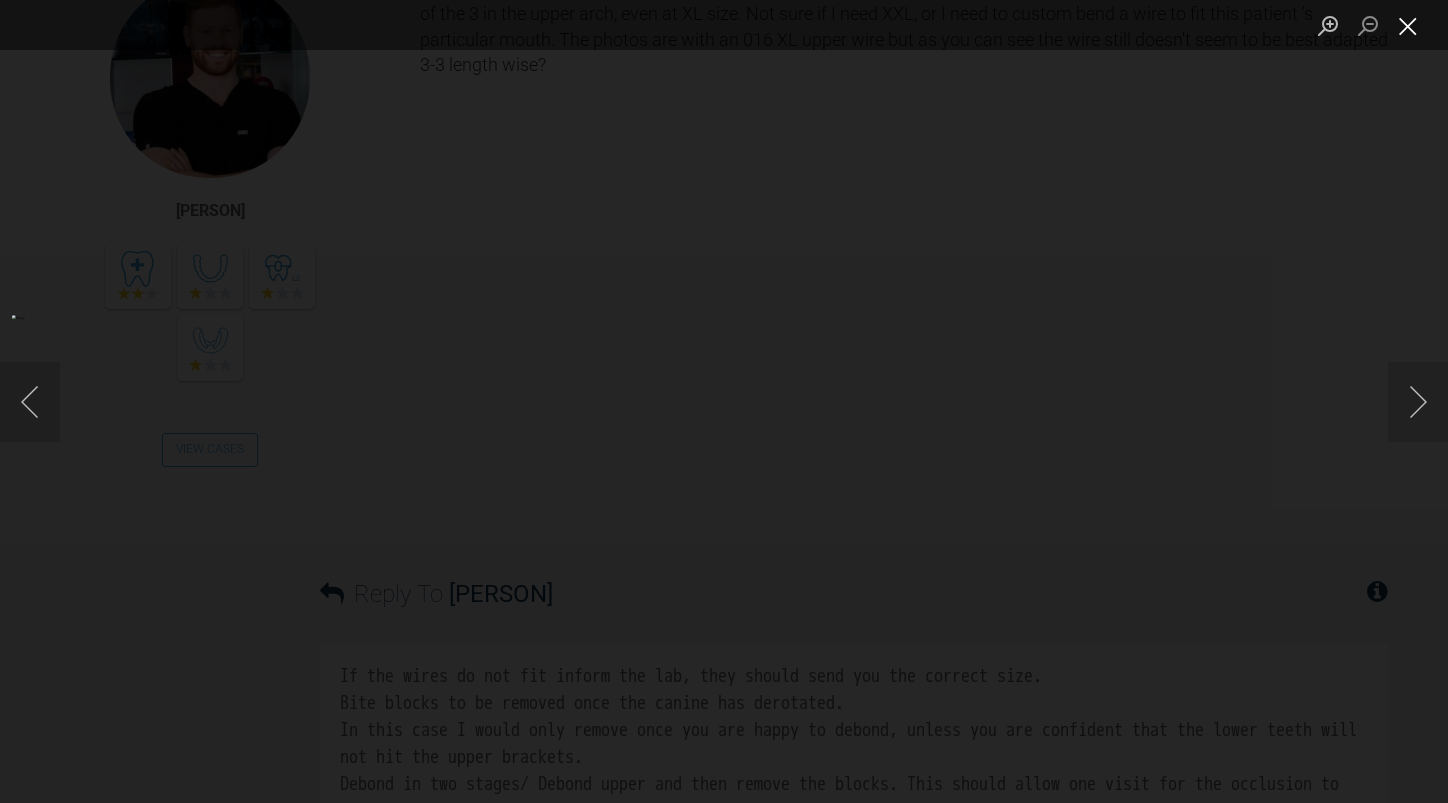click at bounding box center [1408, 25] 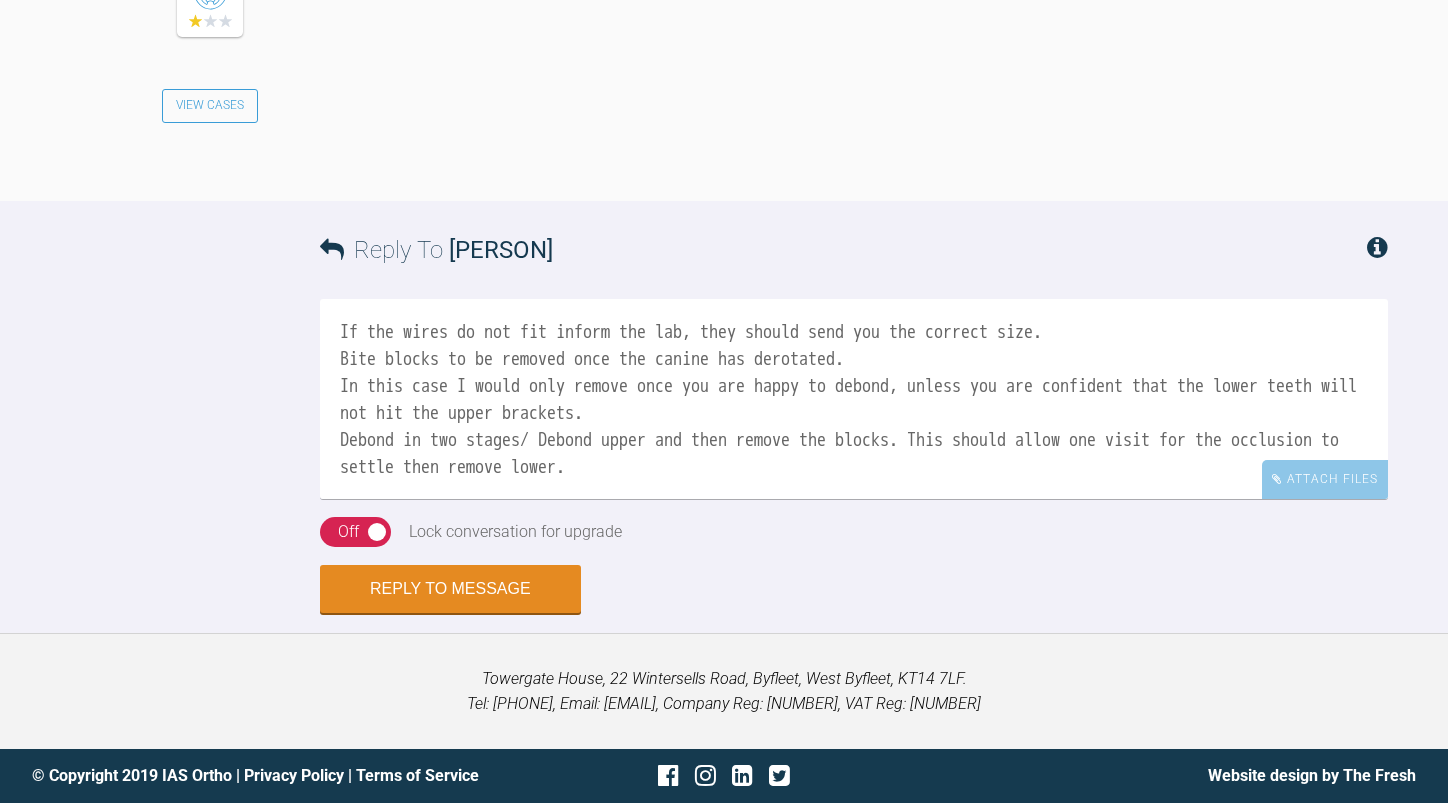 scroll, scrollTop: 14120, scrollLeft: 0, axis: vertical 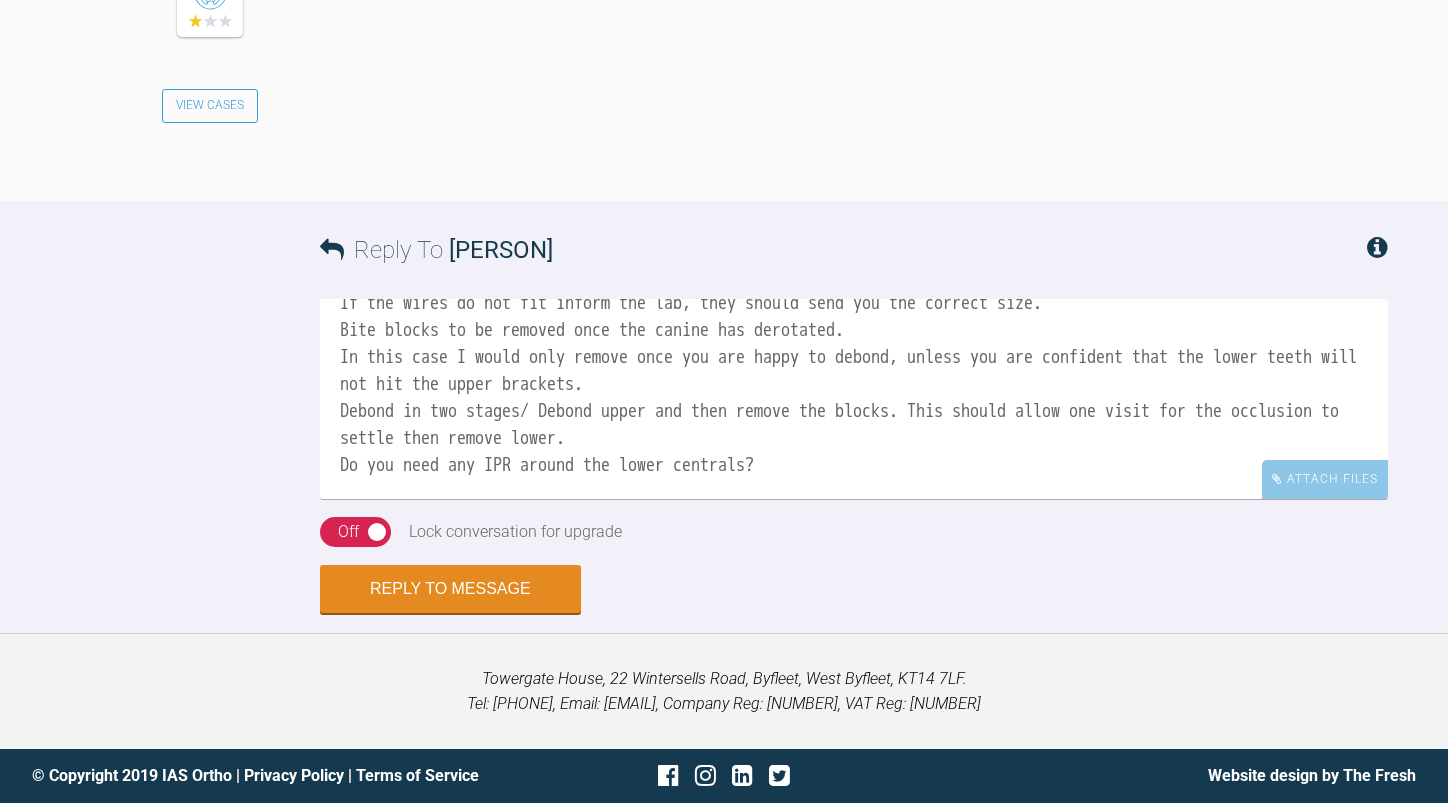 click on "If the wires do not fit inform the lab, they should send you the correct size.
Bite blocks to be removed once the canine has derotated.
In this case I would only remove once you are happy to debond, unless you are confident that the lower teeth will not hit the upper brackets.
Debond in two stages/ Debond upper and then remove the blocks. This should allow one visit for the occlusion to settle then remove lower.
Do you need any IPR around the lower centrals?" at bounding box center [854, 399] 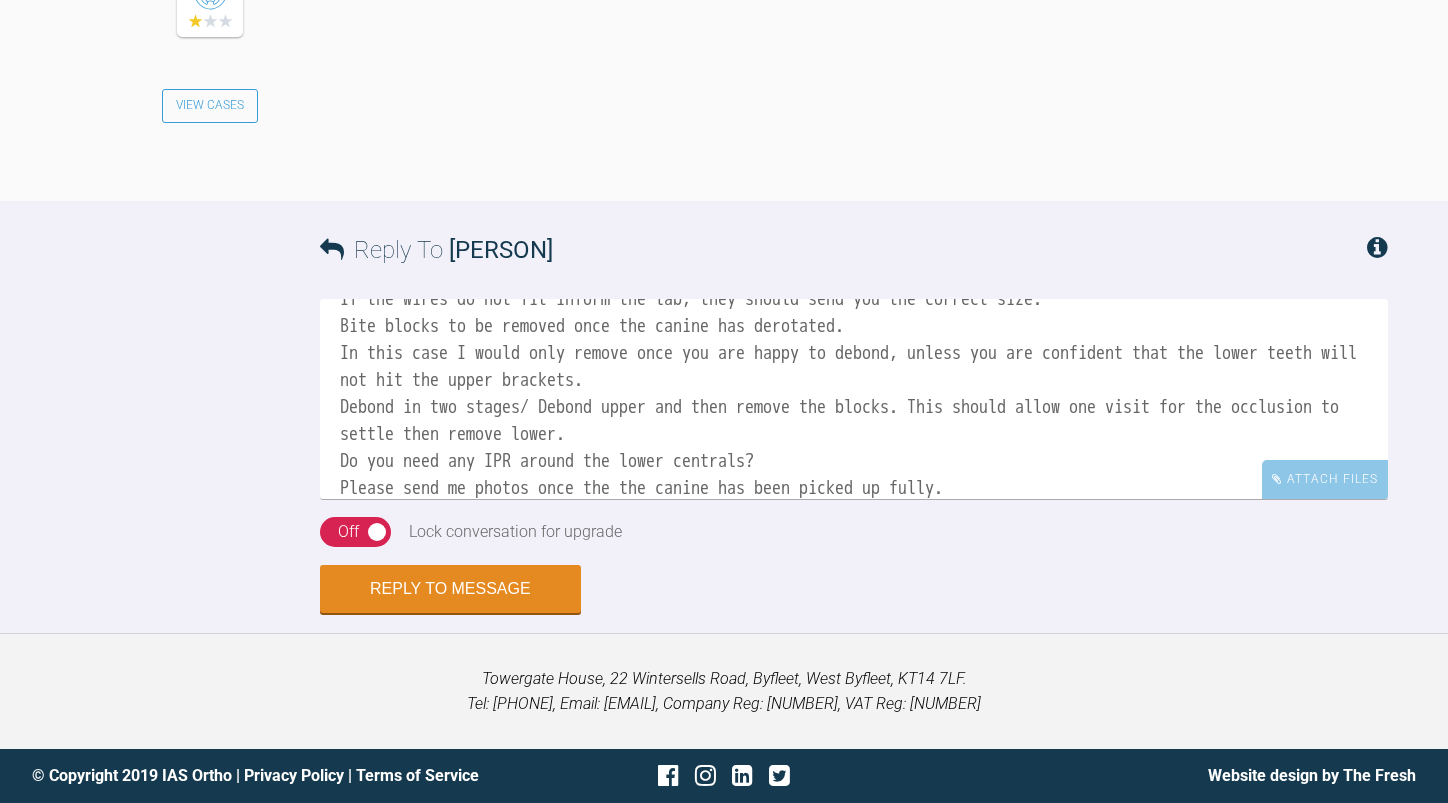 scroll, scrollTop: 56, scrollLeft: 0, axis: vertical 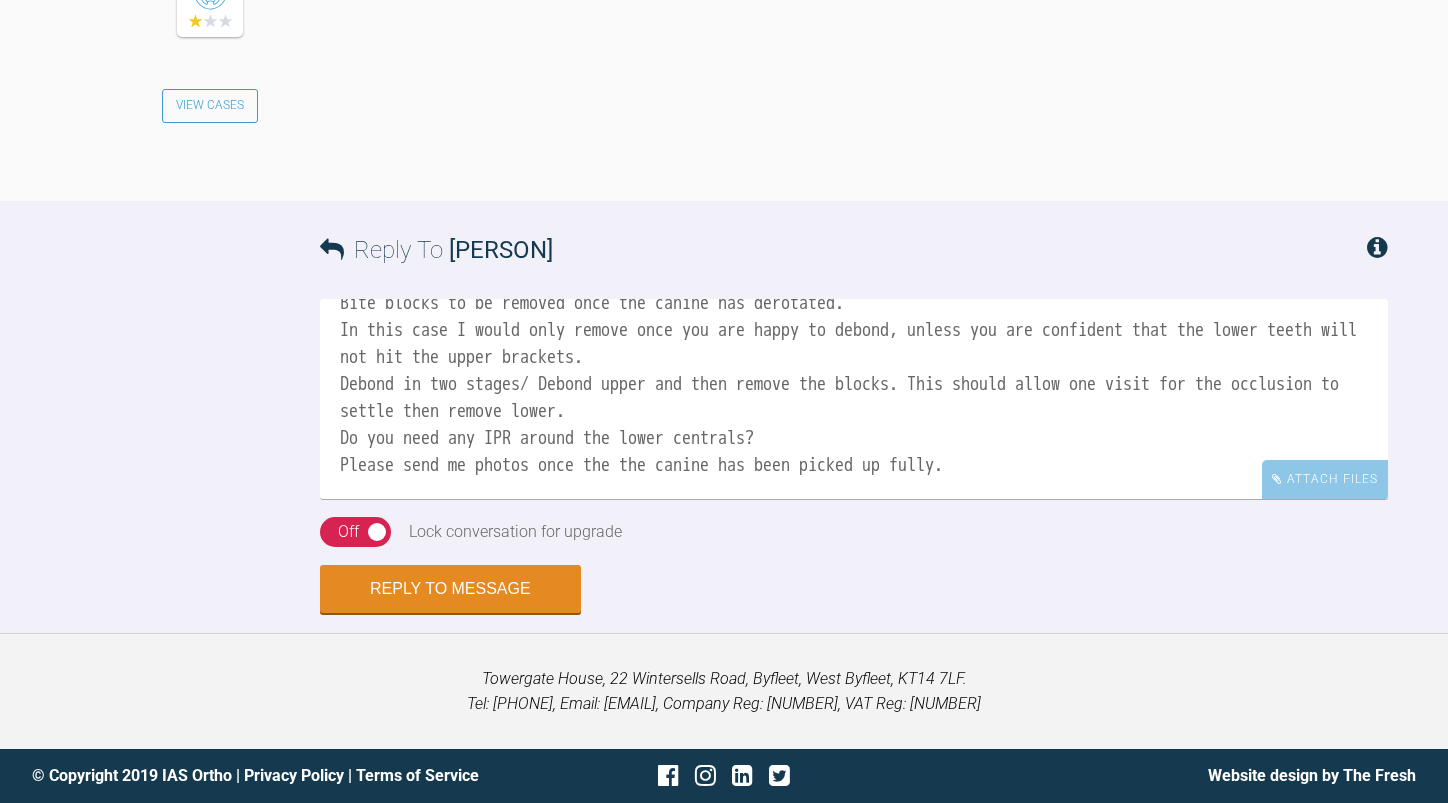 drag, startPoint x: 553, startPoint y: 483, endPoint x: 635, endPoint y: 473, distance: 82.607506 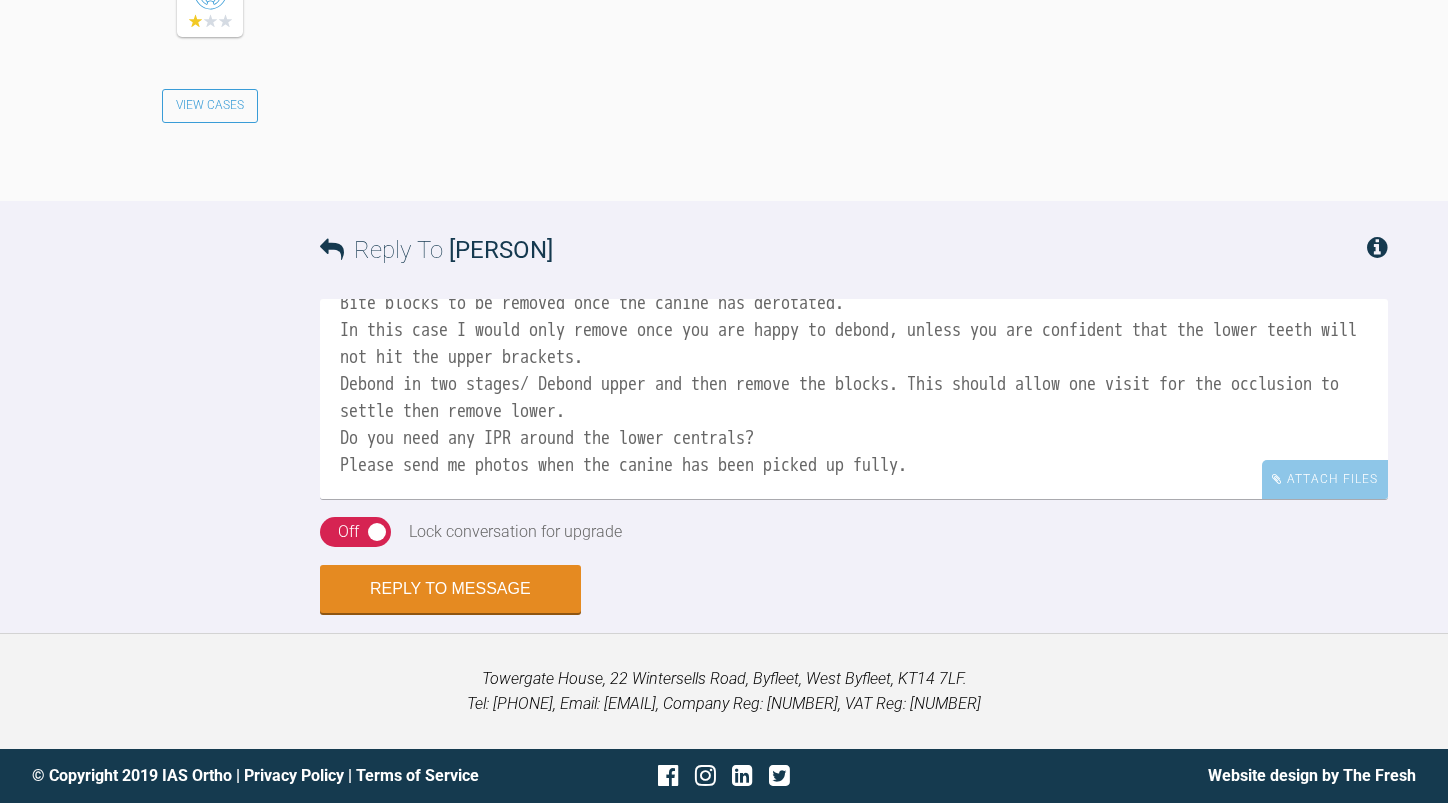 drag, startPoint x: 802, startPoint y: 462, endPoint x: 721, endPoint y: 465, distance: 81.055534 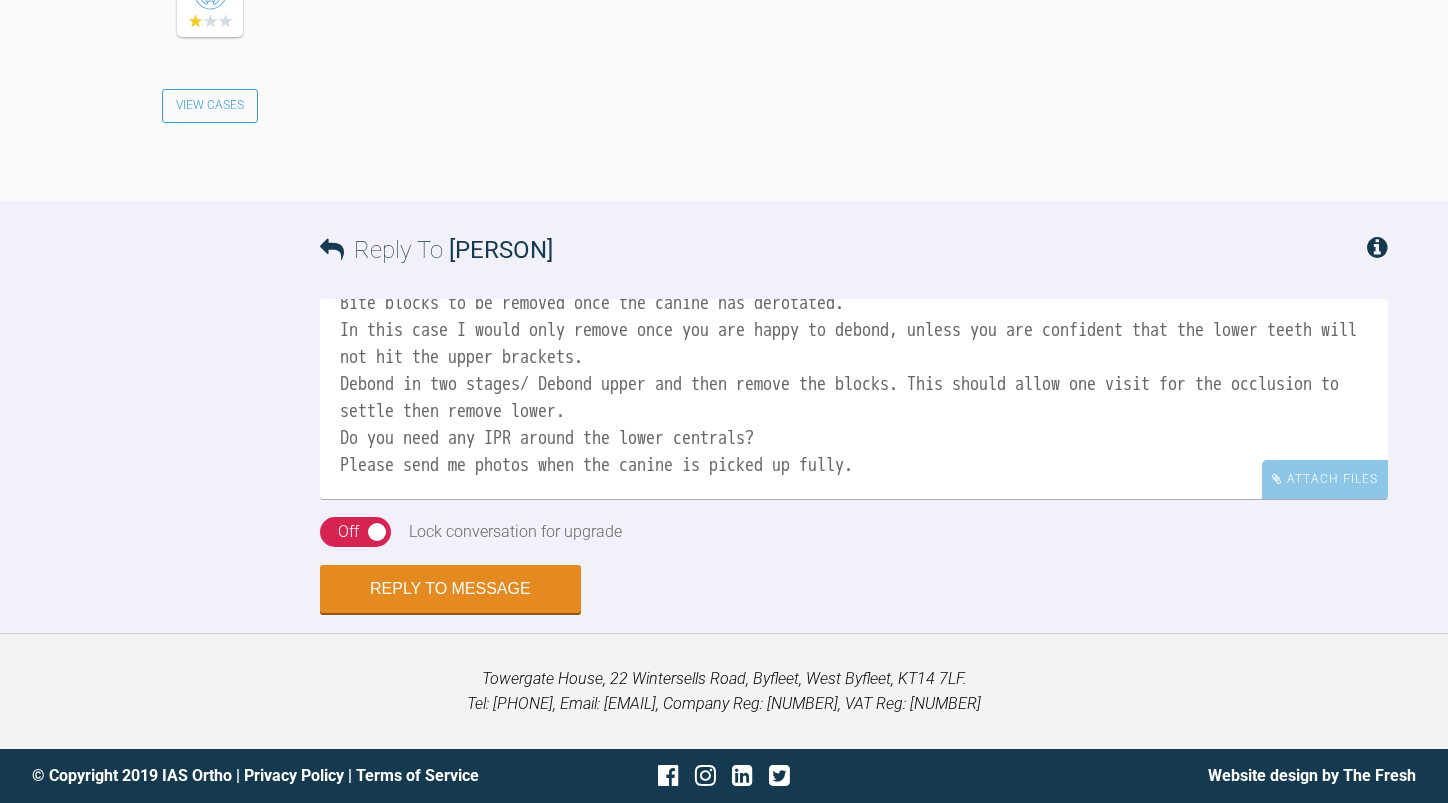click on "If the wires do not fit inform the lab, they should send you the correct size.
Bite blocks to be removed once the canine has derotated.
In this case I would only remove once you are happy to debond, unless you are confident that the lower teeth will not hit the upper brackets.
Debond in two stages/ Debond upper and then remove the blocks. This should allow one visit for the occlusion to settle then remove lower.
Do you need any IPR around the lower centrals?
Please send me photos when the canine is picked up fully." at bounding box center [854, 399] 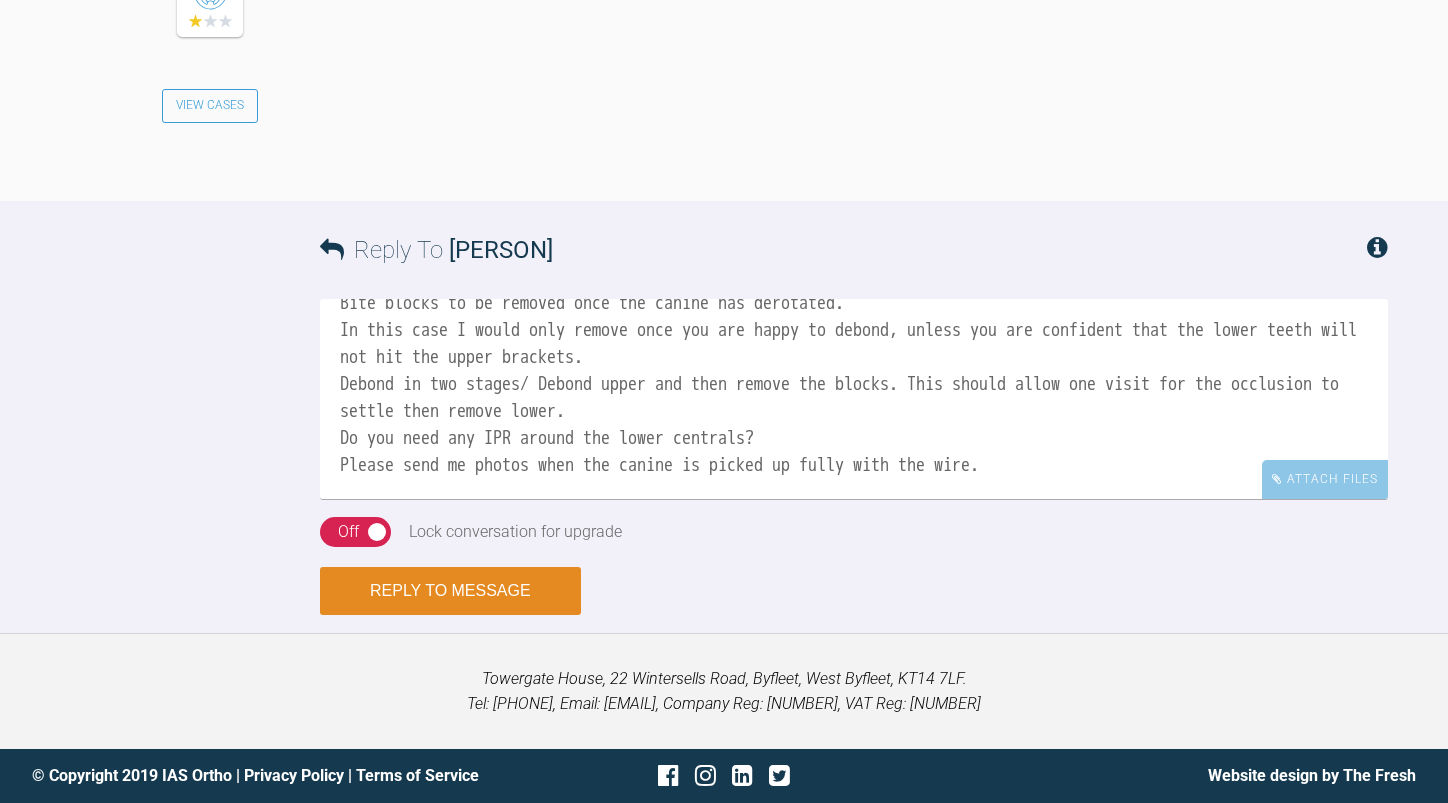 type on "If the wires do not fit inform the lab, they should send you the correct size.
Bite blocks to be removed once the canine has derotated.
In this case I would only remove once you are happy to debond, unless you are confident that the lower teeth will not hit the upper brackets.
Debond in two stages/ Debond upper and then remove the blocks. This should allow one visit for the occlusion to settle then remove lower.
Do you need any IPR around the lower centrals?
Please send me photos when the canine is picked up fully with the wire." 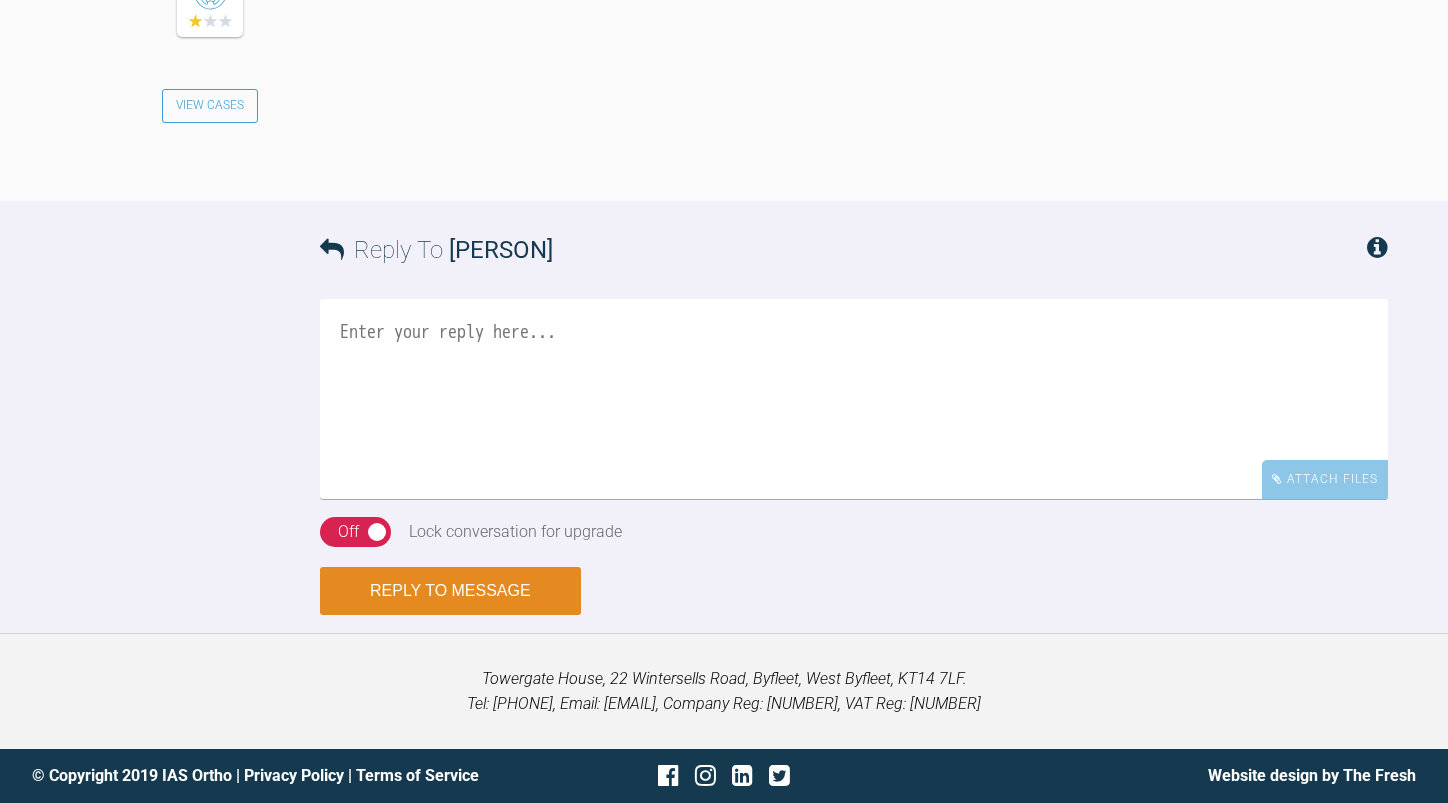 scroll, scrollTop: 0, scrollLeft: 0, axis: both 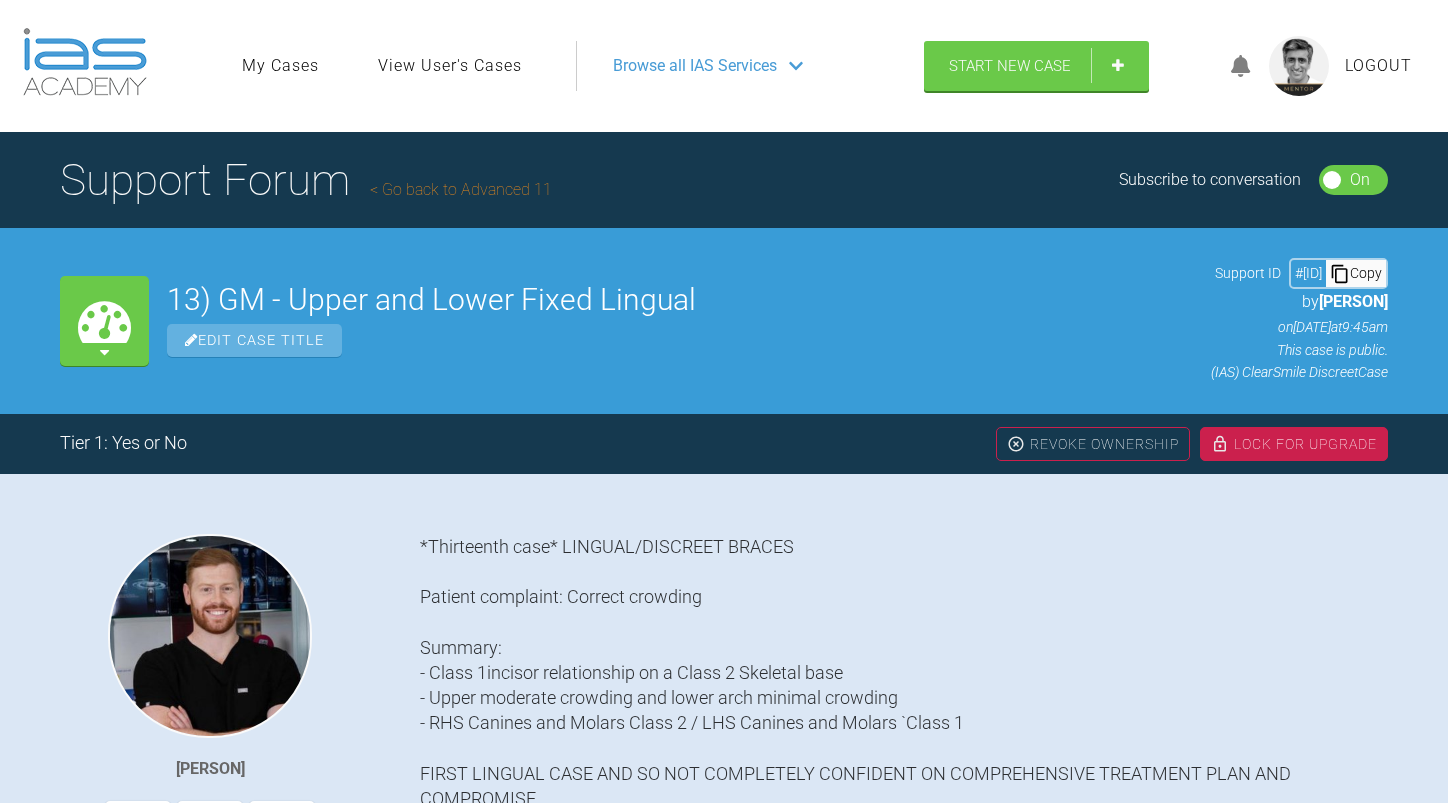 click on "Go back to Advanced 11" at bounding box center [461, 189] 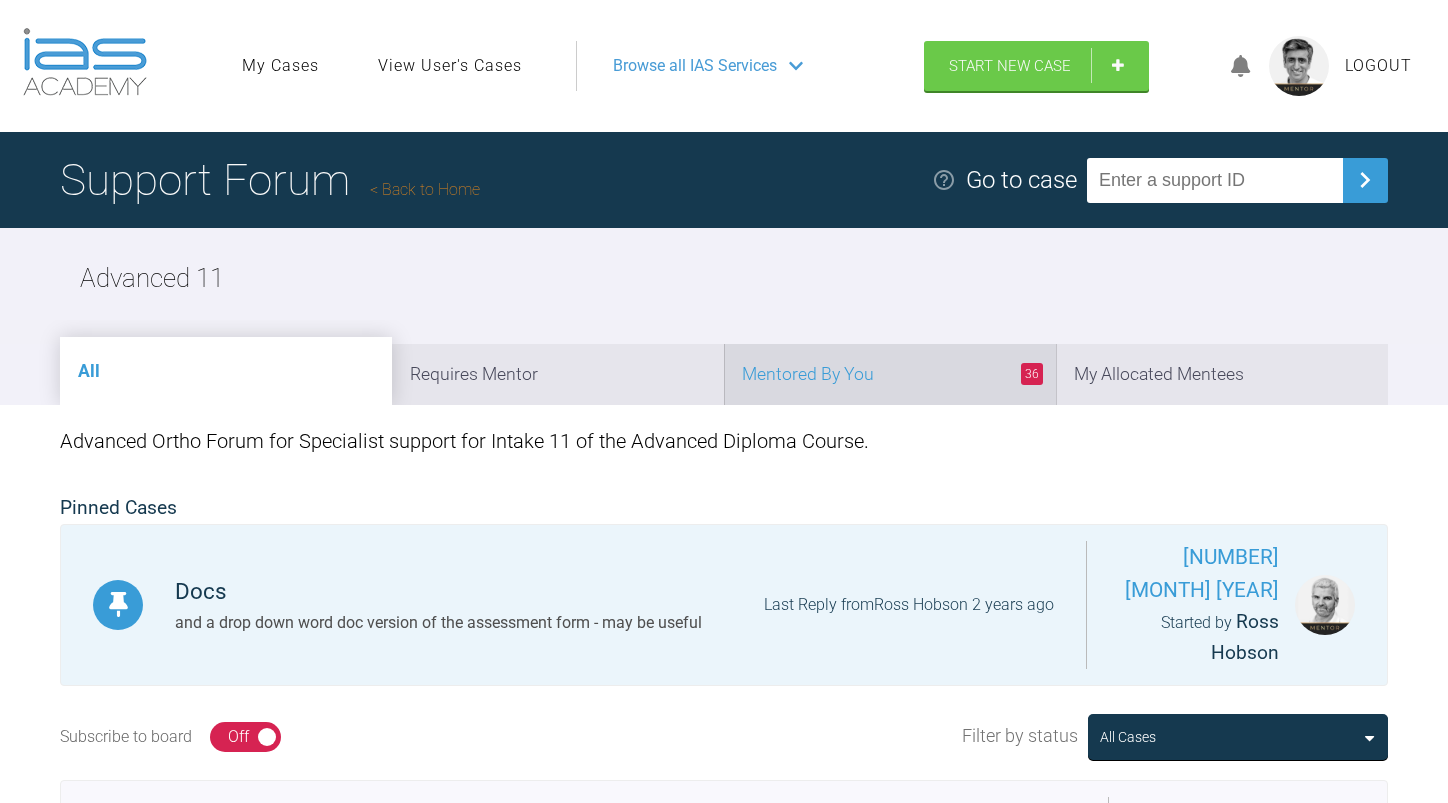 click on "[NUMBER] Mentored By You" at bounding box center [890, 374] 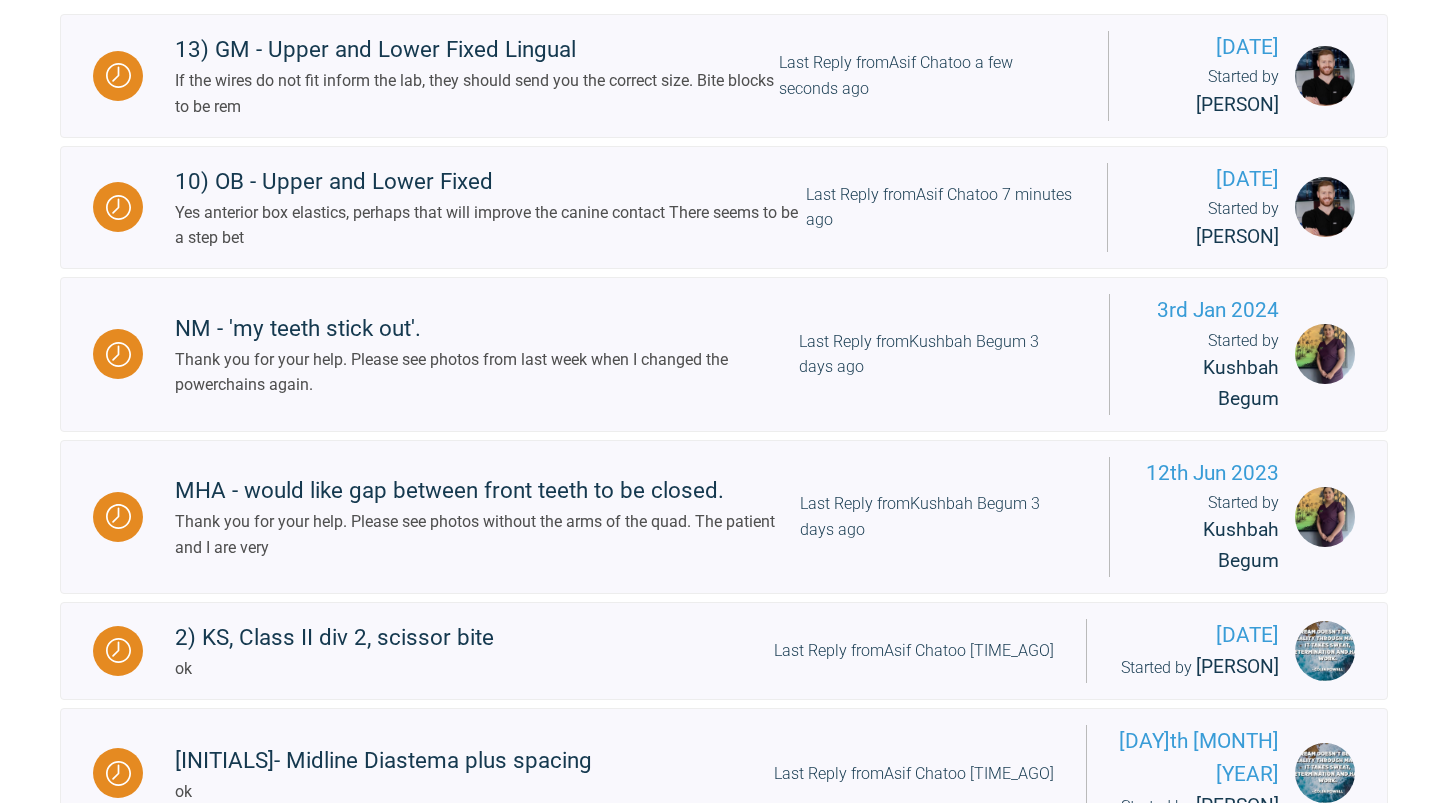 scroll, scrollTop: 600, scrollLeft: 0, axis: vertical 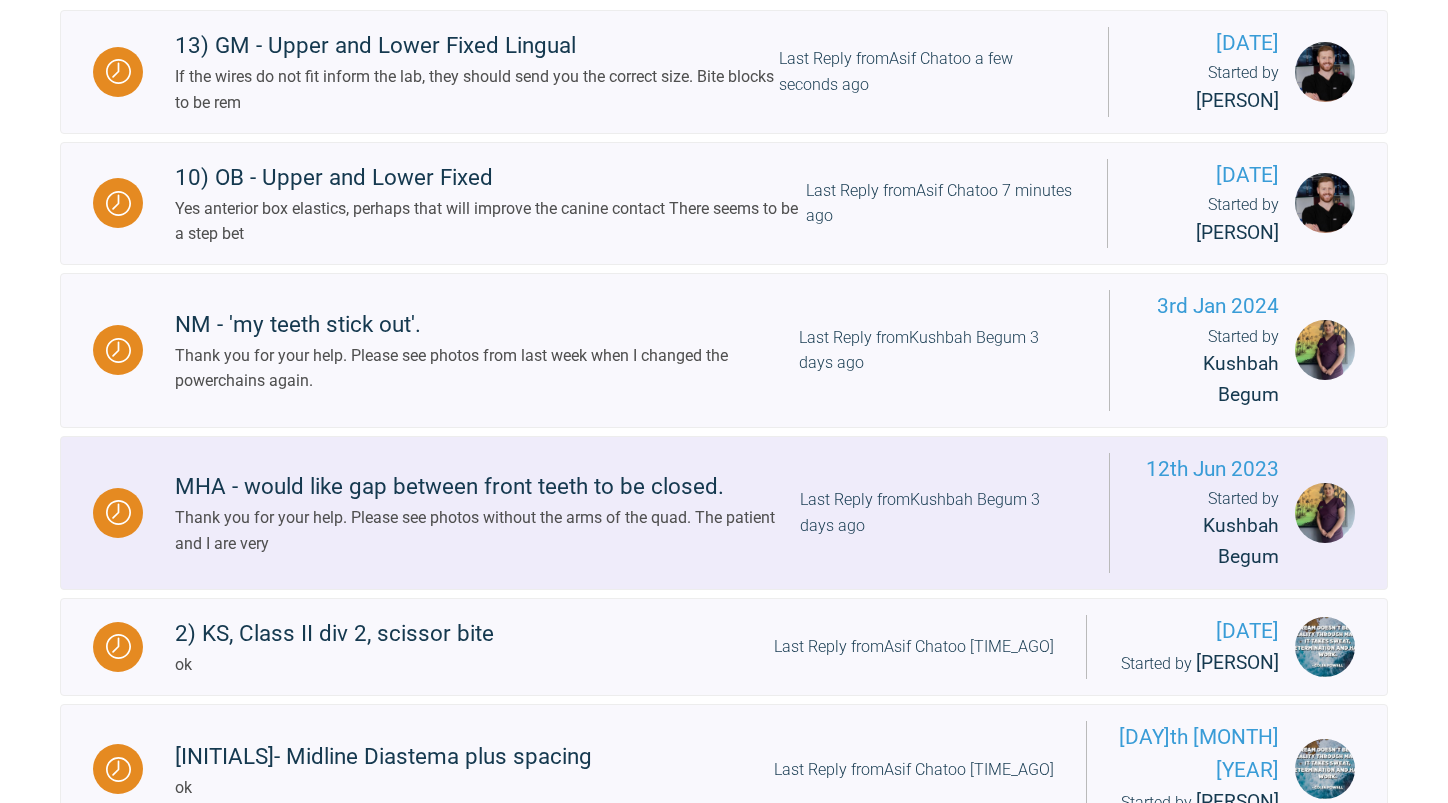 click on "Thank you for your help. Please see photos without the arms of the quad. The patient and I are very" at bounding box center [487, 530] 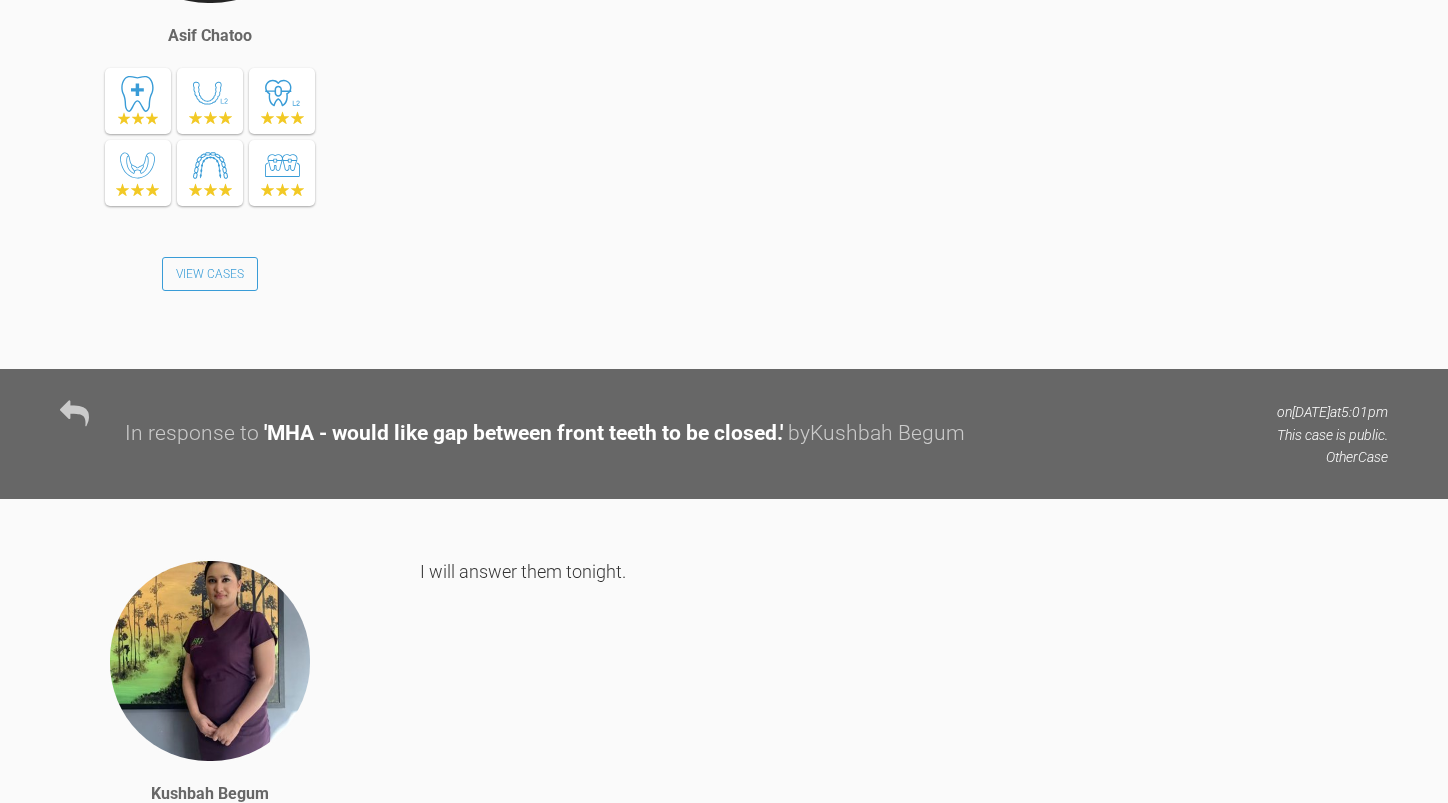scroll, scrollTop: 3300, scrollLeft: 0, axis: vertical 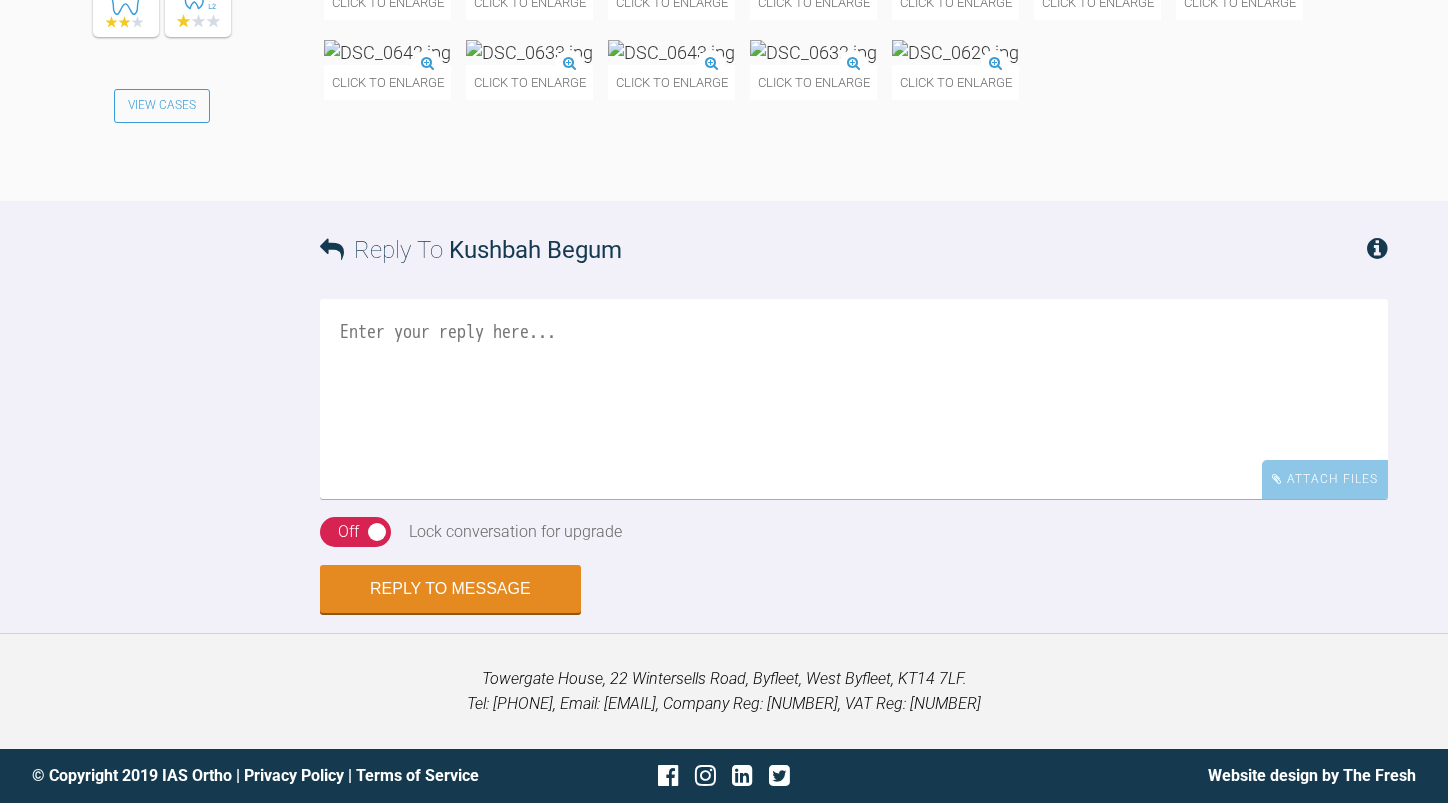click at bounding box center (955, 52) 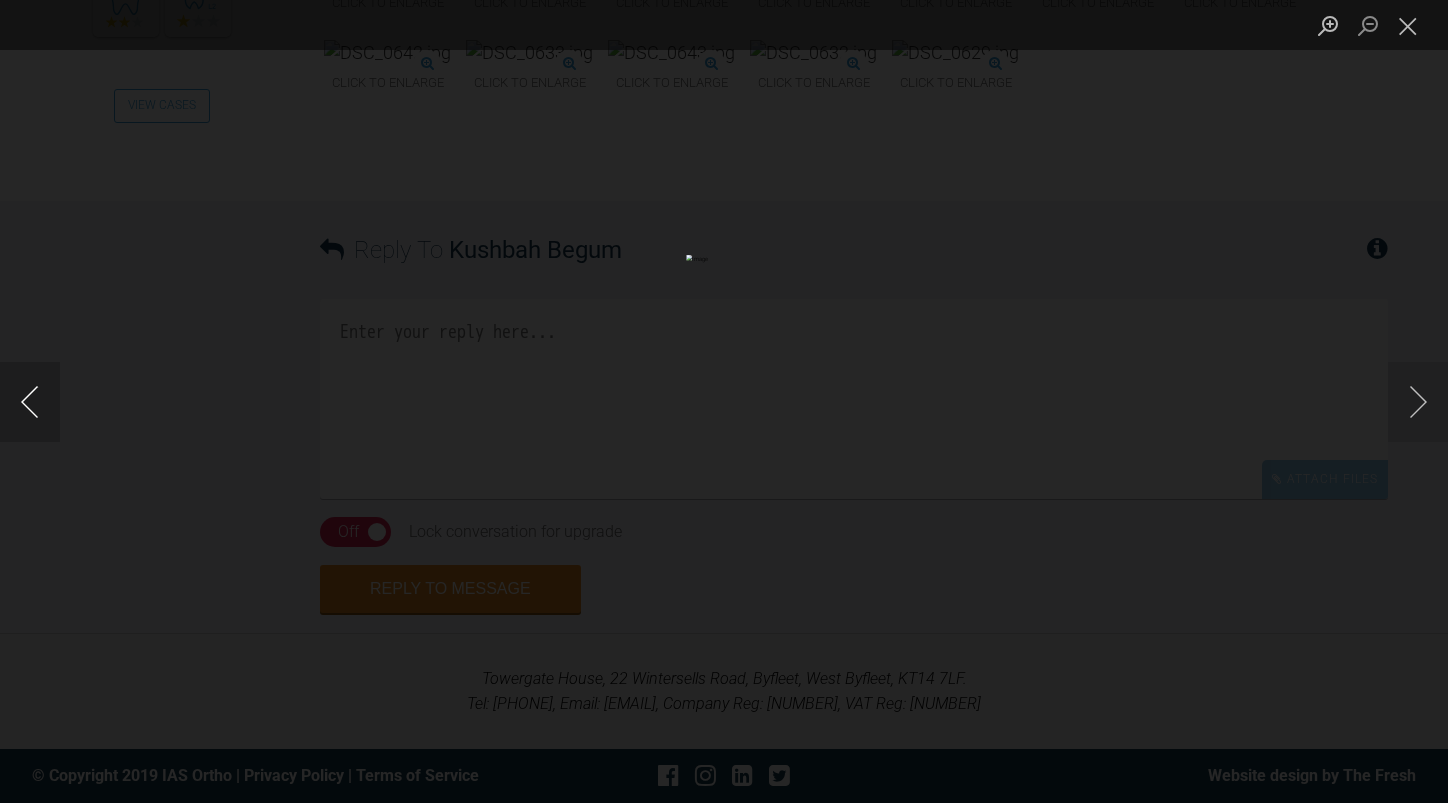 click at bounding box center [30, 402] 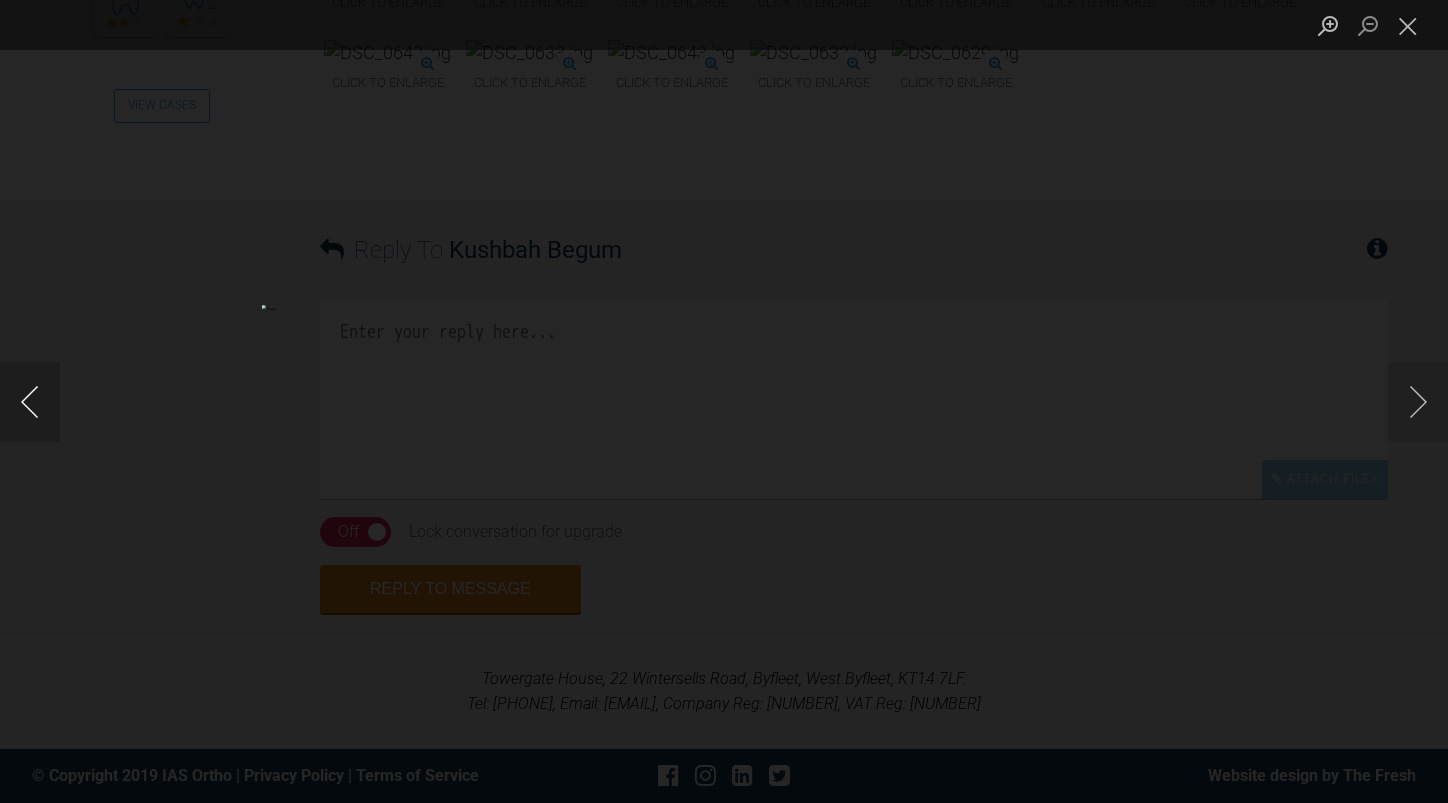click at bounding box center [30, 402] 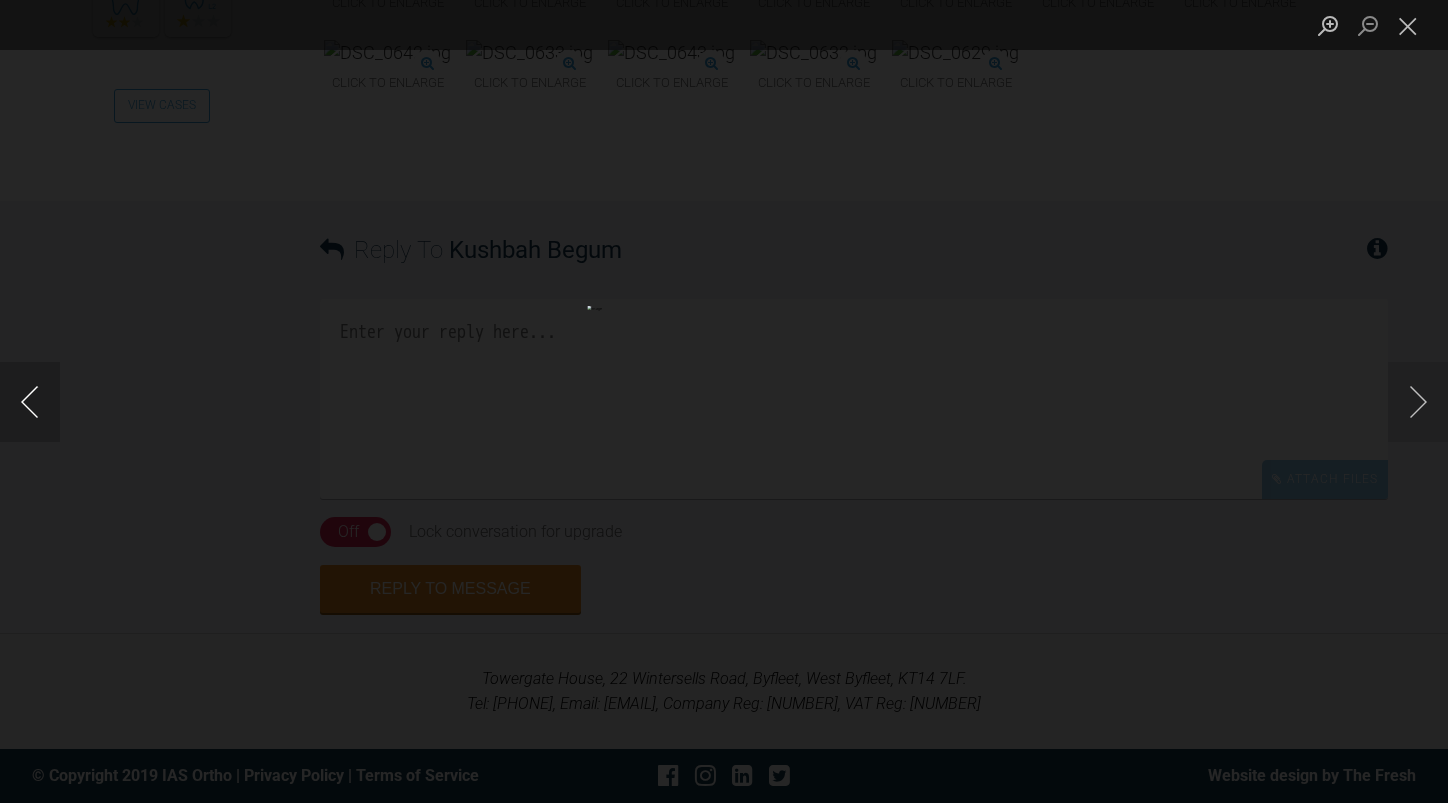 click at bounding box center (30, 402) 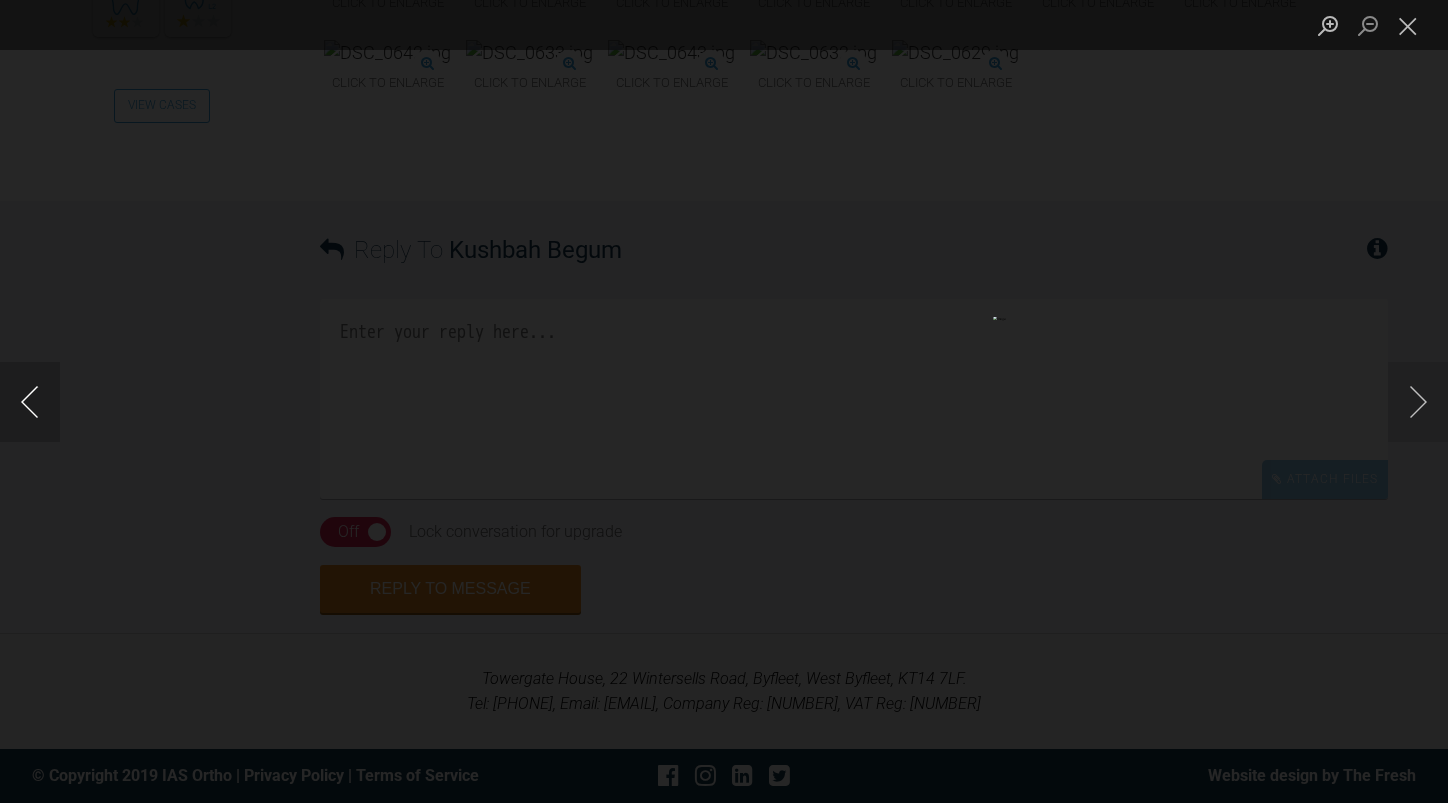 click at bounding box center (30, 402) 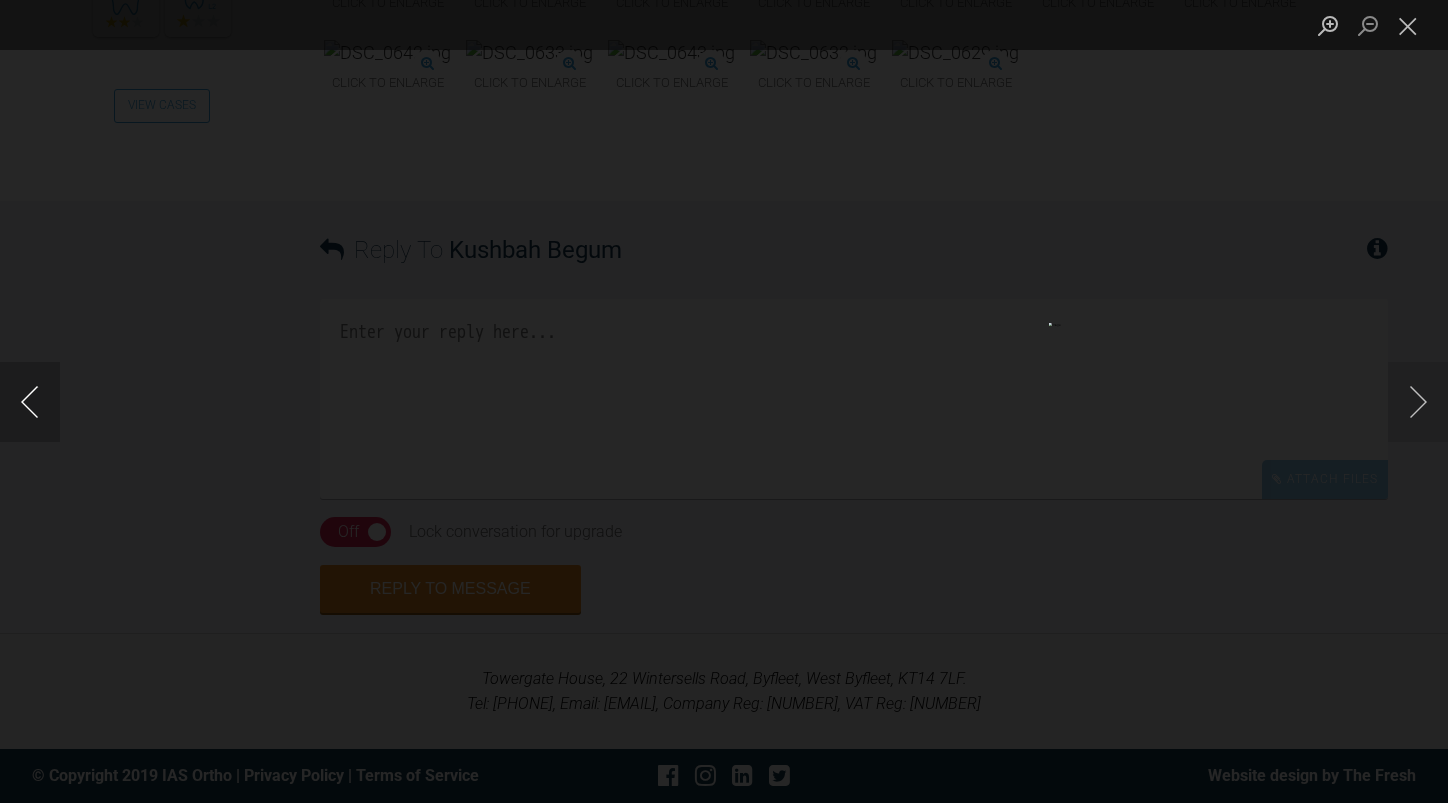 click at bounding box center [30, 402] 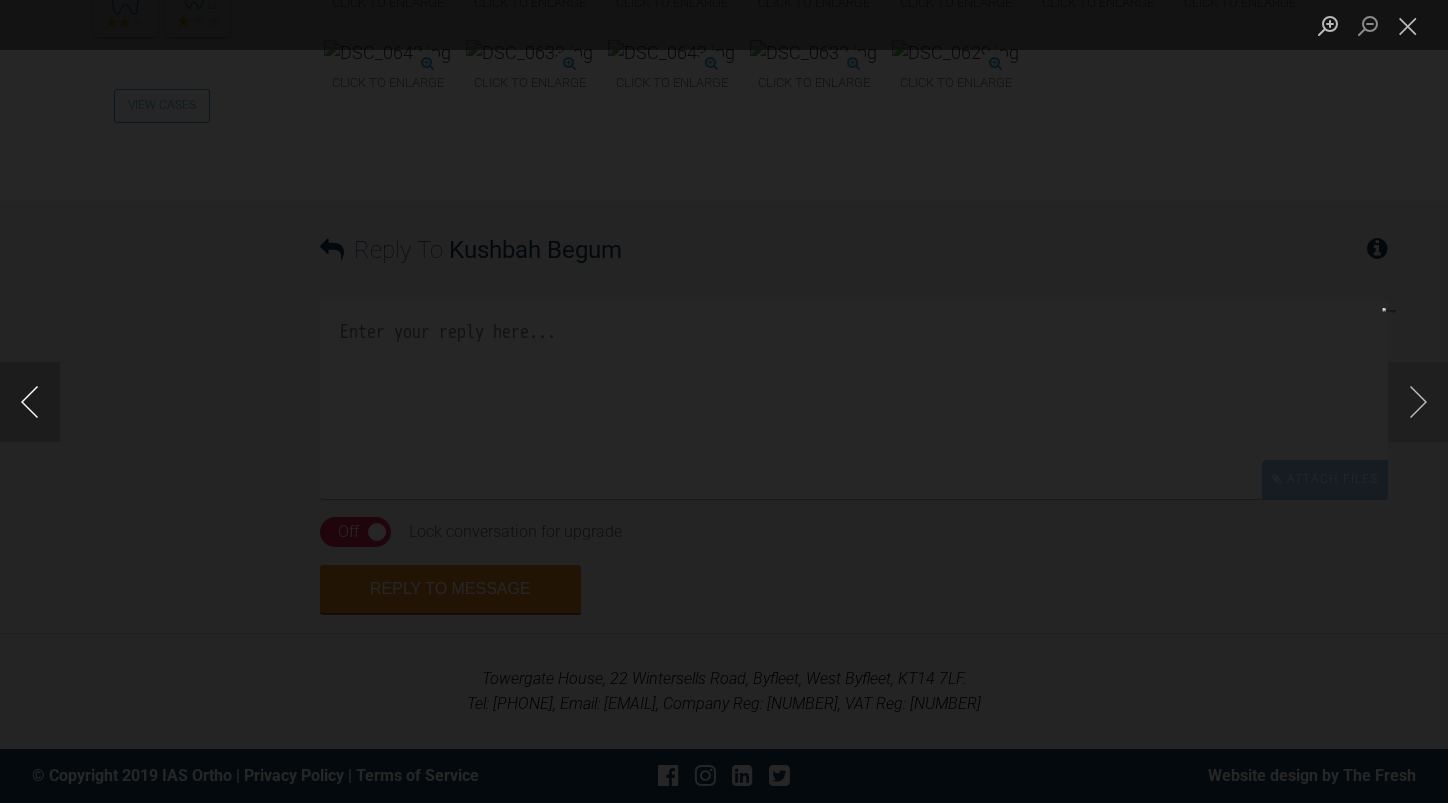 click at bounding box center (30, 402) 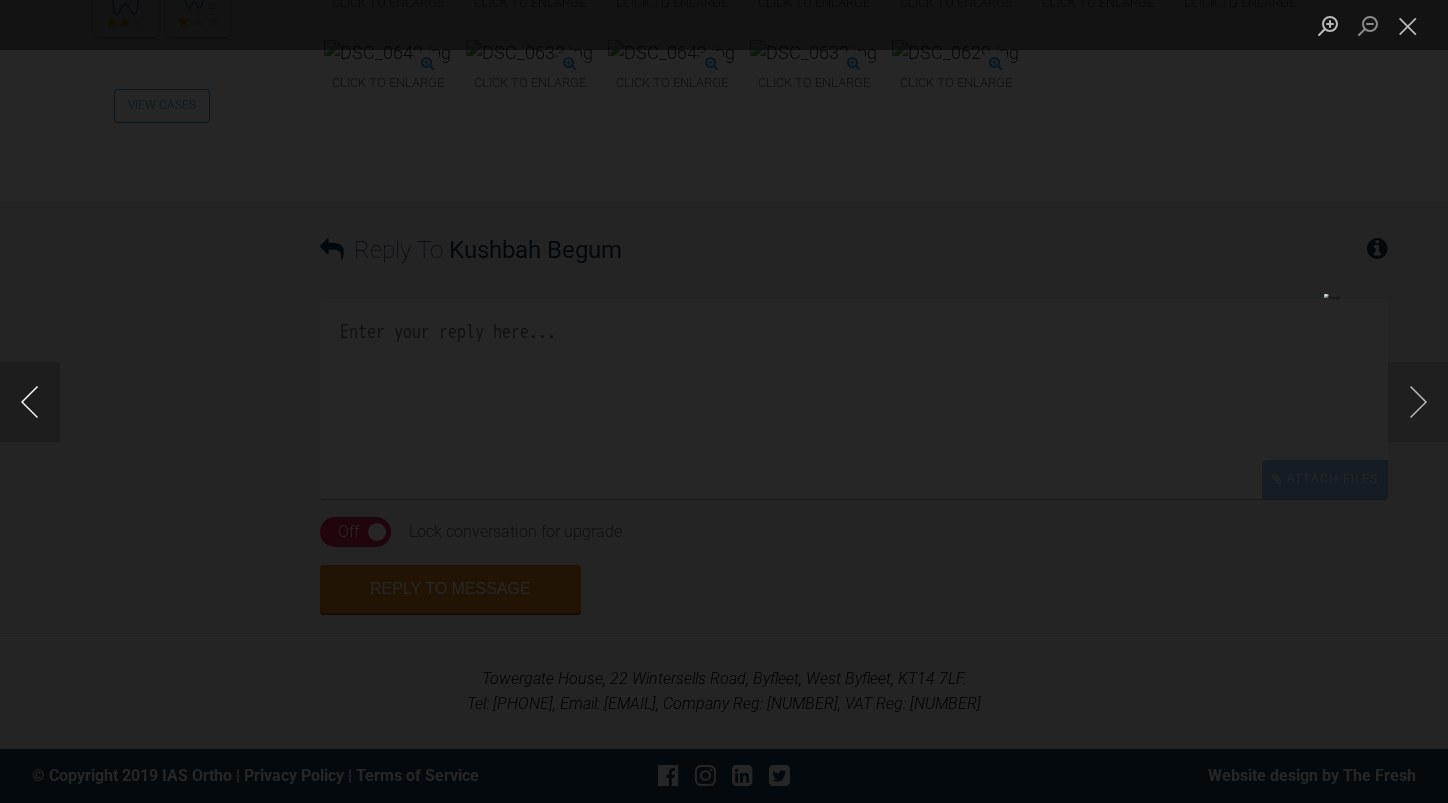 click at bounding box center (30, 402) 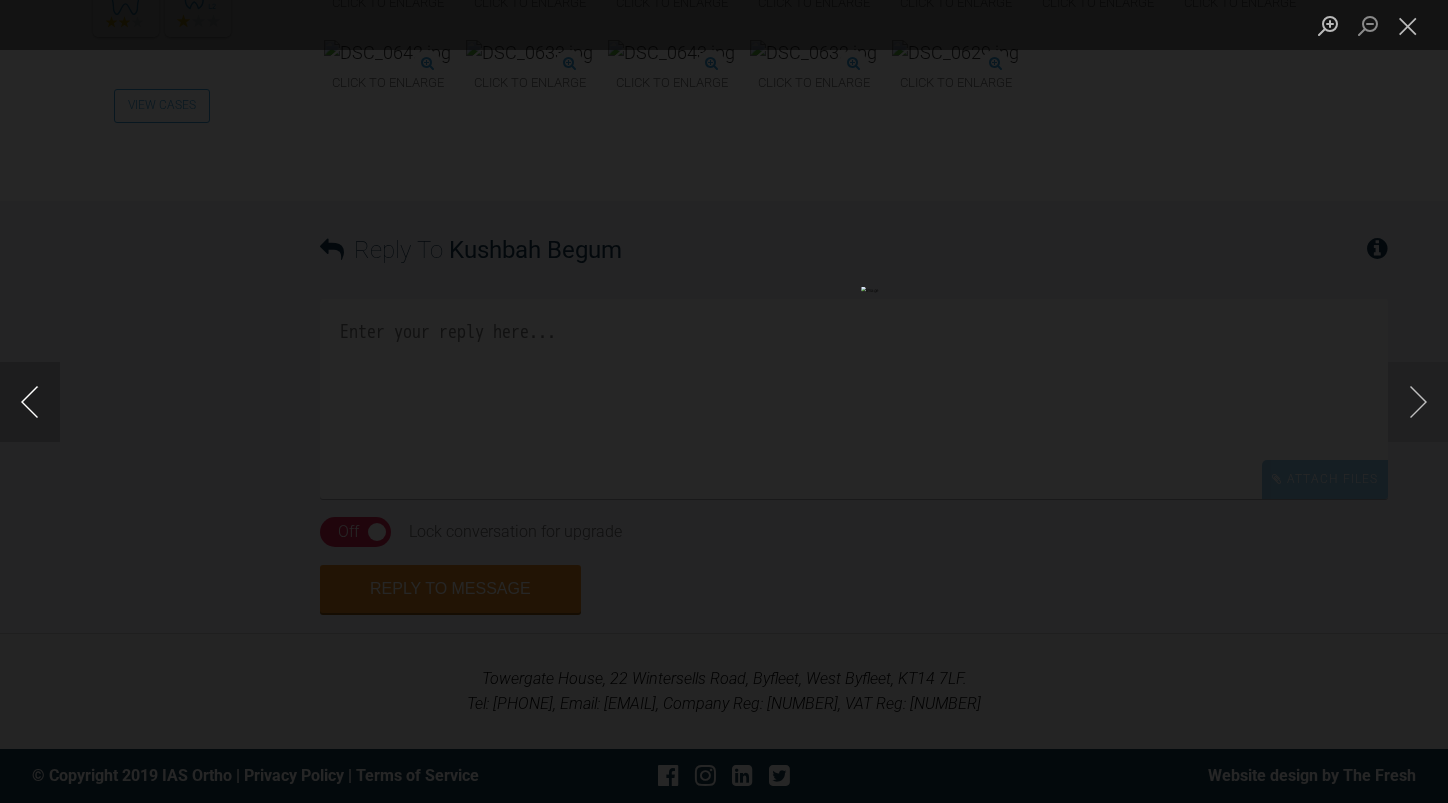 click at bounding box center [30, 402] 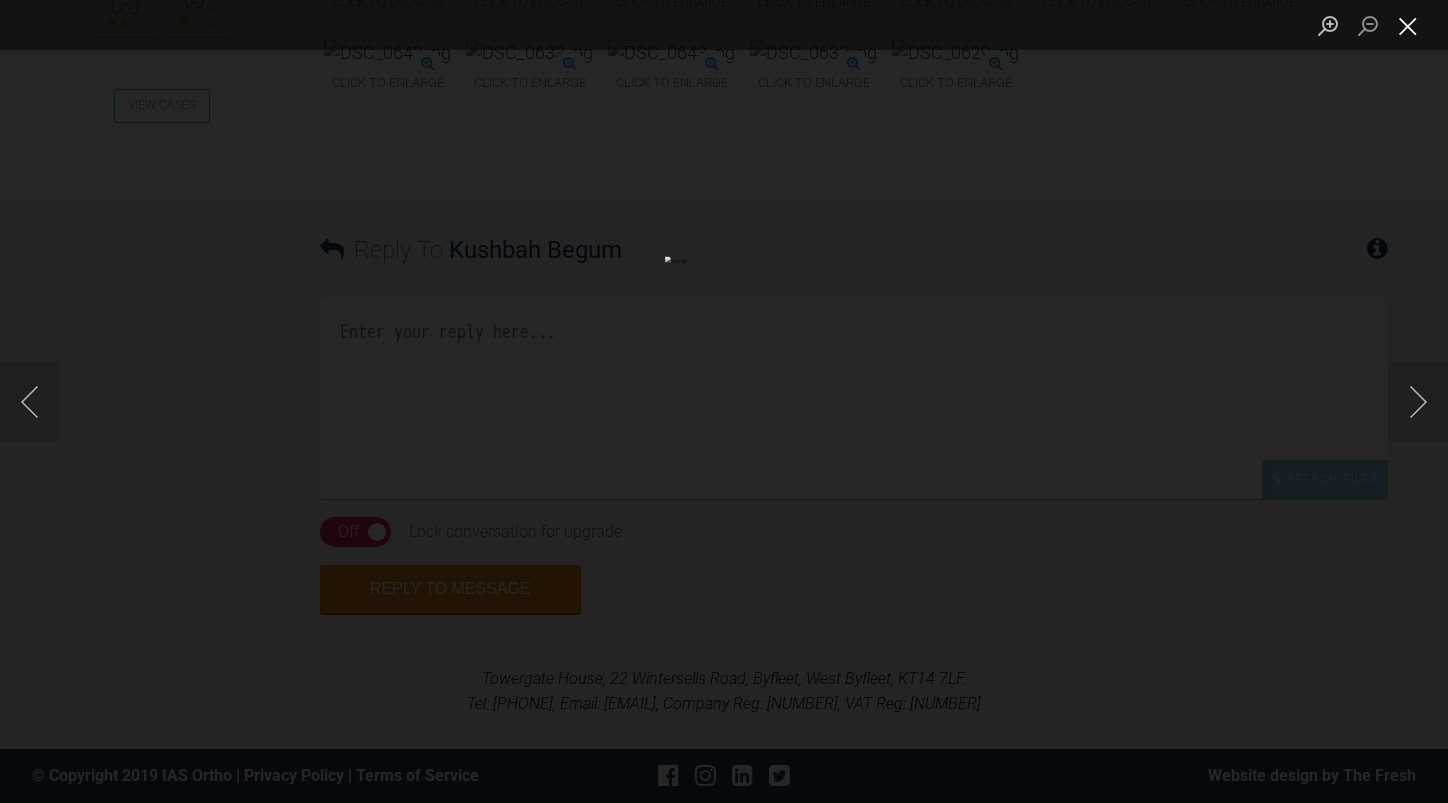 click at bounding box center (1408, 25) 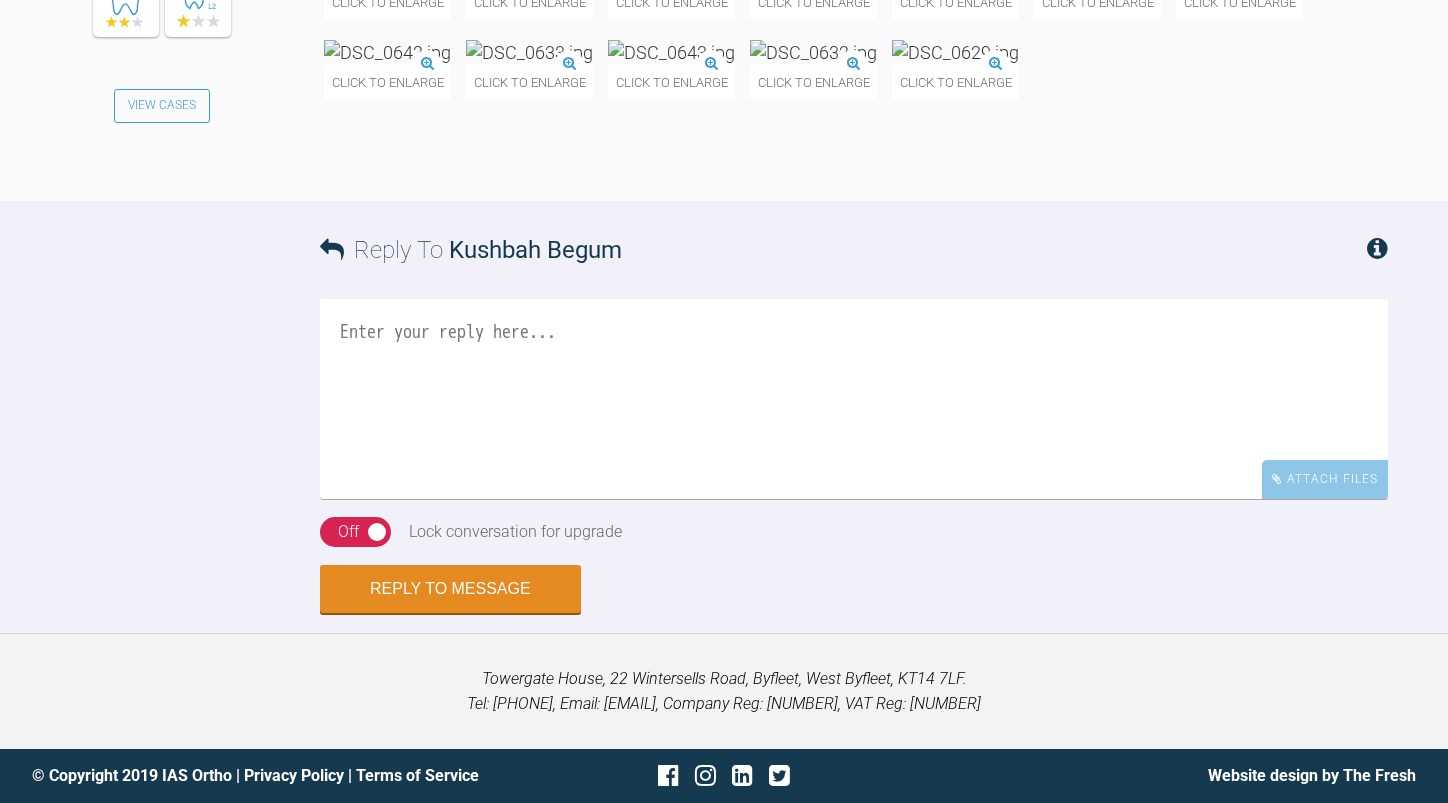 scroll, scrollTop: 46019, scrollLeft: 0, axis: vertical 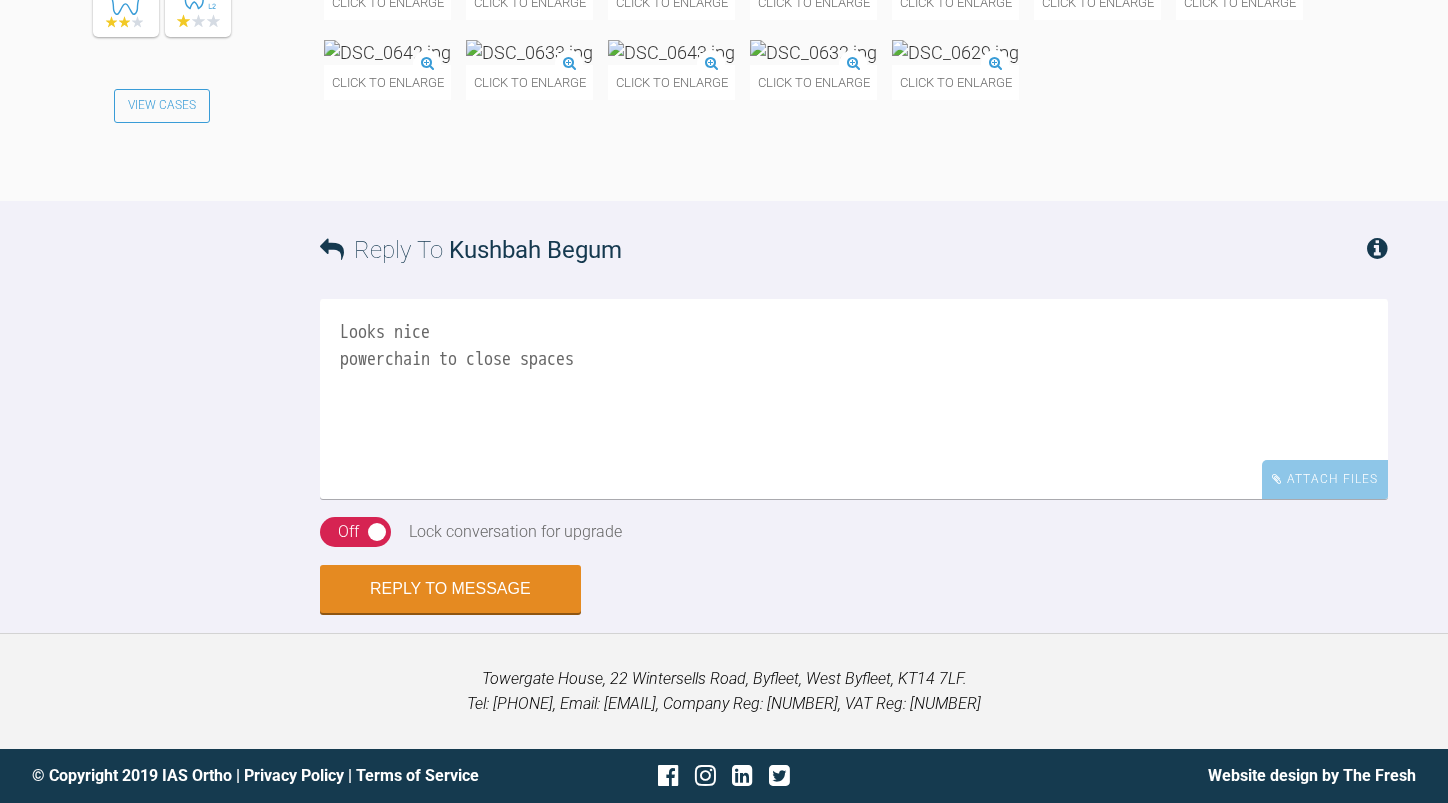 click on "Looks nice
powerchain to close spaces" at bounding box center [854, 399] 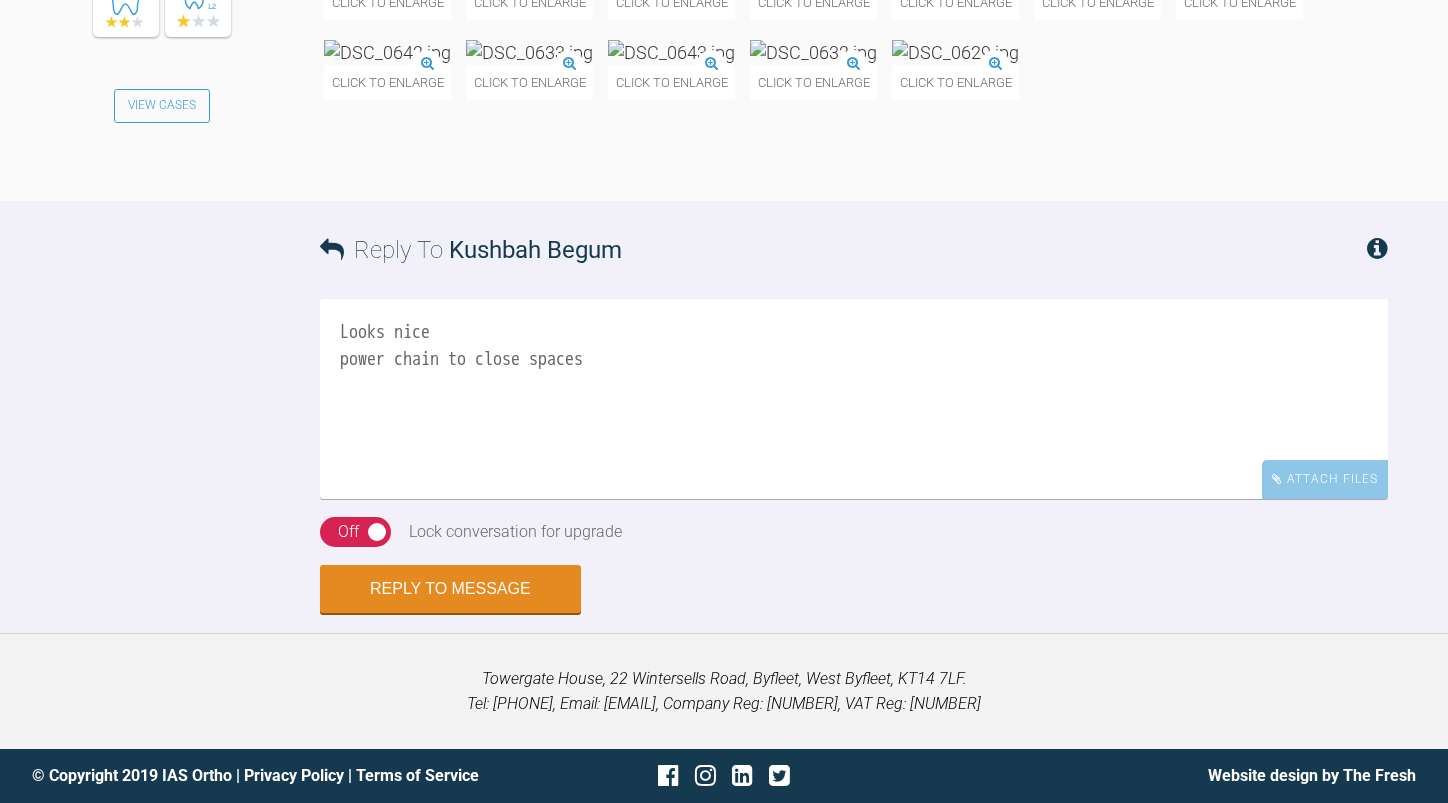 click on "Looks nice
power chain to close spaces" at bounding box center (854, 399) 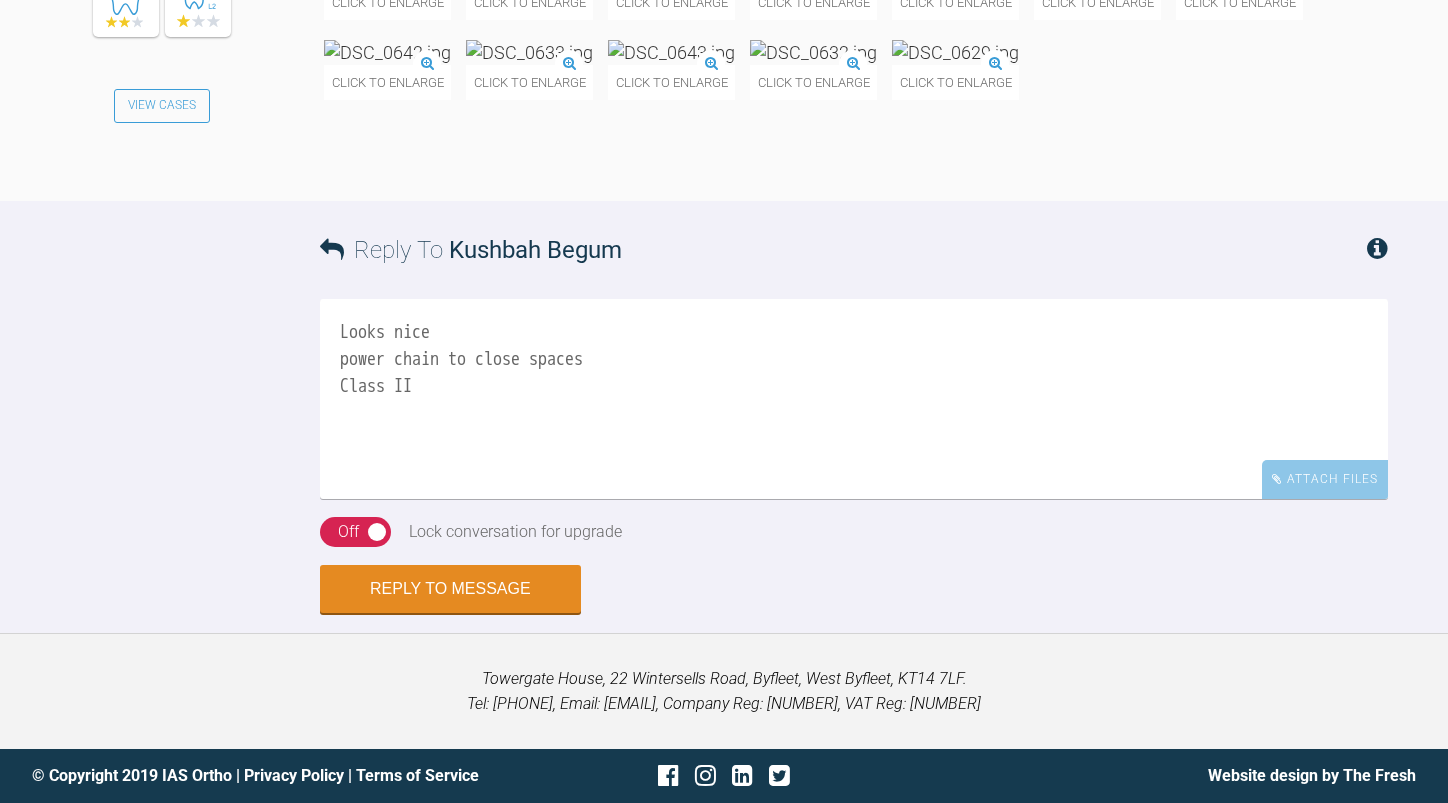 scroll, scrollTop: 46219, scrollLeft: 0, axis: vertical 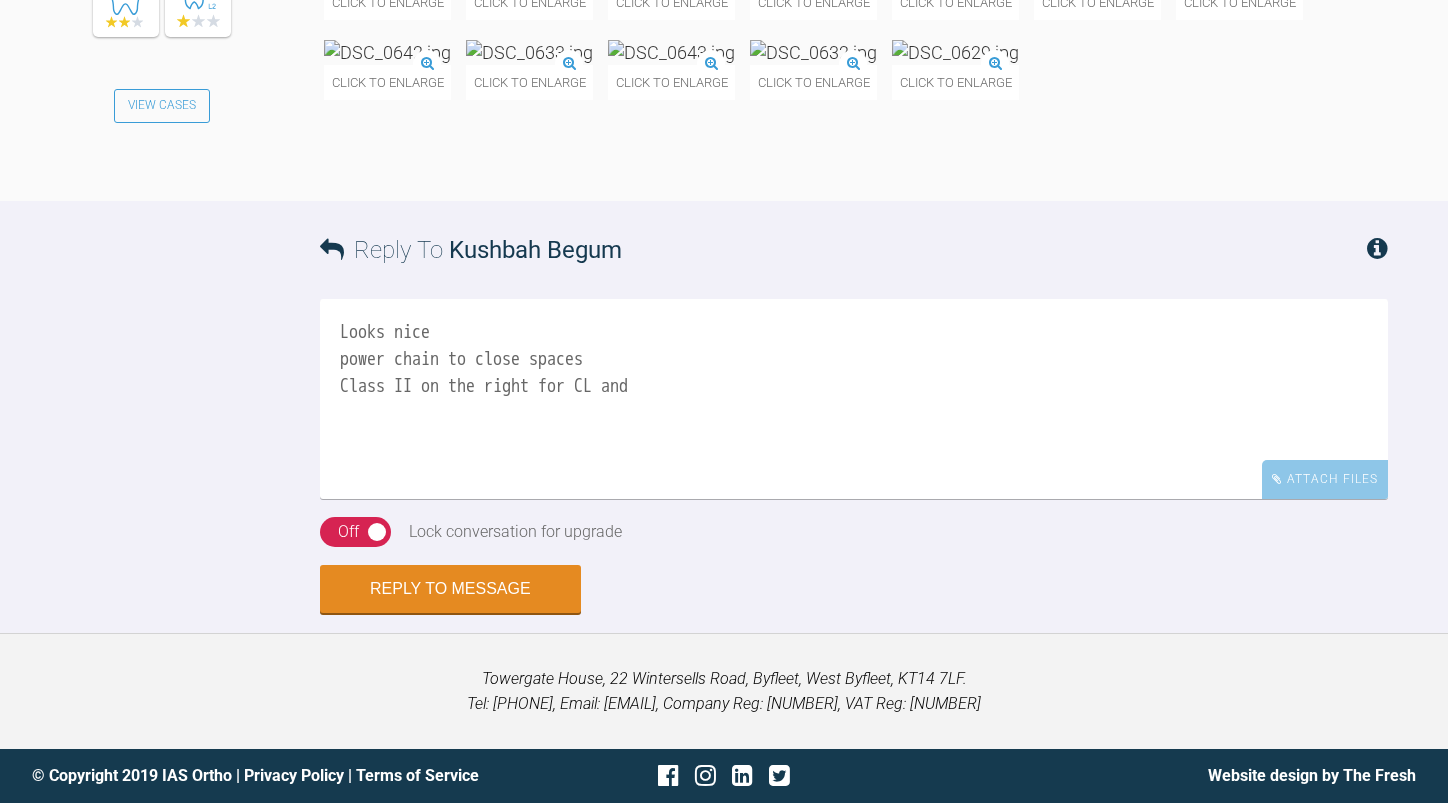 click on "Looks nice
power chain to close spaces
Class II on the right for CL and" at bounding box center (854, 399) 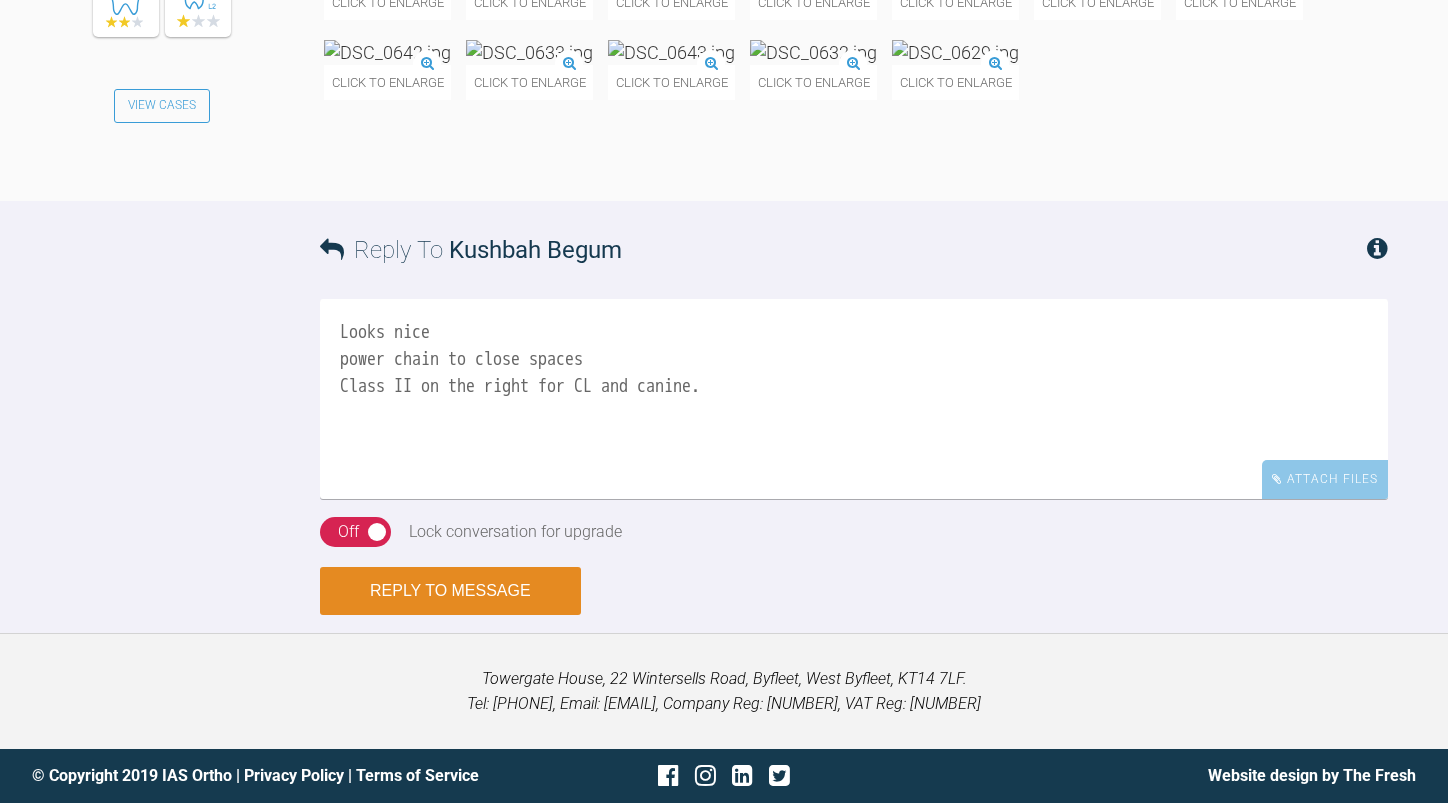 type on "Looks nice
power chain to close spaces
Class II on the right for CL and canine." 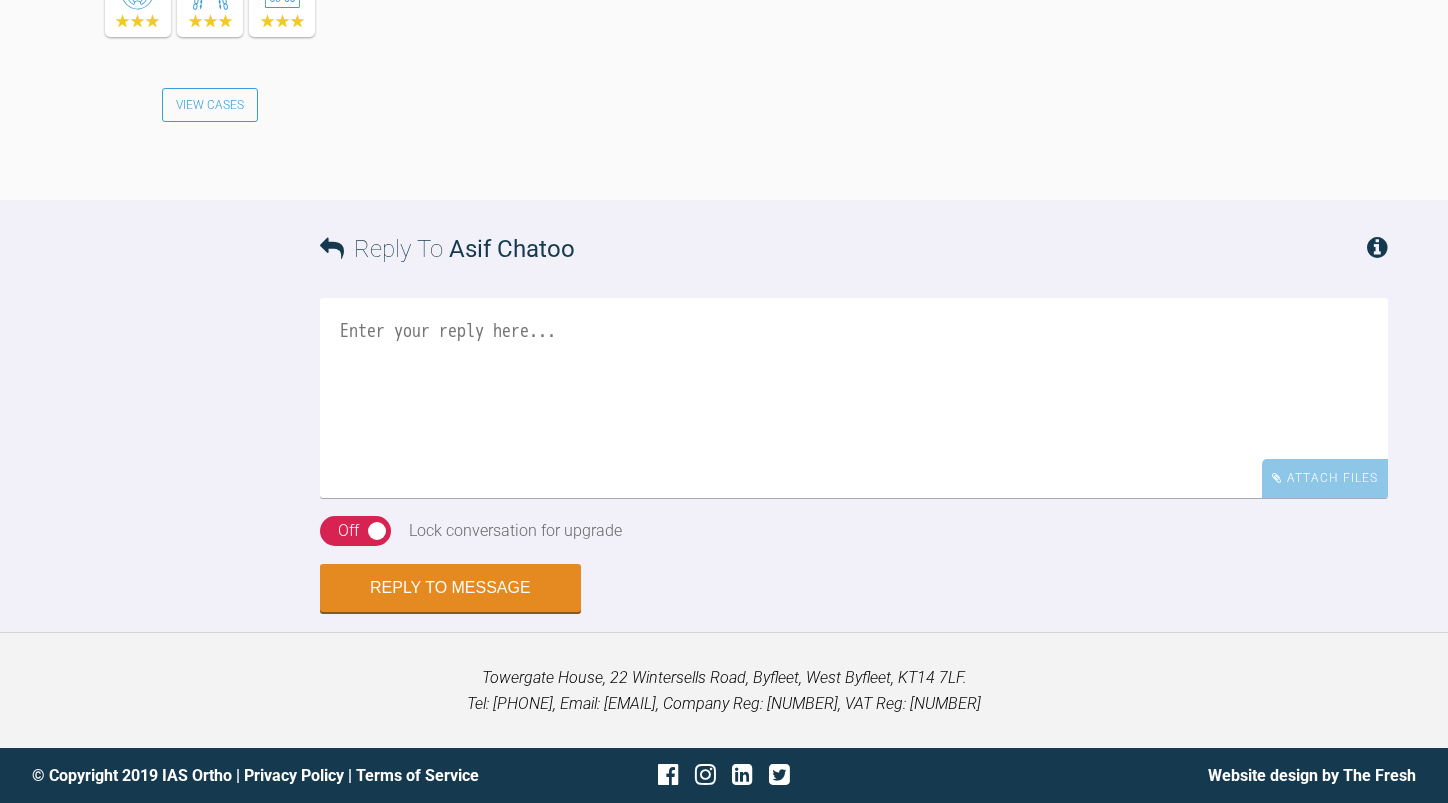 scroll, scrollTop: 45960, scrollLeft: 0, axis: vertical 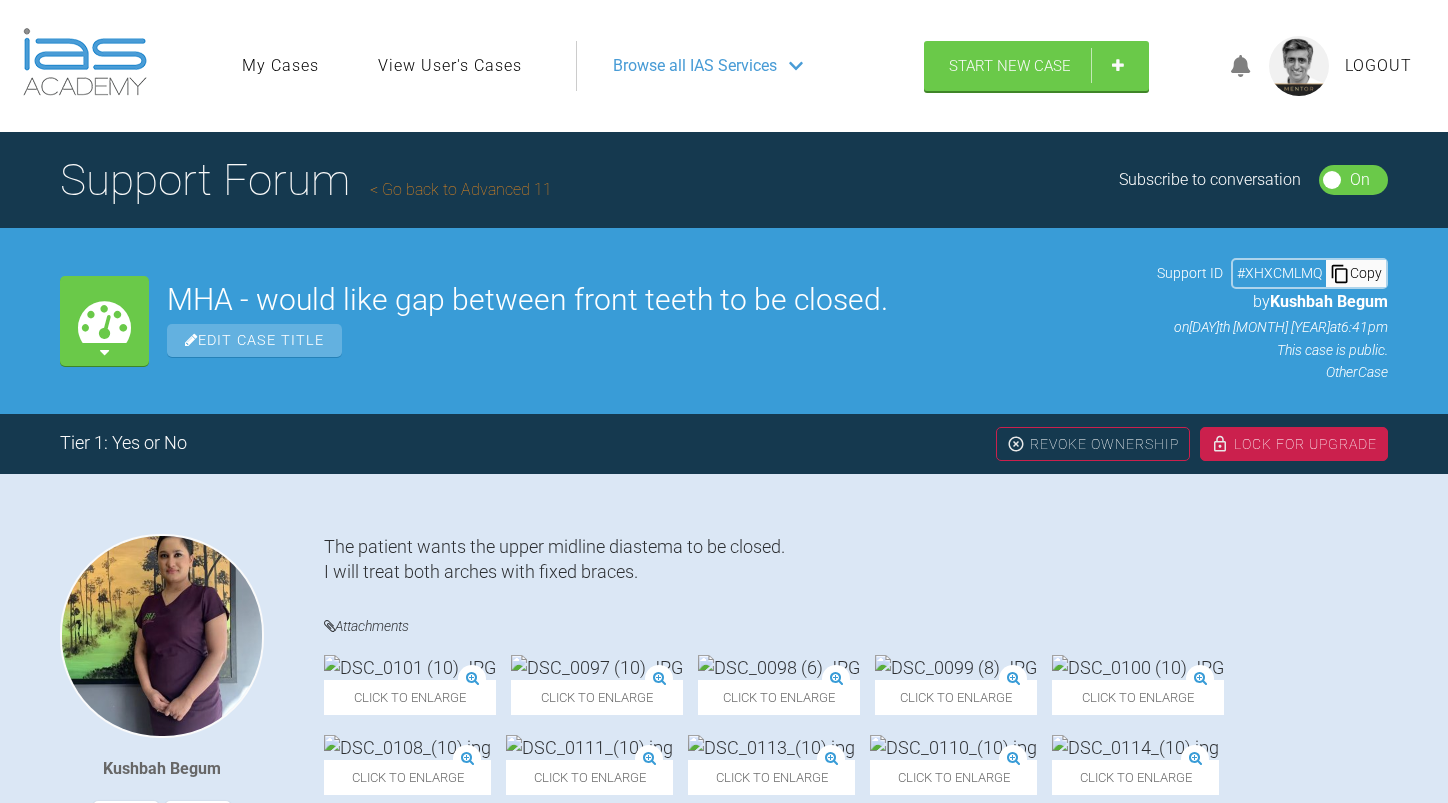 click on "Go back to Advanced 11" at bounding box center [461, 189] 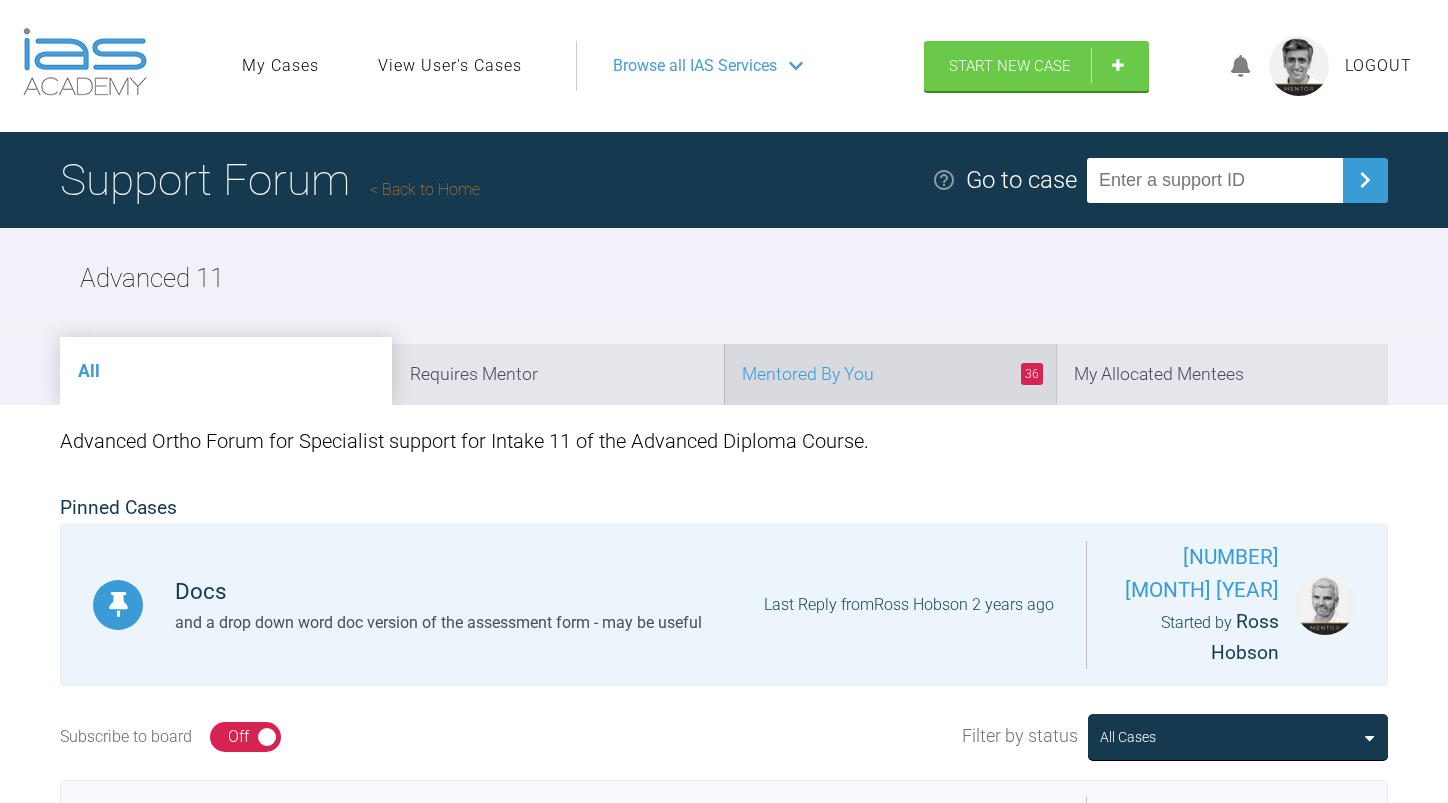 click on "[NUMBER] Mentored By You" at bounding box center (890, 374) 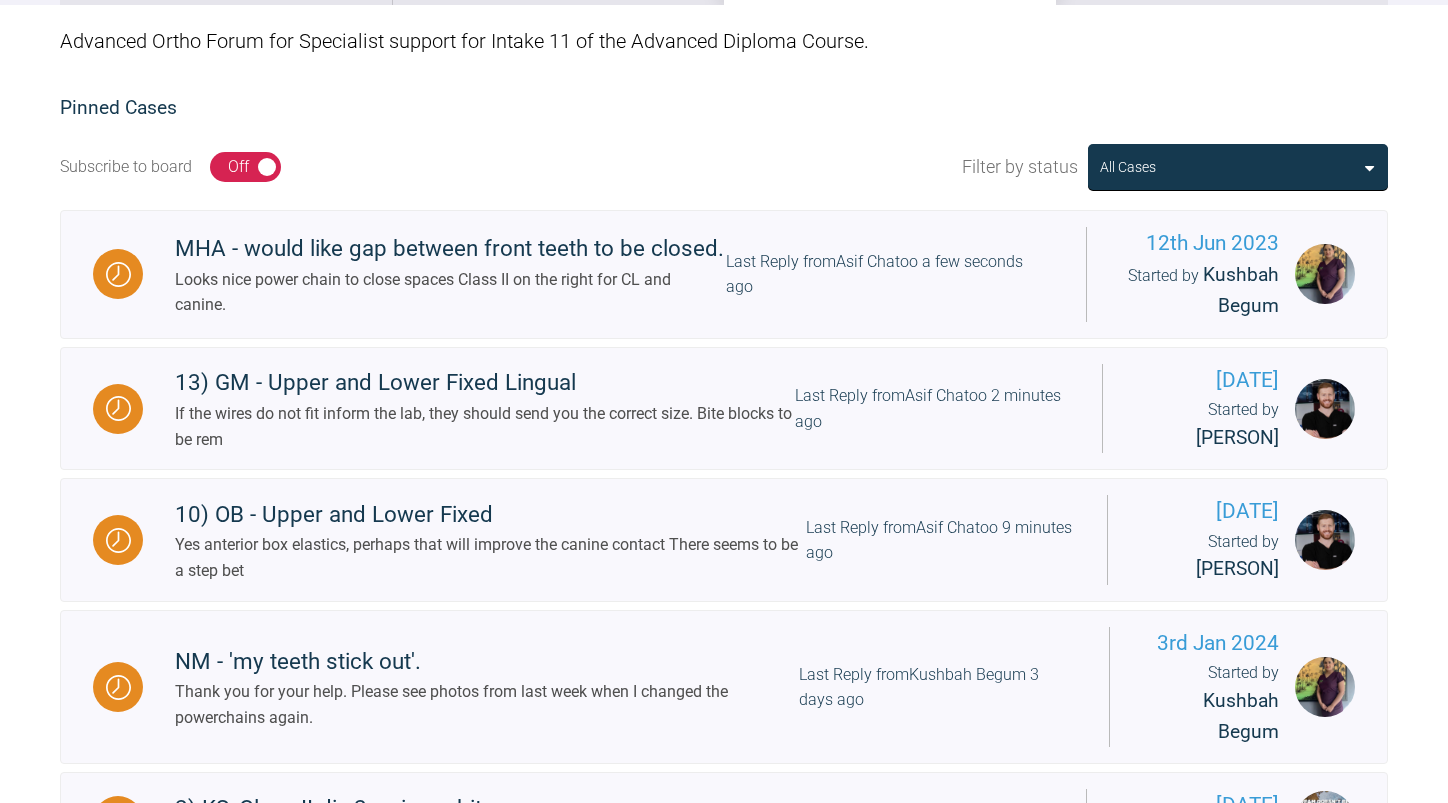 scroll, scrollTop: 600, scrollLeft: 0, axis: vertical 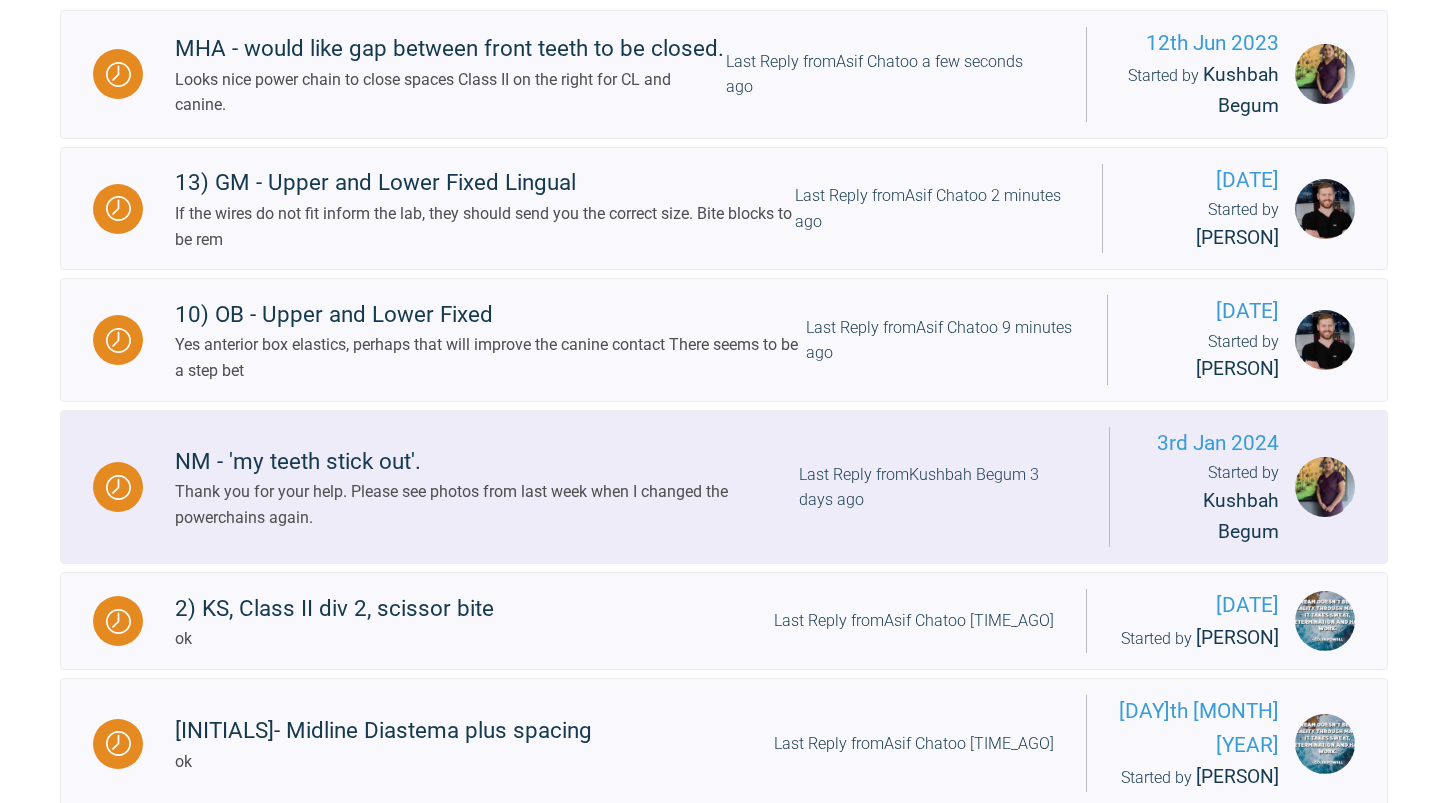 click on "NM - 'my teeth stick out'." at bounding box center (487, 462) 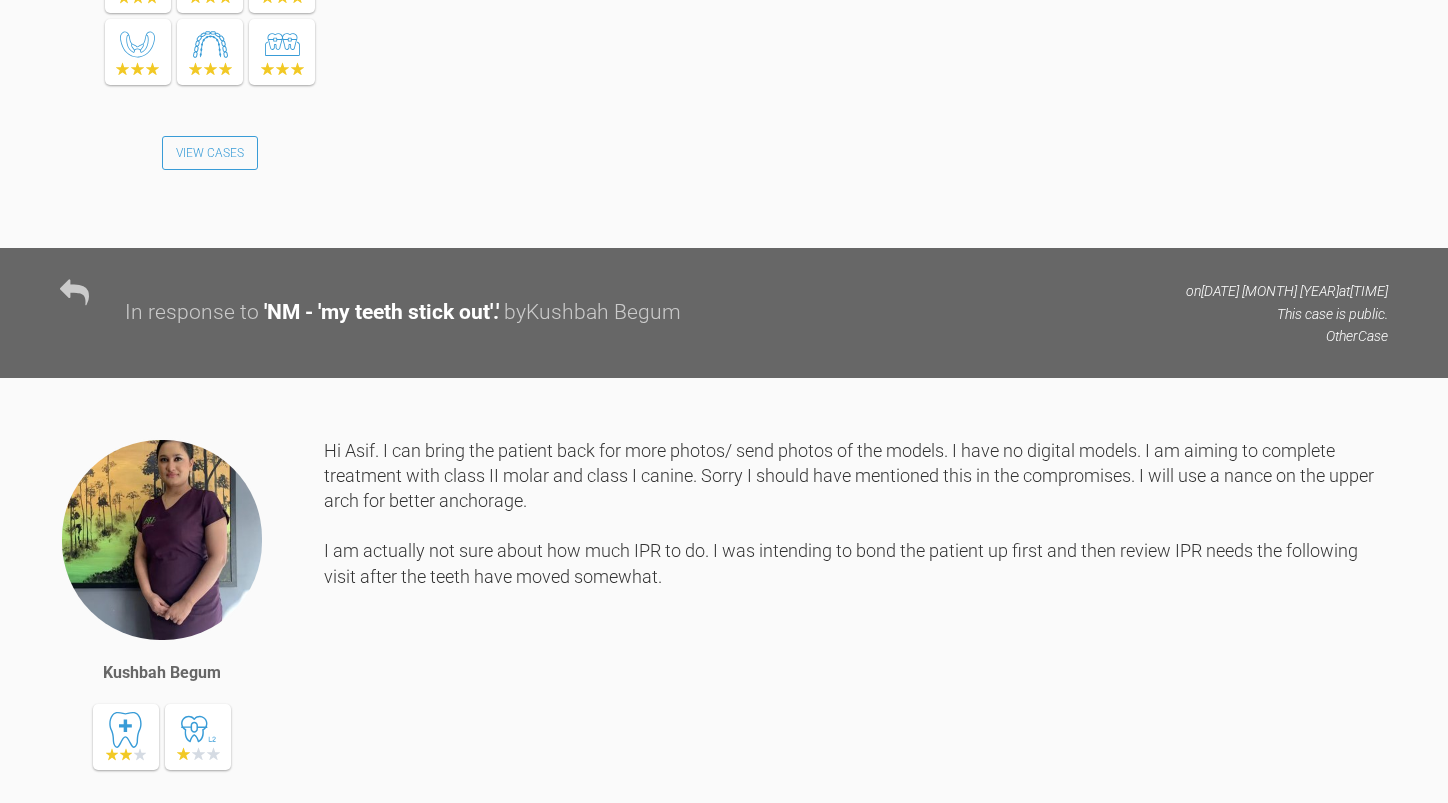 scroll, scrollTop: 2600, scrollLeft: 0, axis: vertical 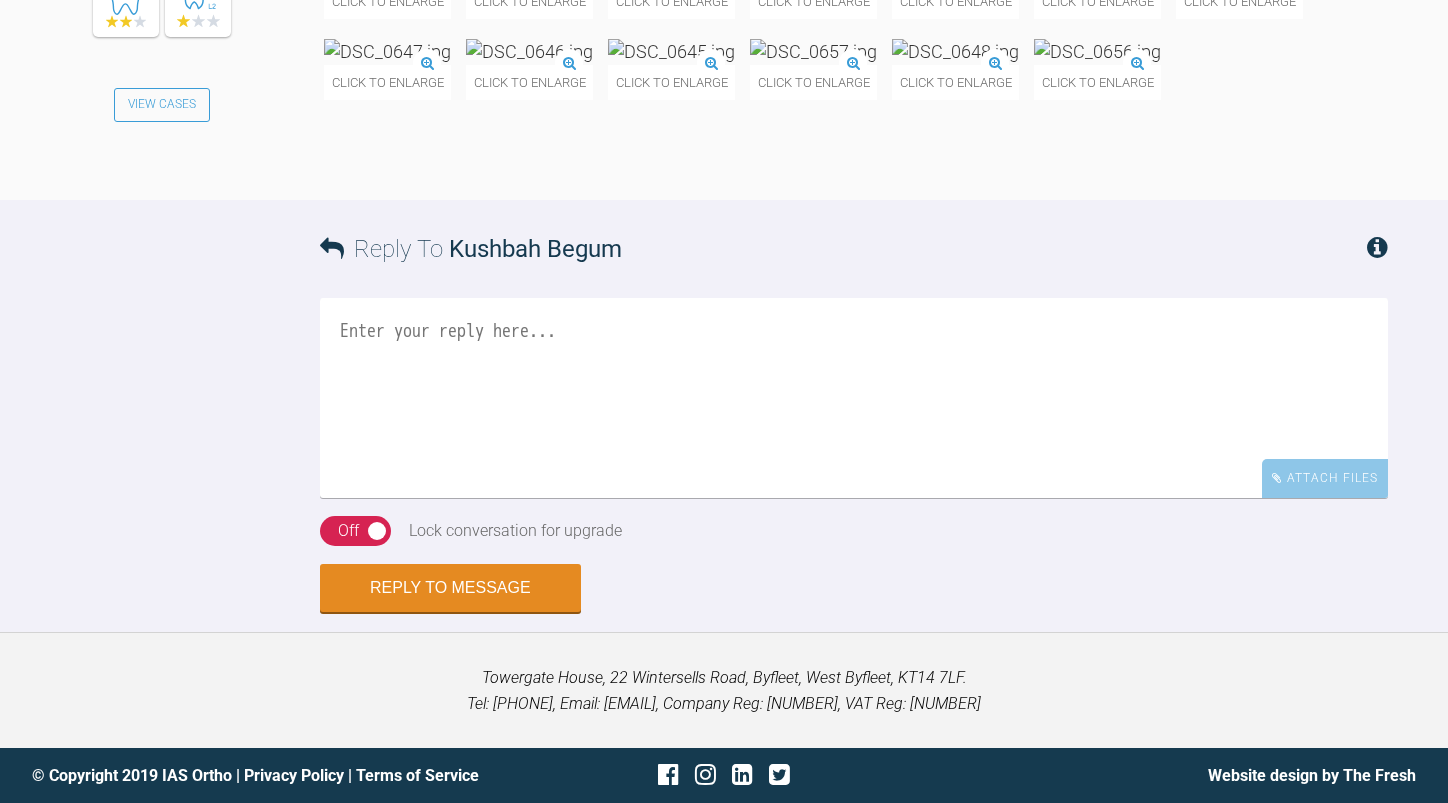 click at bounding box center [387, -29] 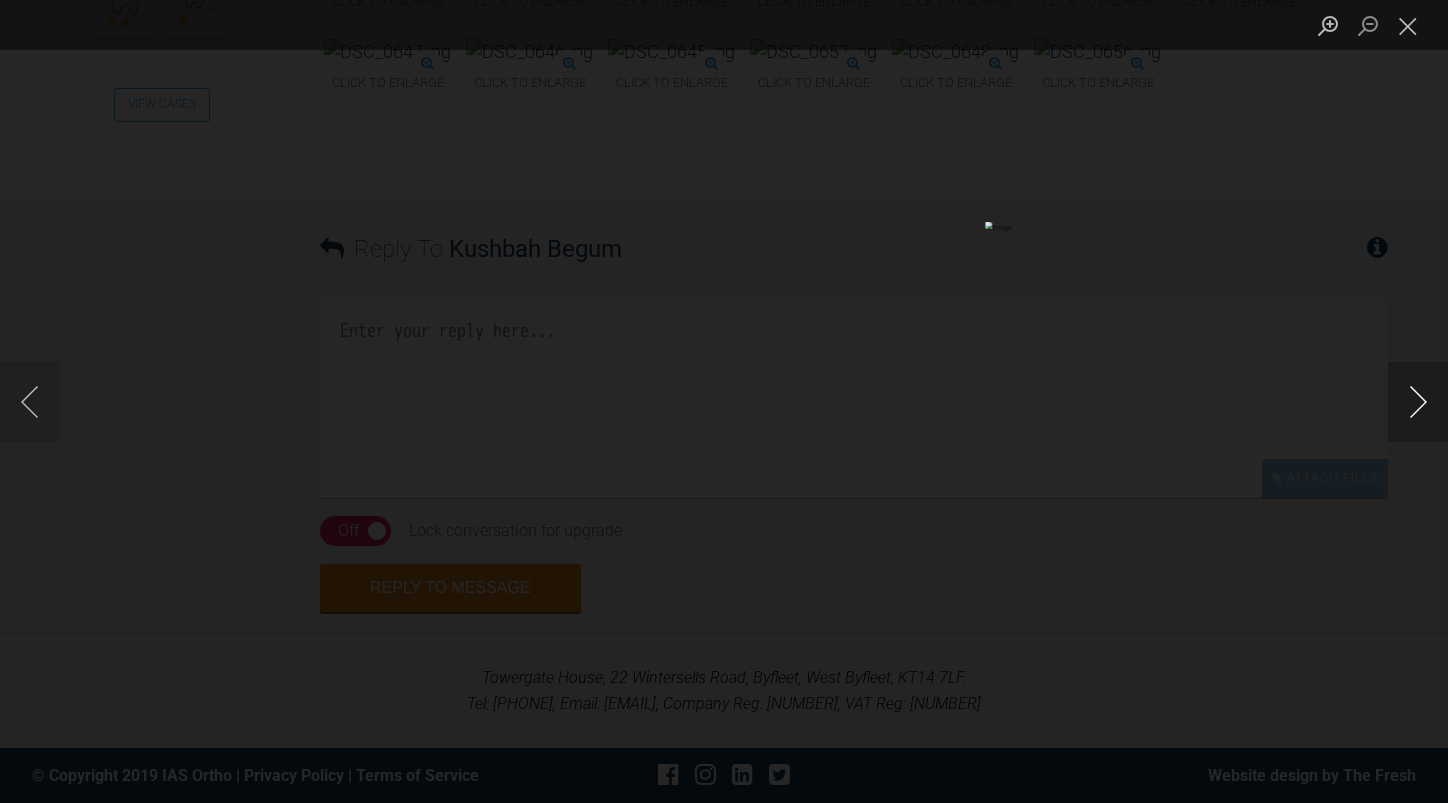 click at bounding box center [1418, 402] 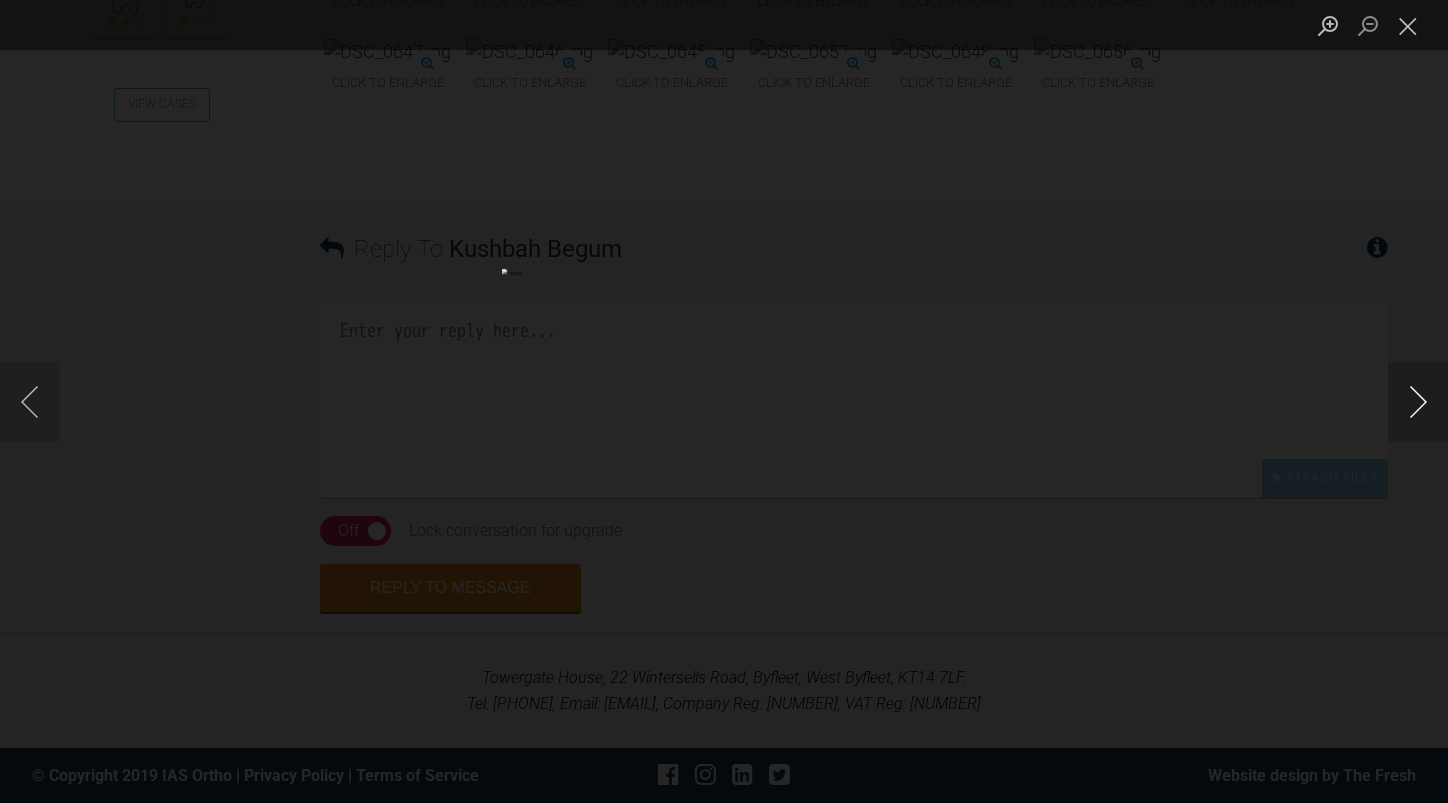 click at bounding box center (1418, 402) 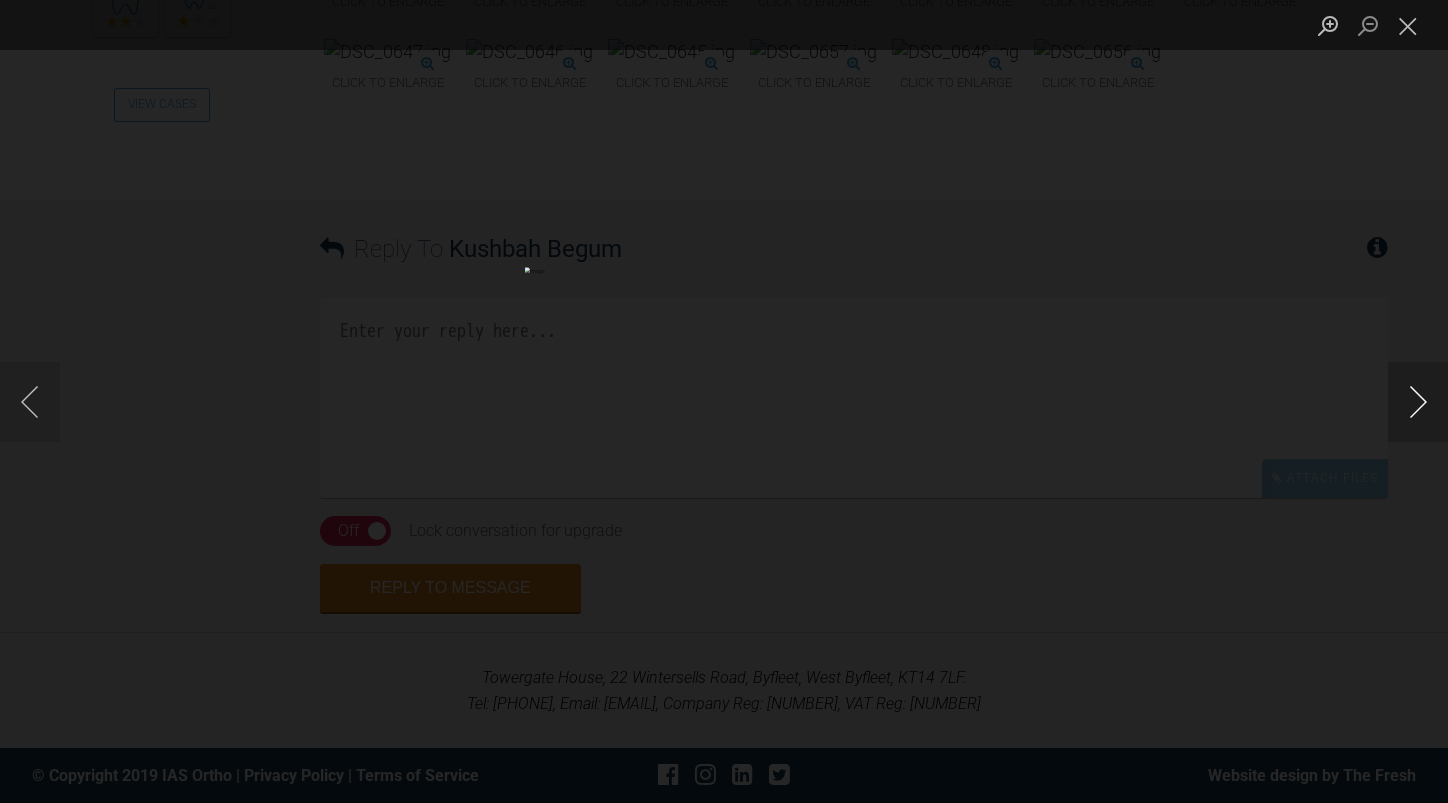 click at bounding box center (1418, 402) 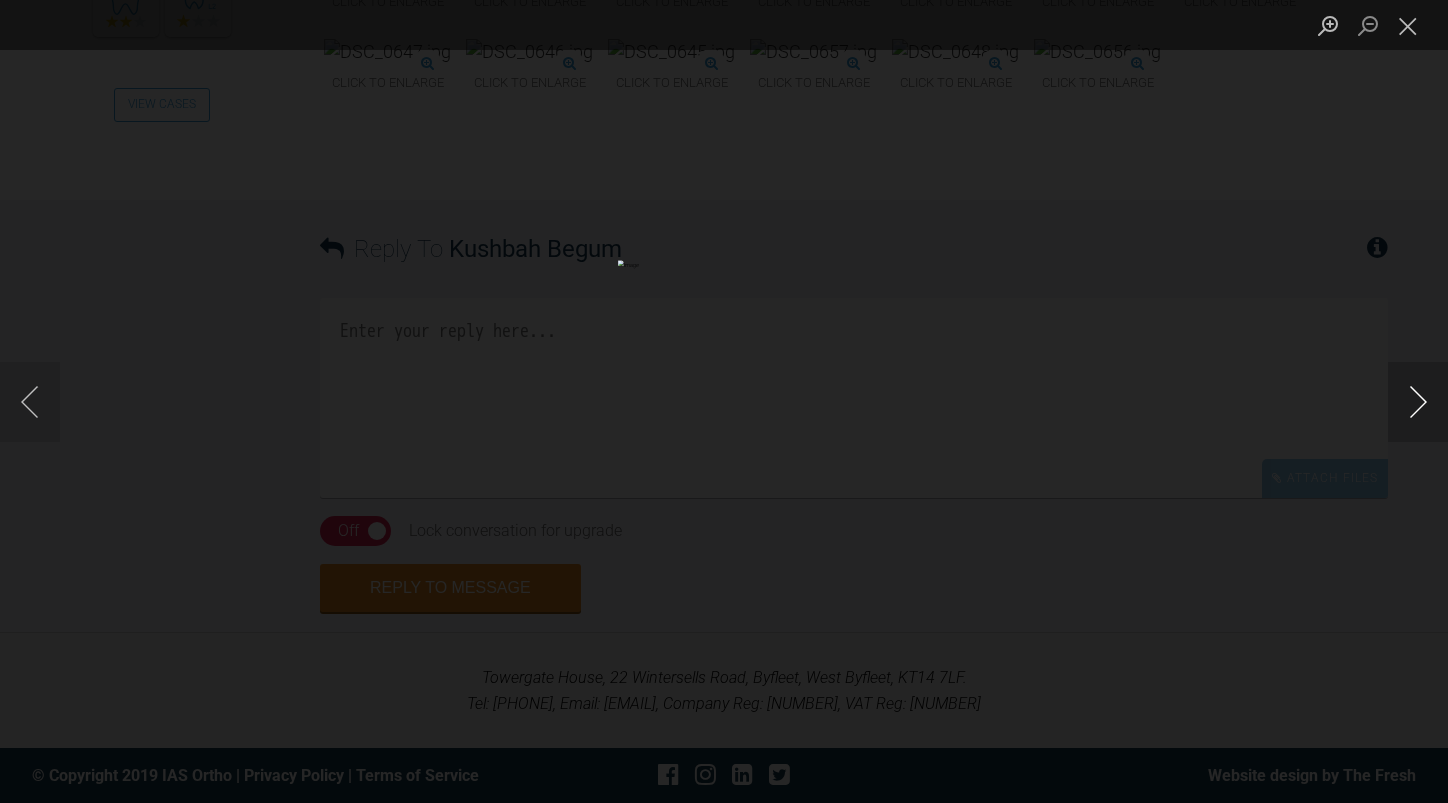 click at bounding box center [1418, 402] 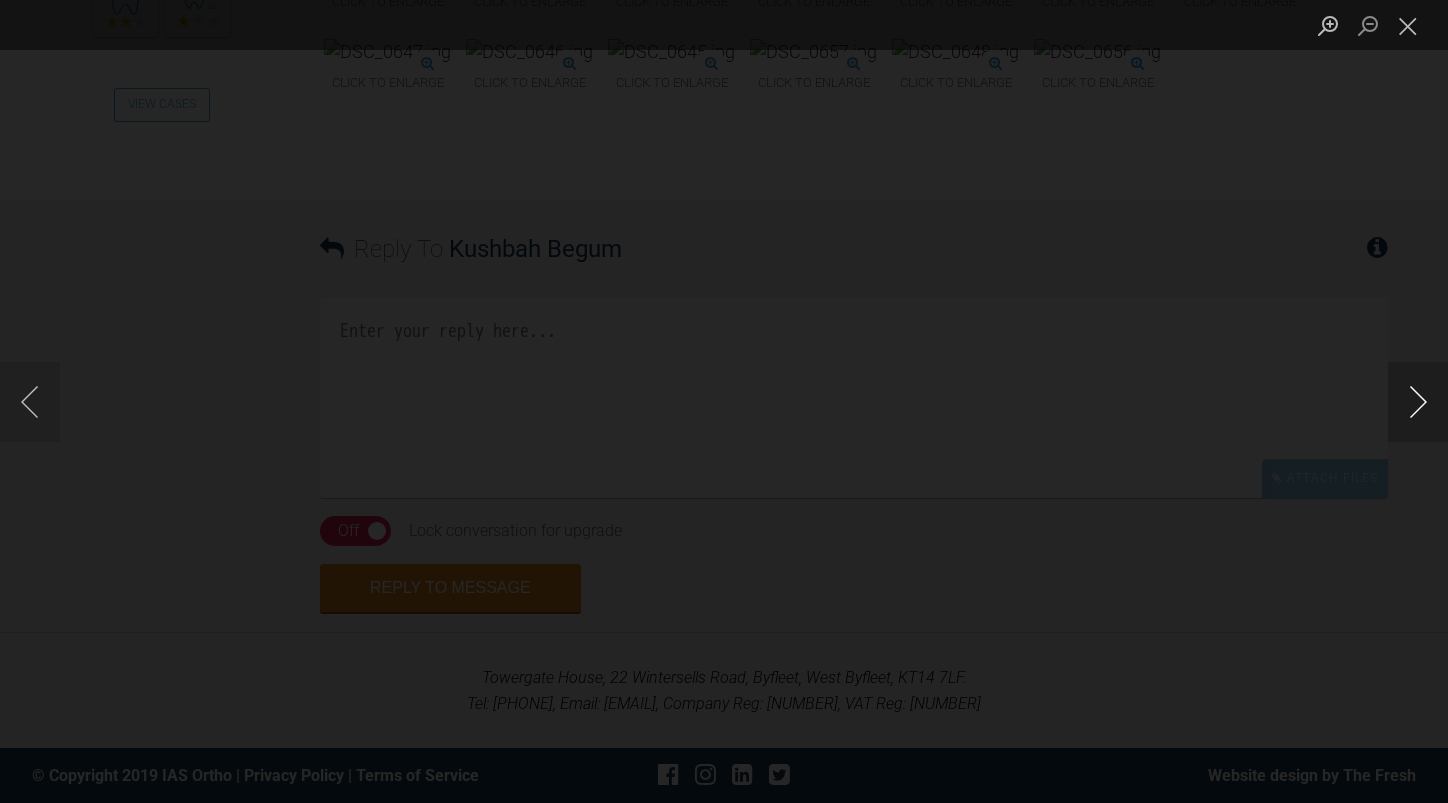 click at bounding box center (1418, 402) 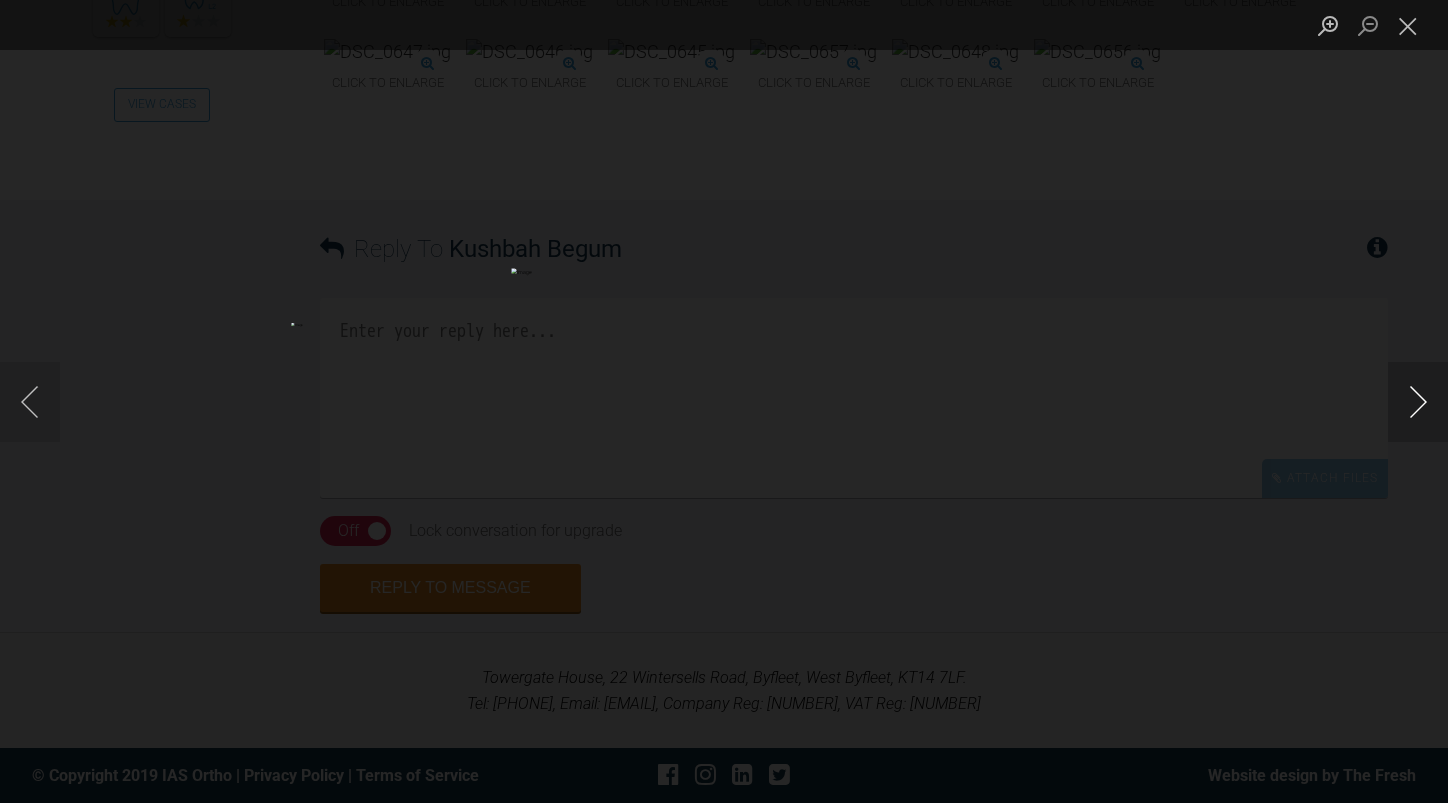 click at bounding box center (1418, 402) 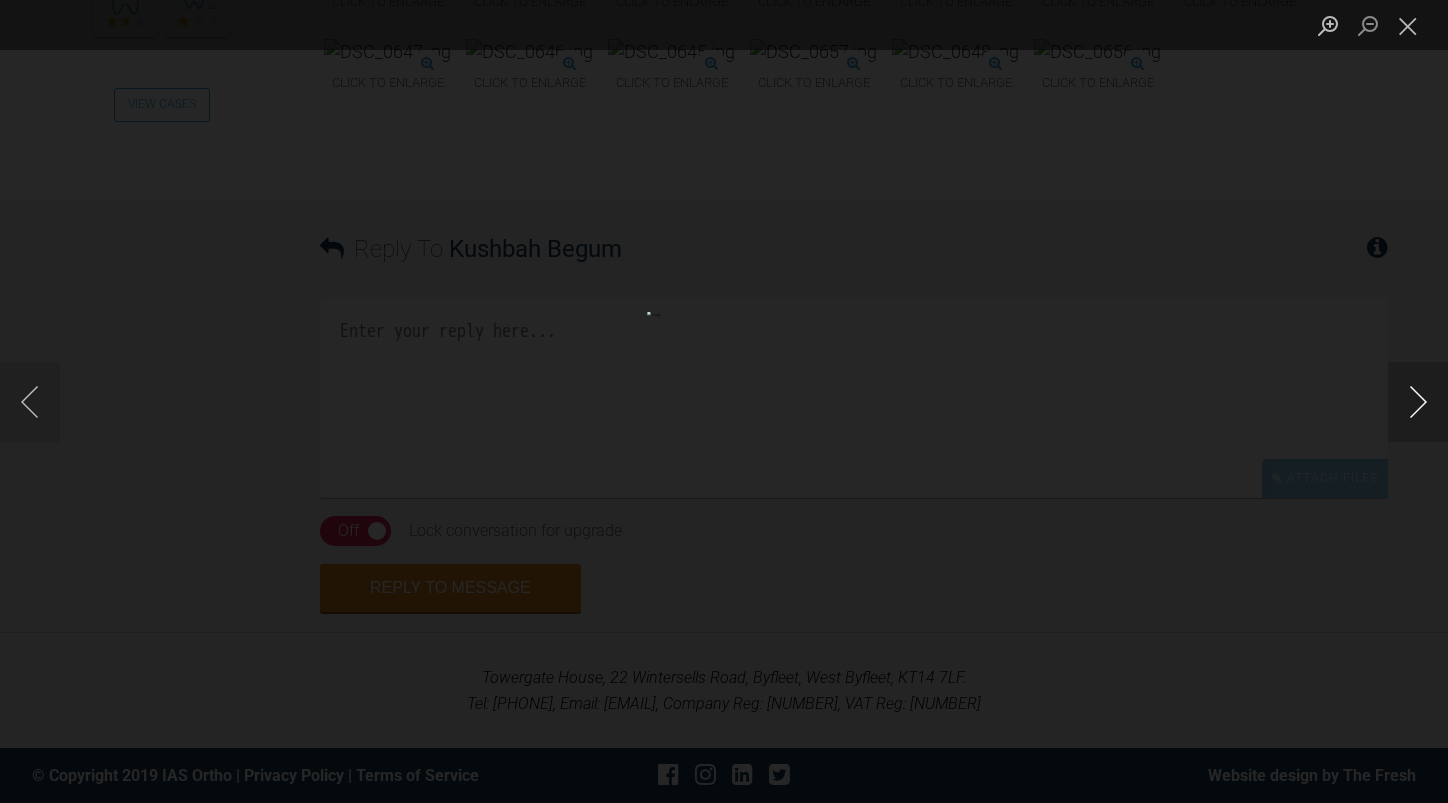 click at bounding box center (1418, 402) 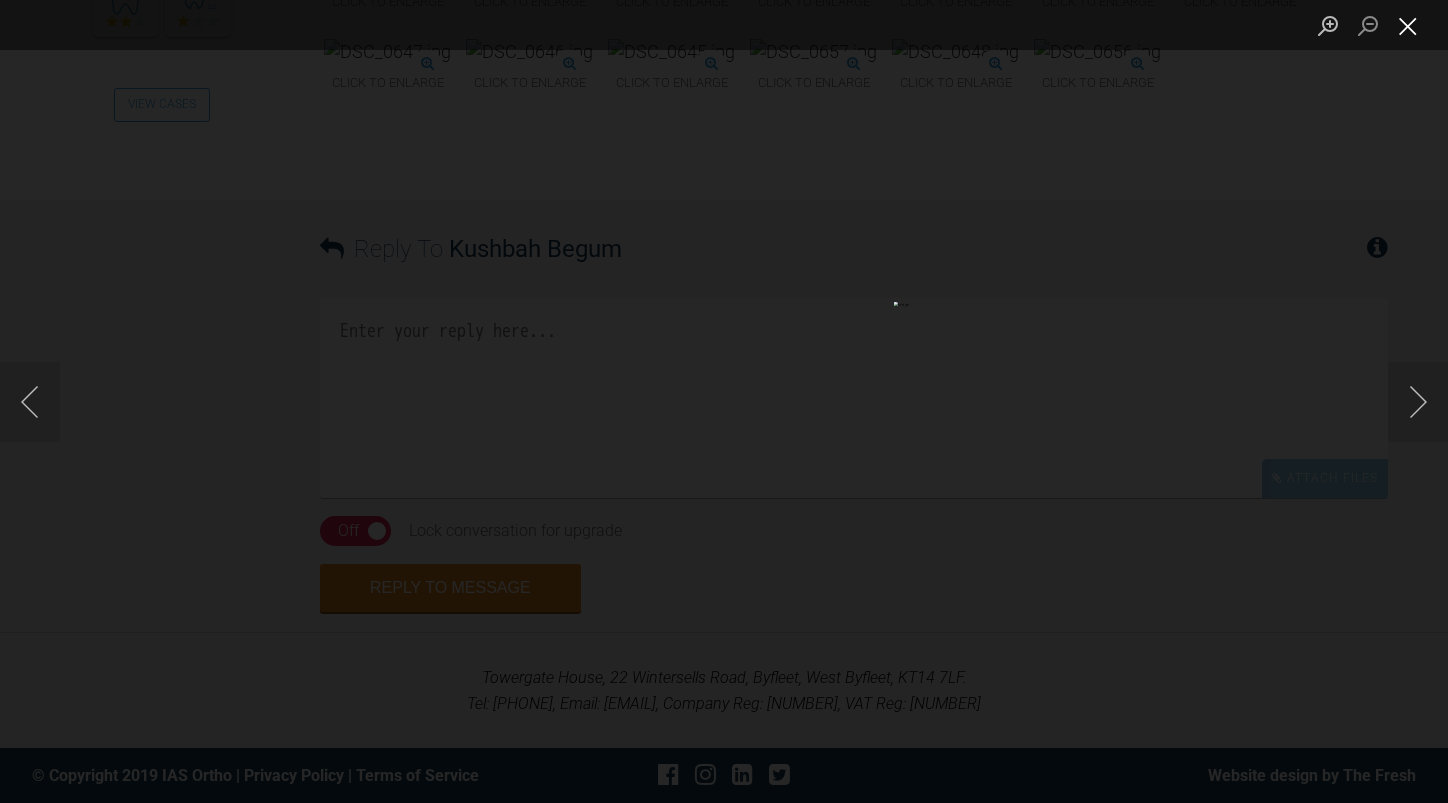 click at bounding box center (1408, 25) 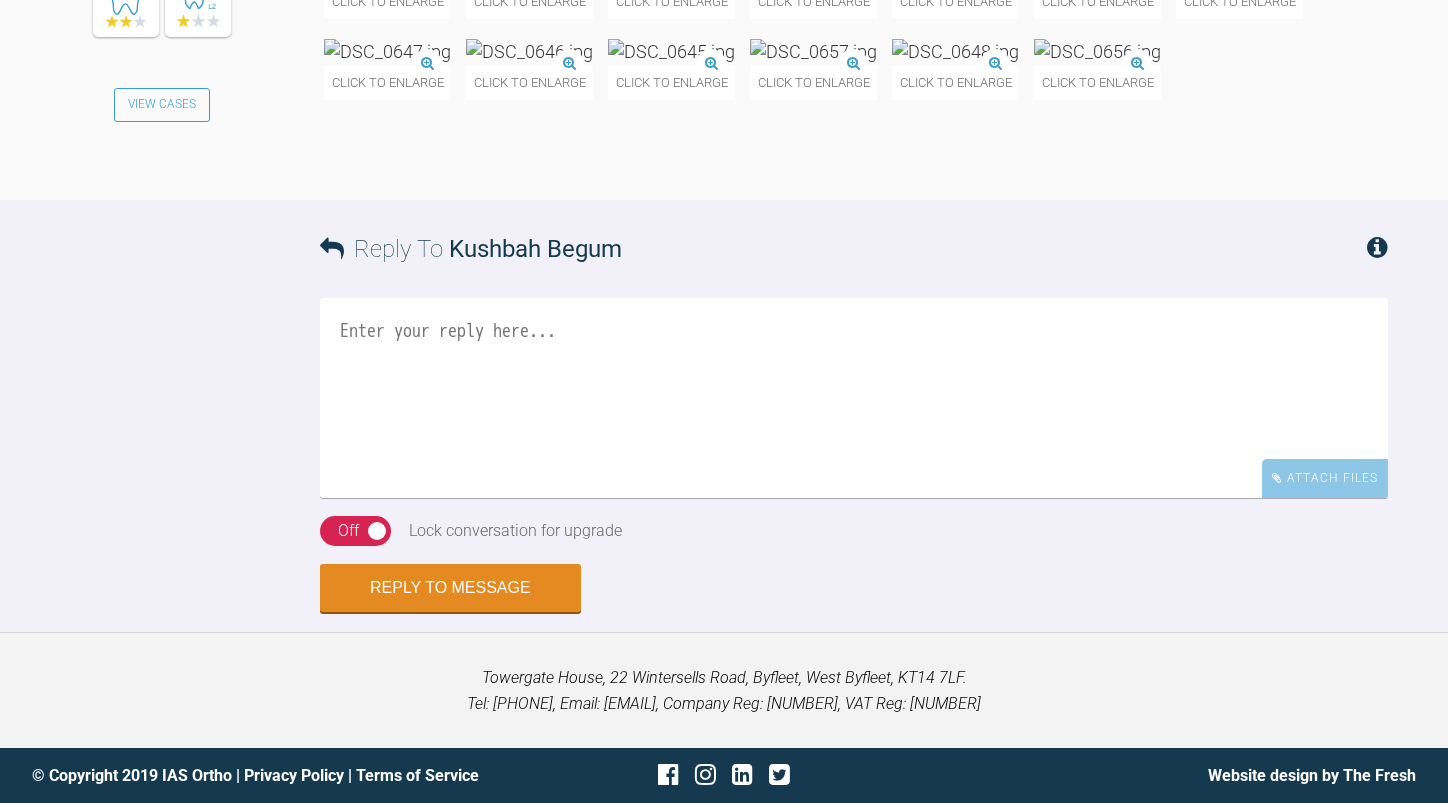 click at bounding box center [387, 51] 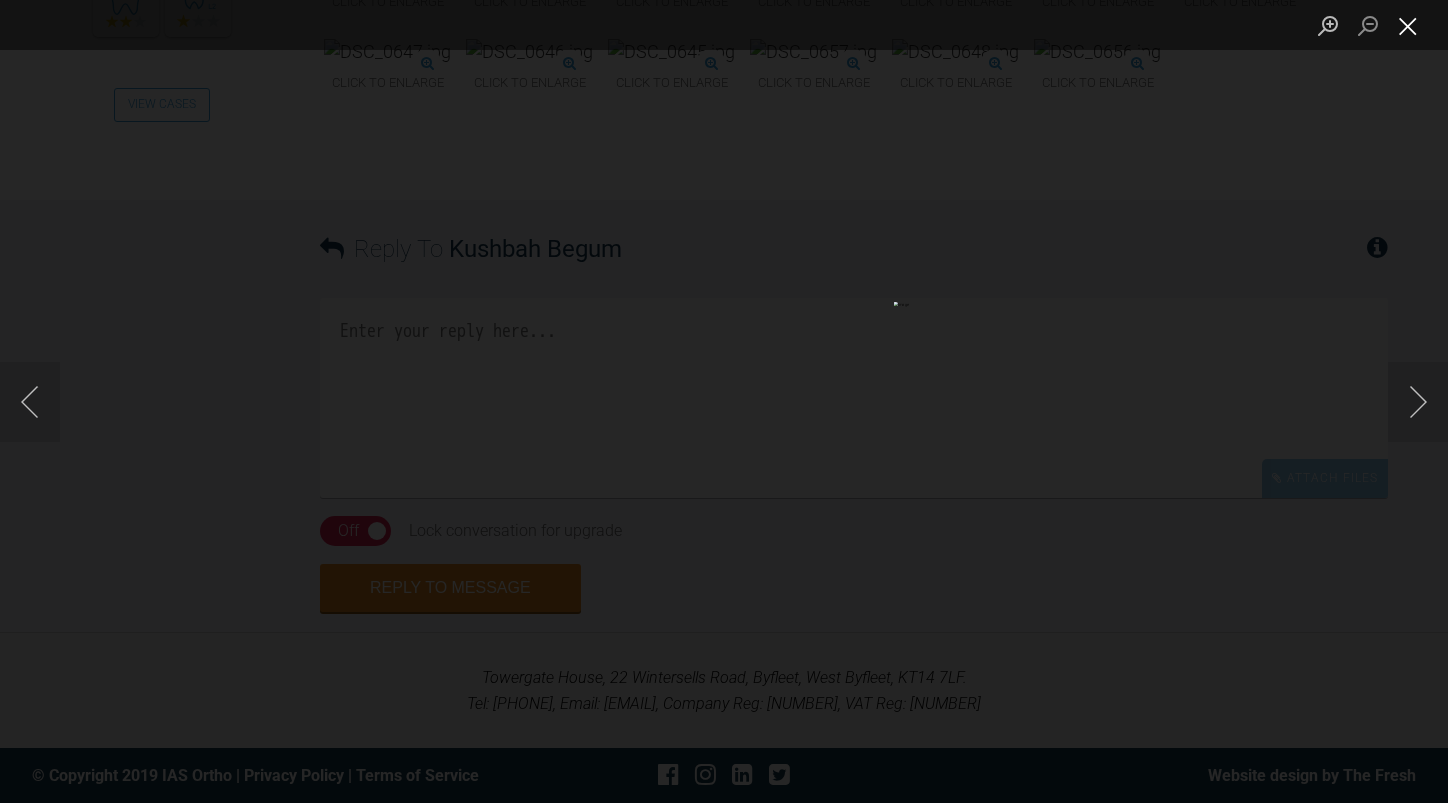 click at bounding box center (1408, 25) 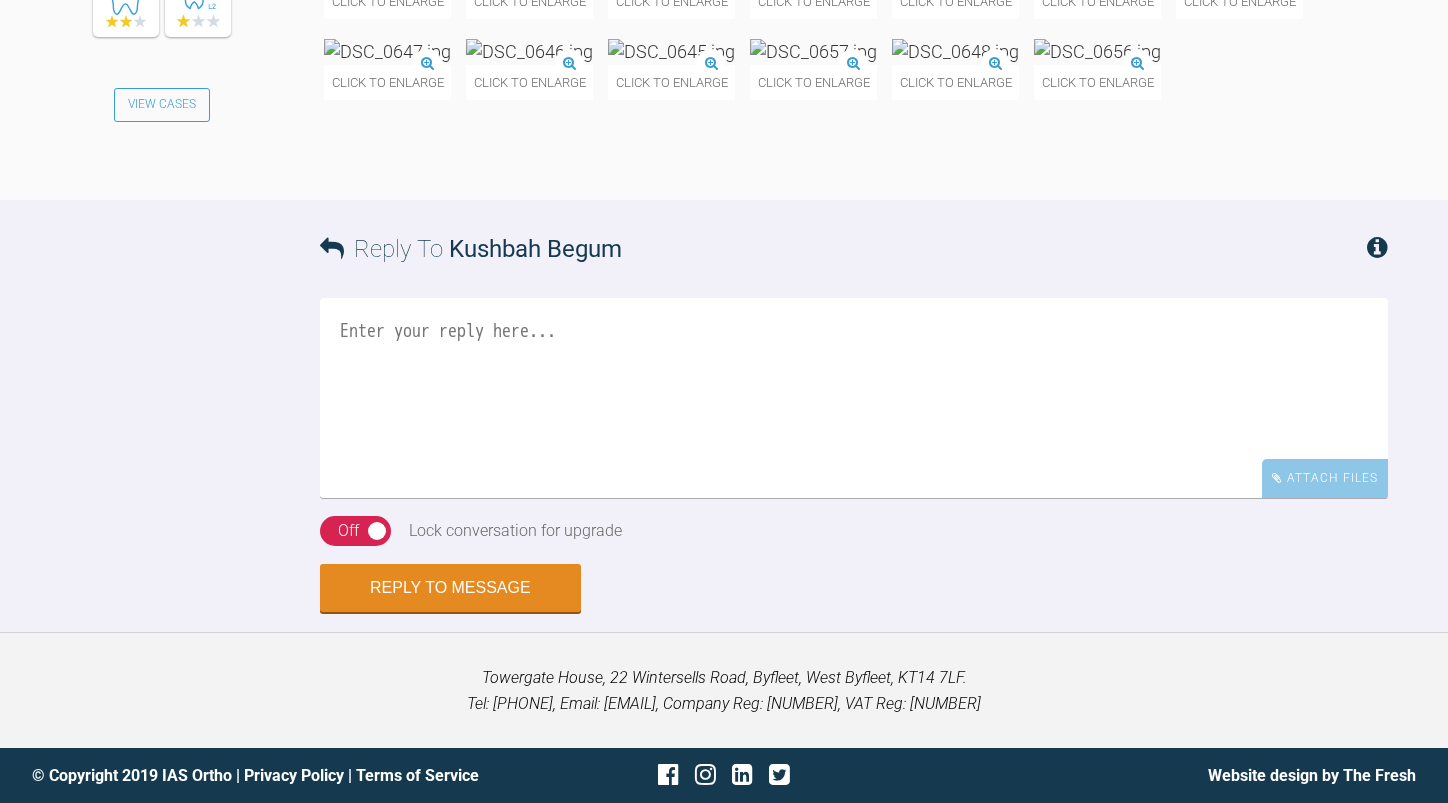 click at bounding box center [387, -29] 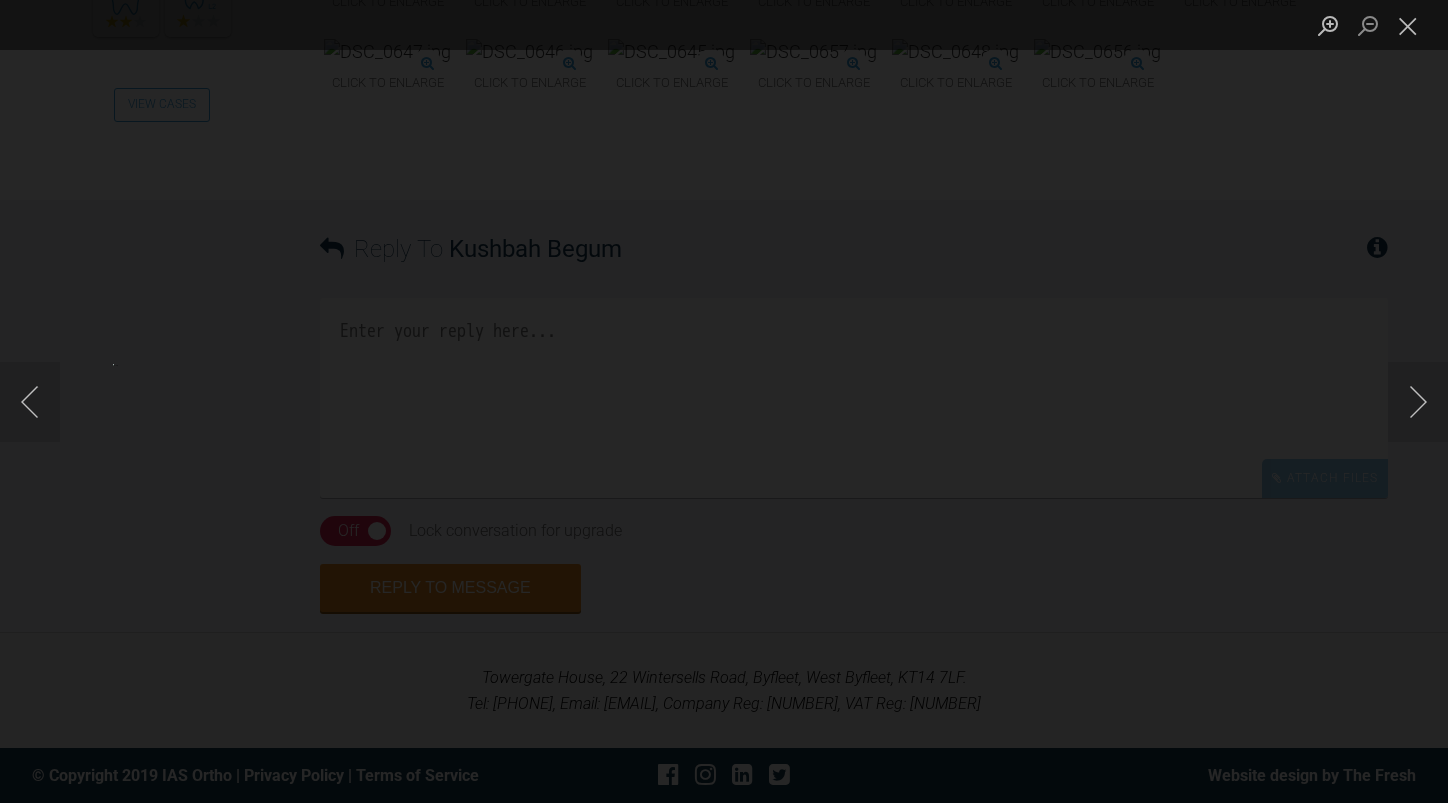 click at bounding box center [-398, 401] 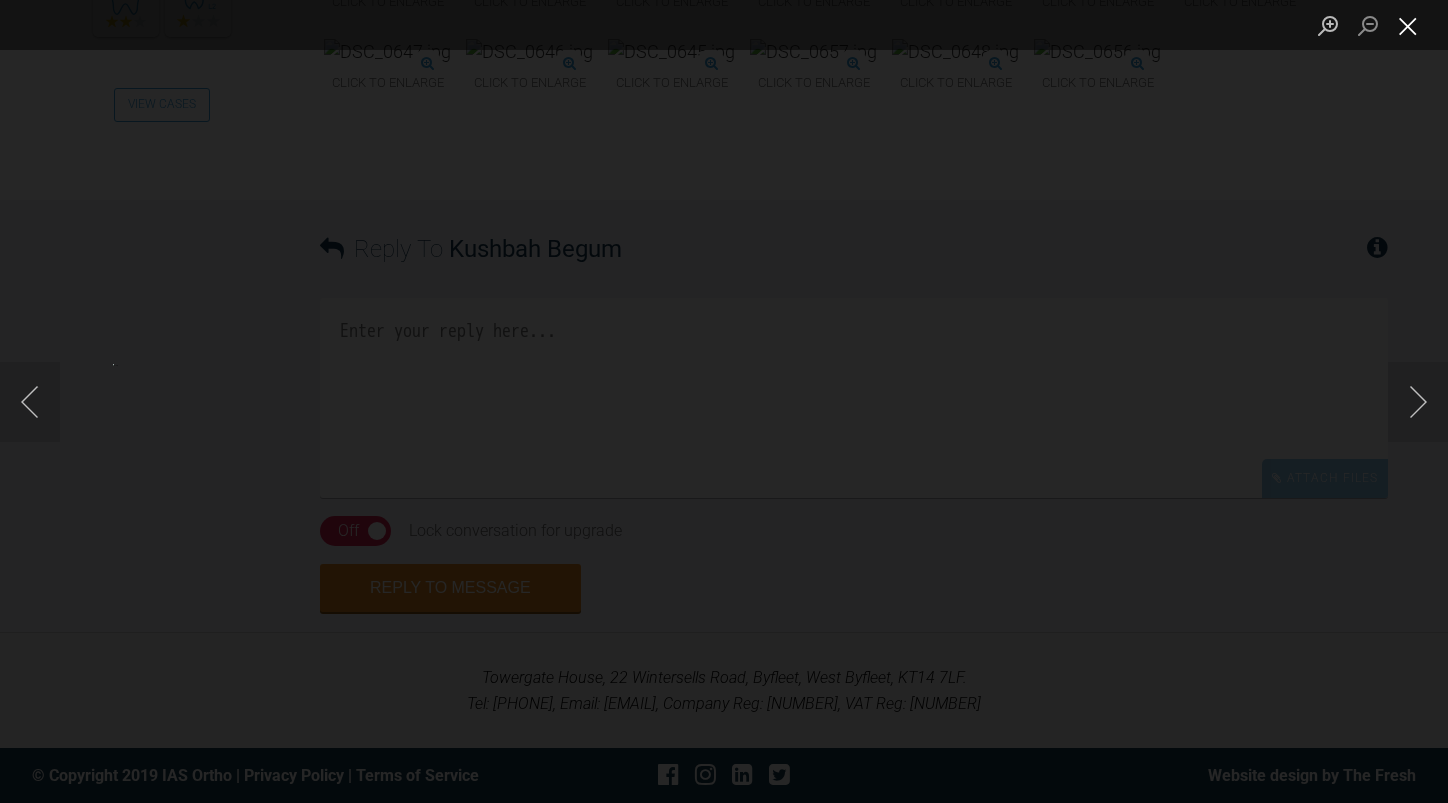 click at bounding box center (1408, 25) 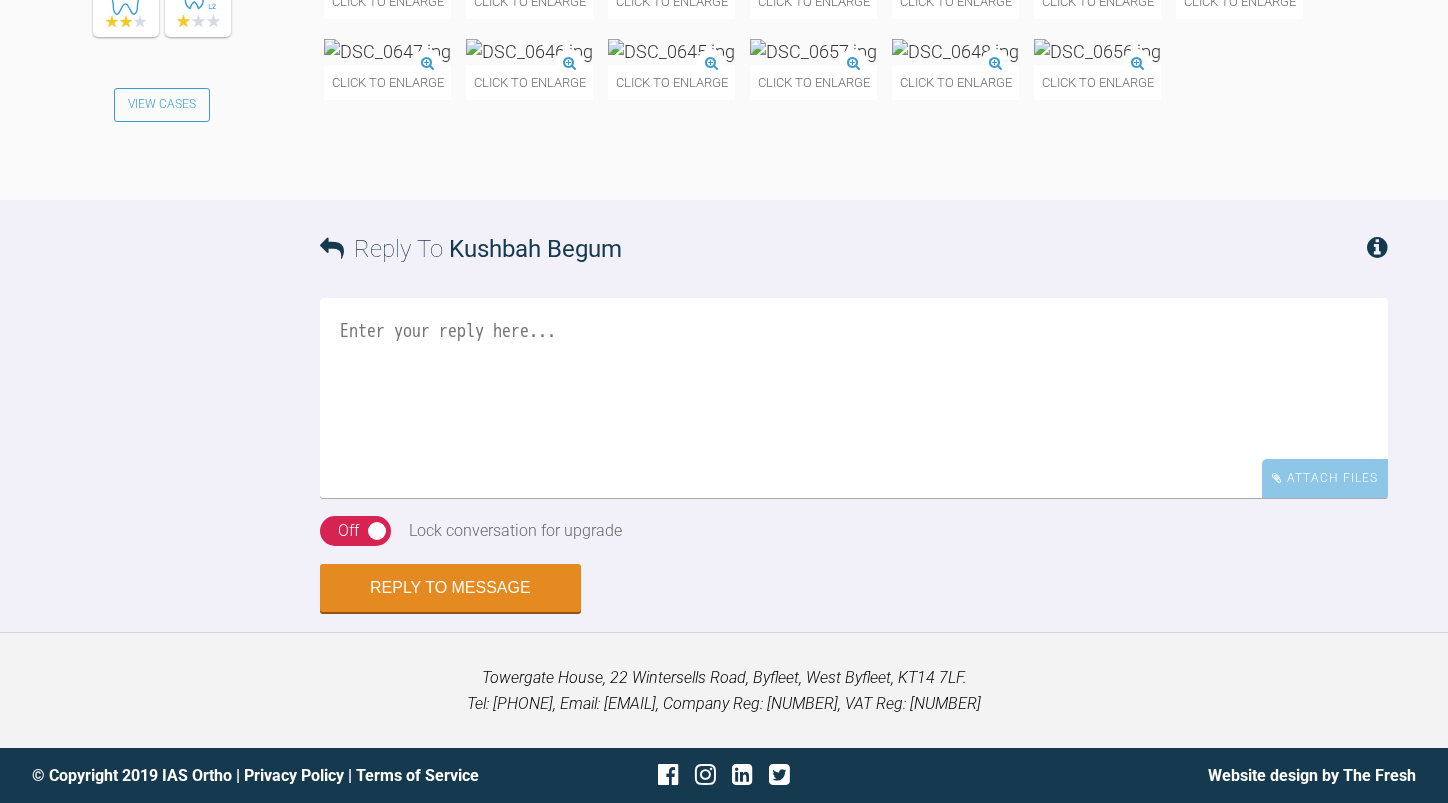 click at bounding box center [387, 51] 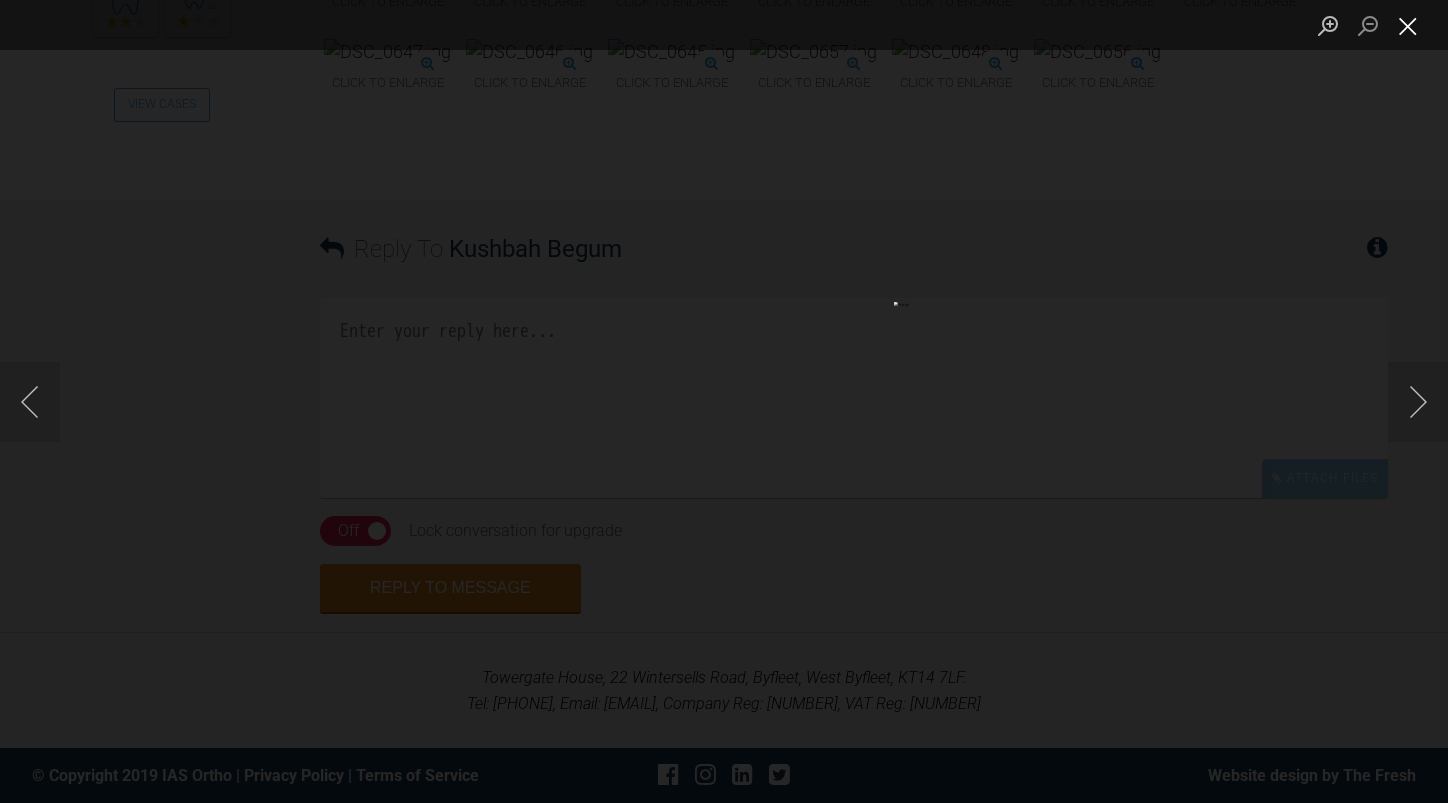 click at bounding box center [1408, 25] 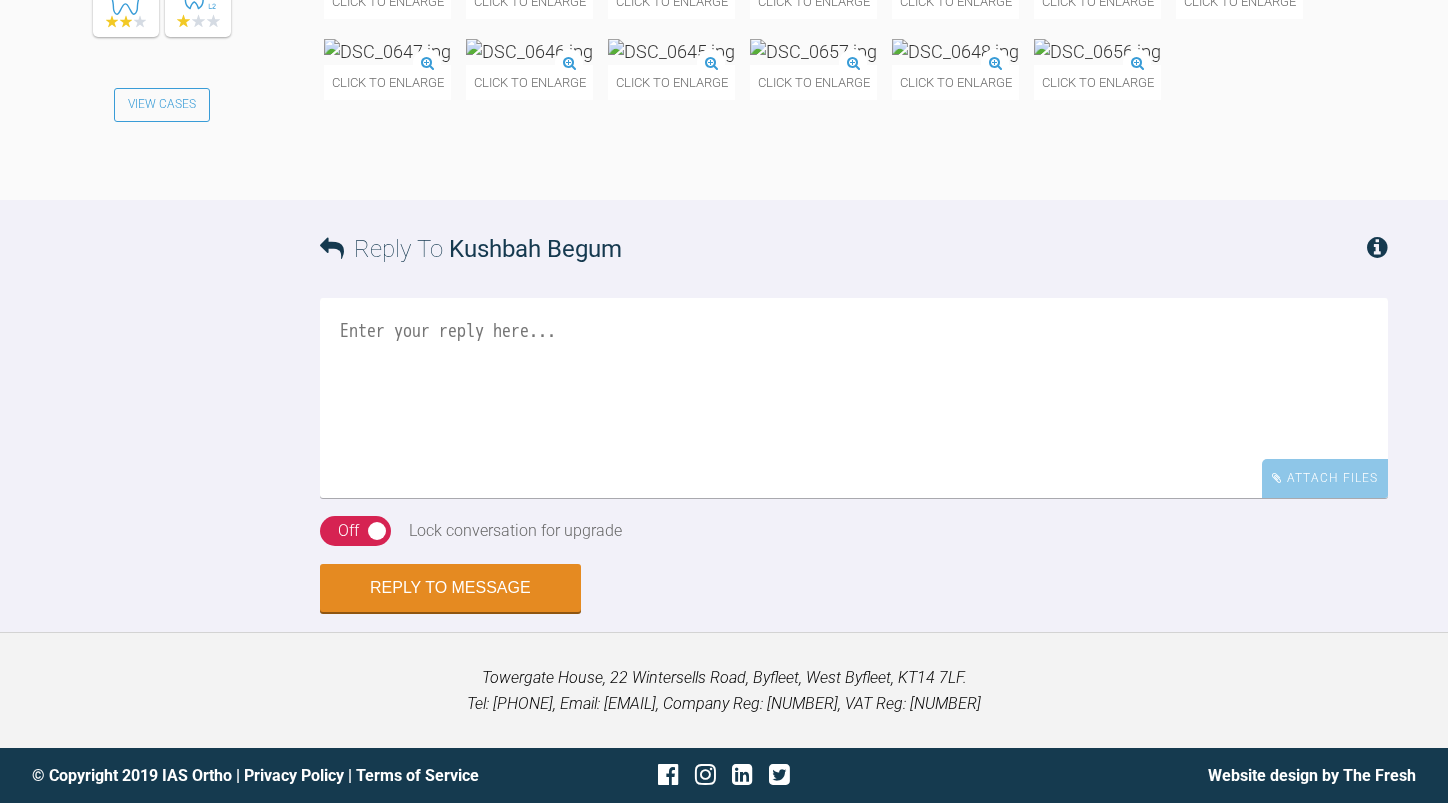 scroll, scrollTop: 22572, scrollLeft: 0, axis: vertical 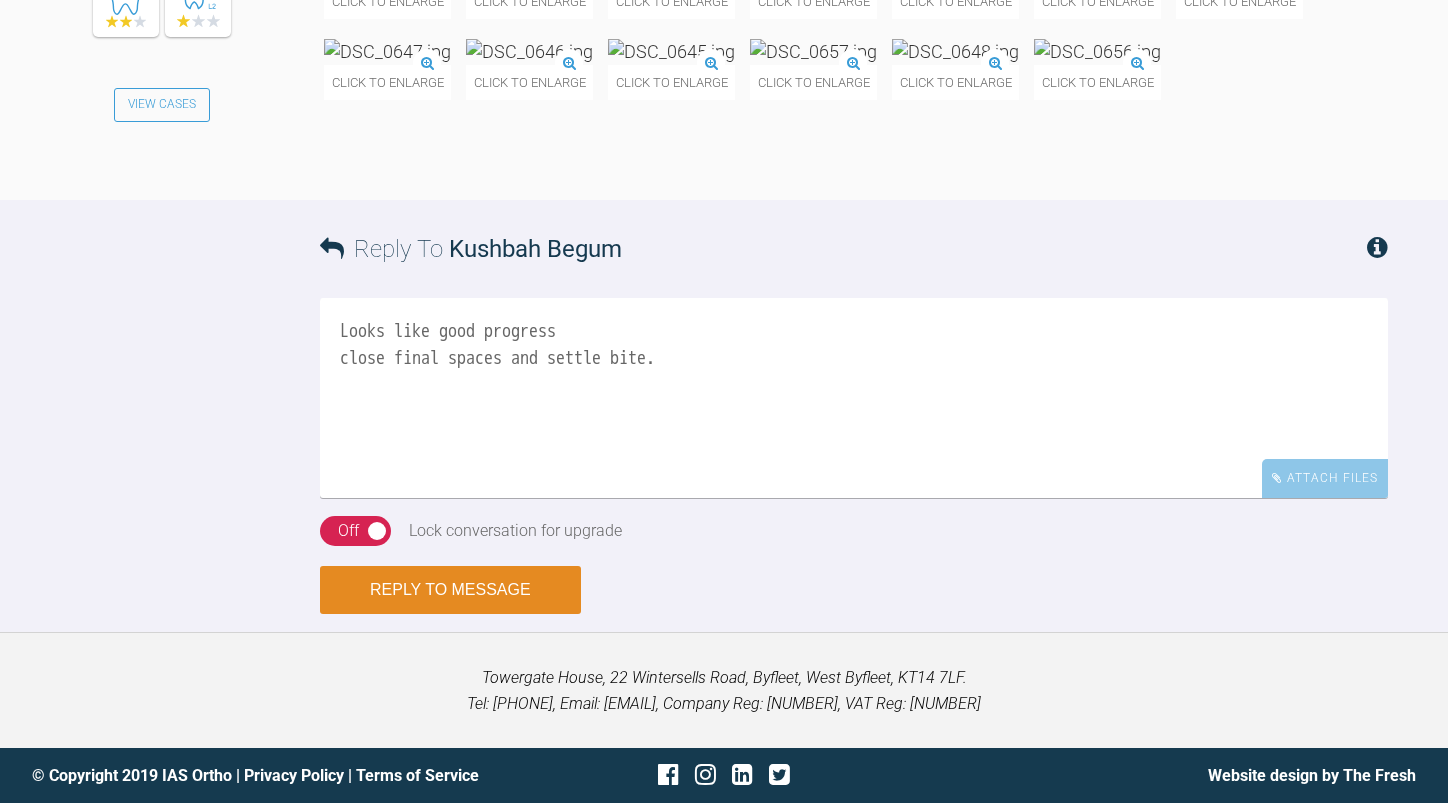 type on "Looks like good progress
close final spaces and settle bite." 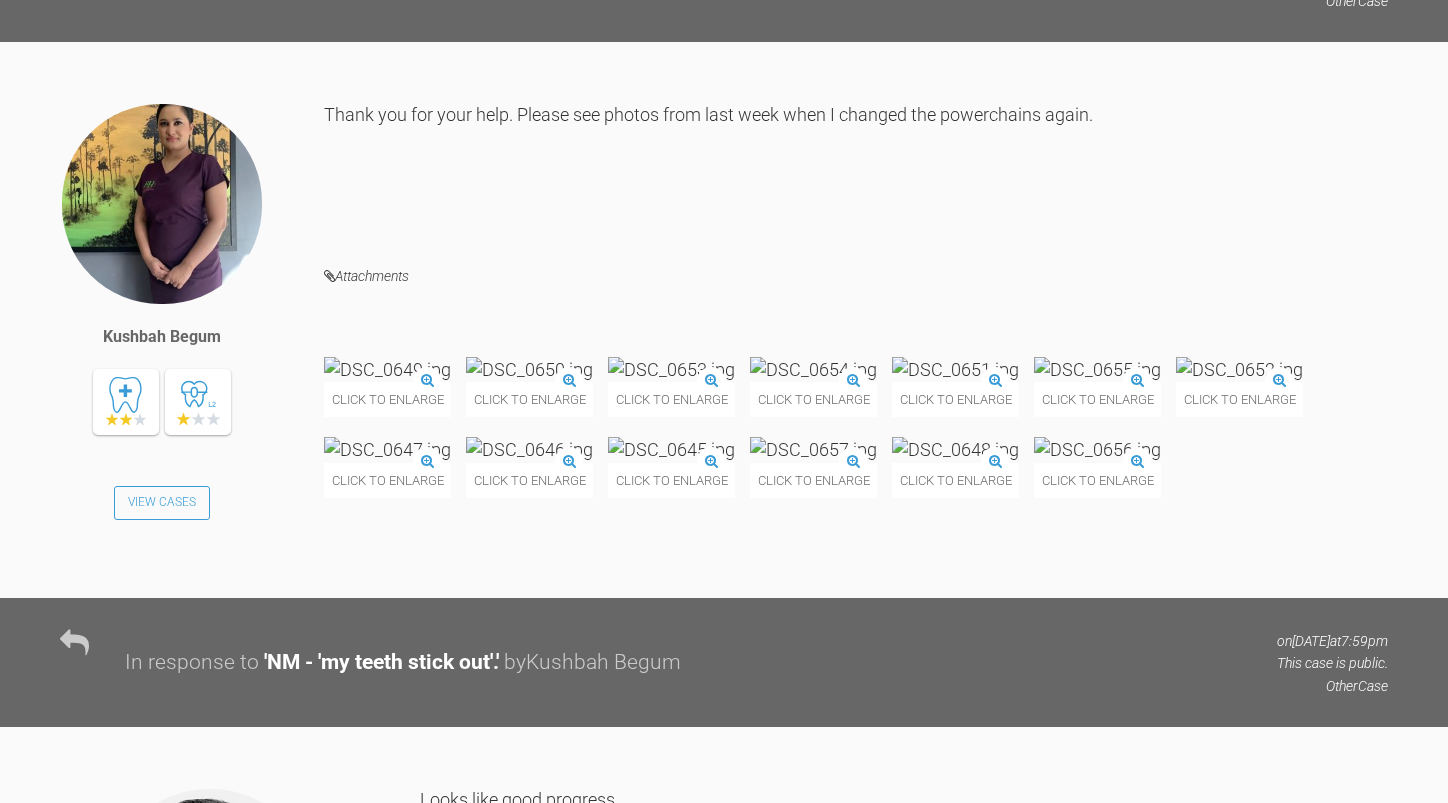 scroll, scrollTop: 17529, scrollLeft: 0, axis: vertical 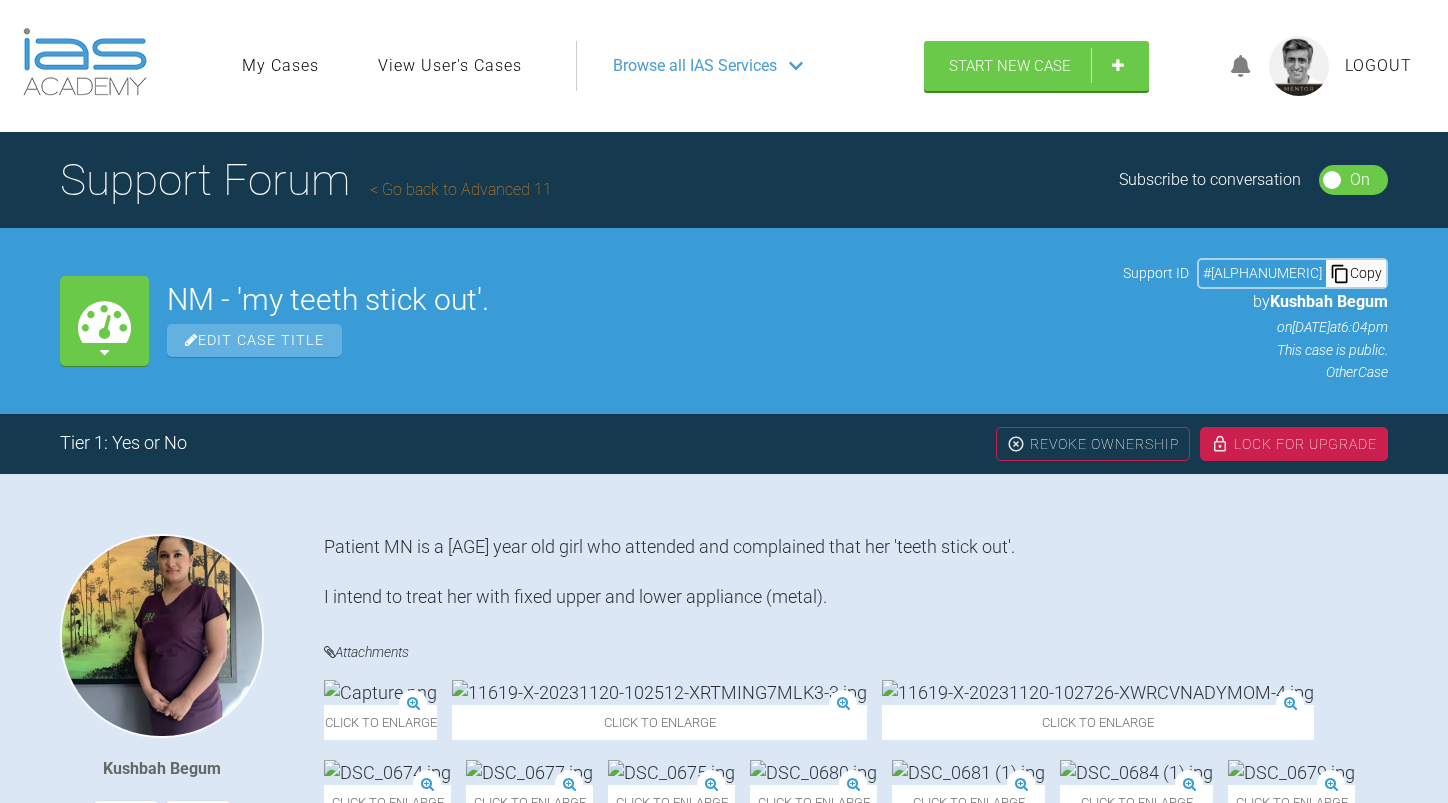 click on "Go back to Advanced 11" at bounding box center (461, 189) 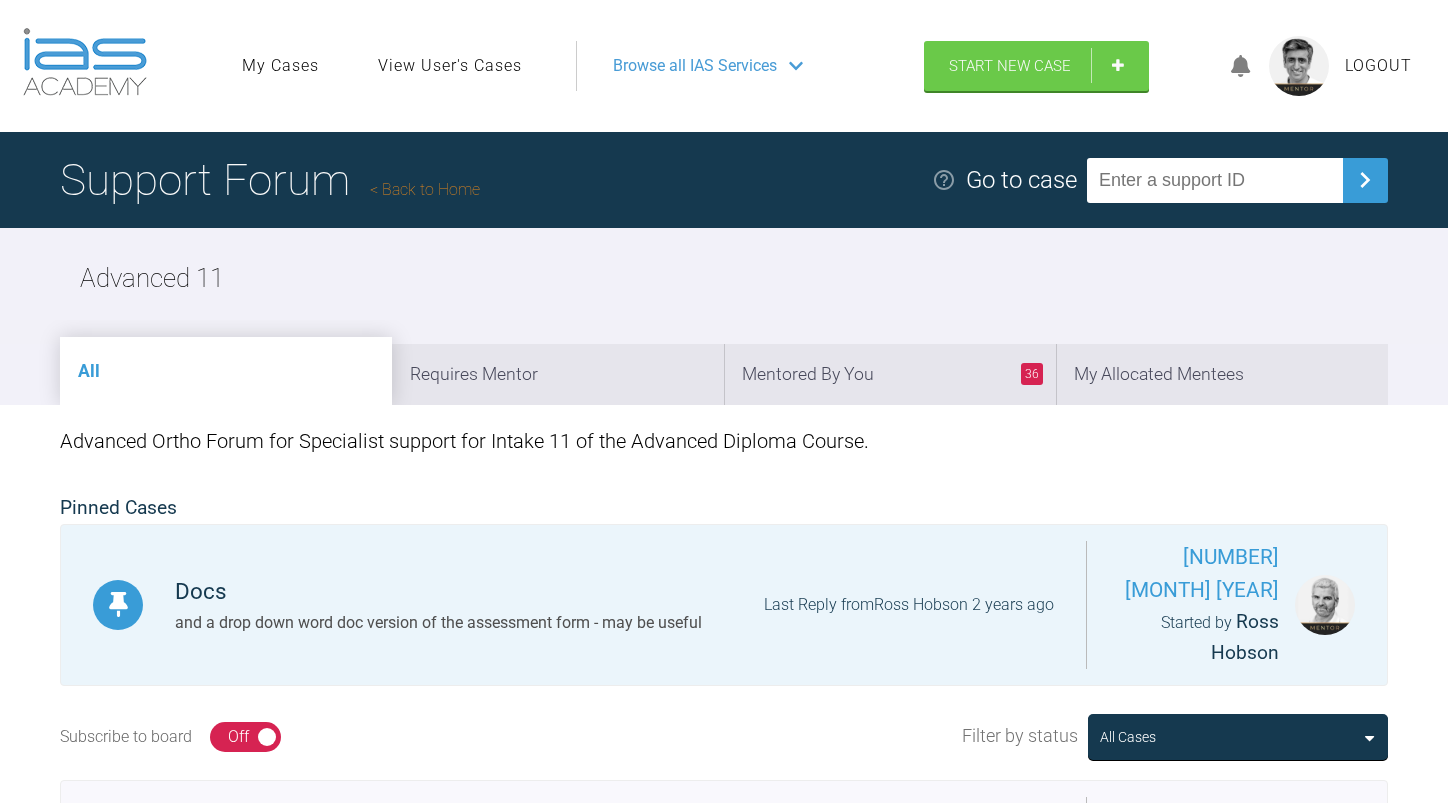 click on "Back to Home" at bounding box center (425, 189) 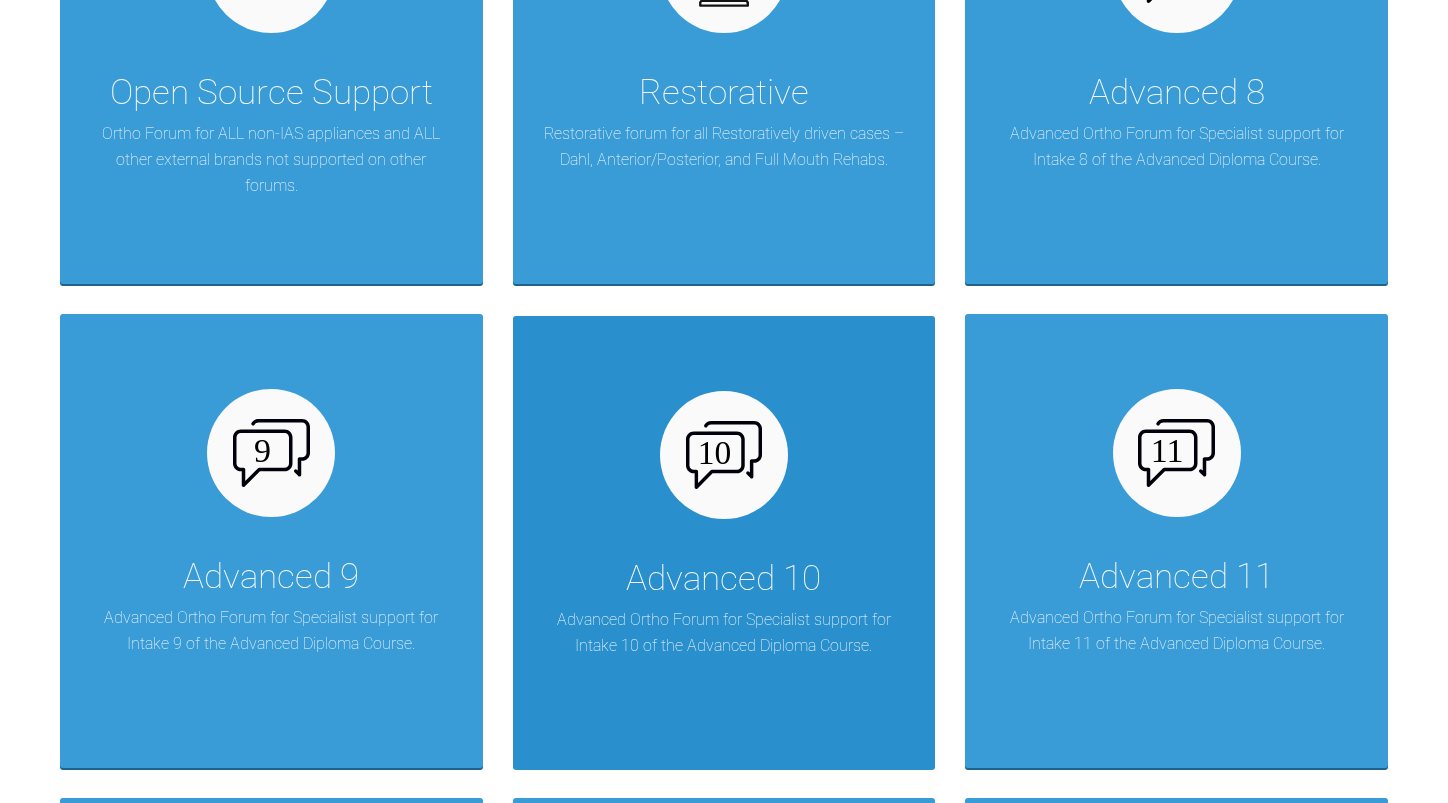 scroll, scrollTop: 1700, scrollLeft: 0, axis: vertical 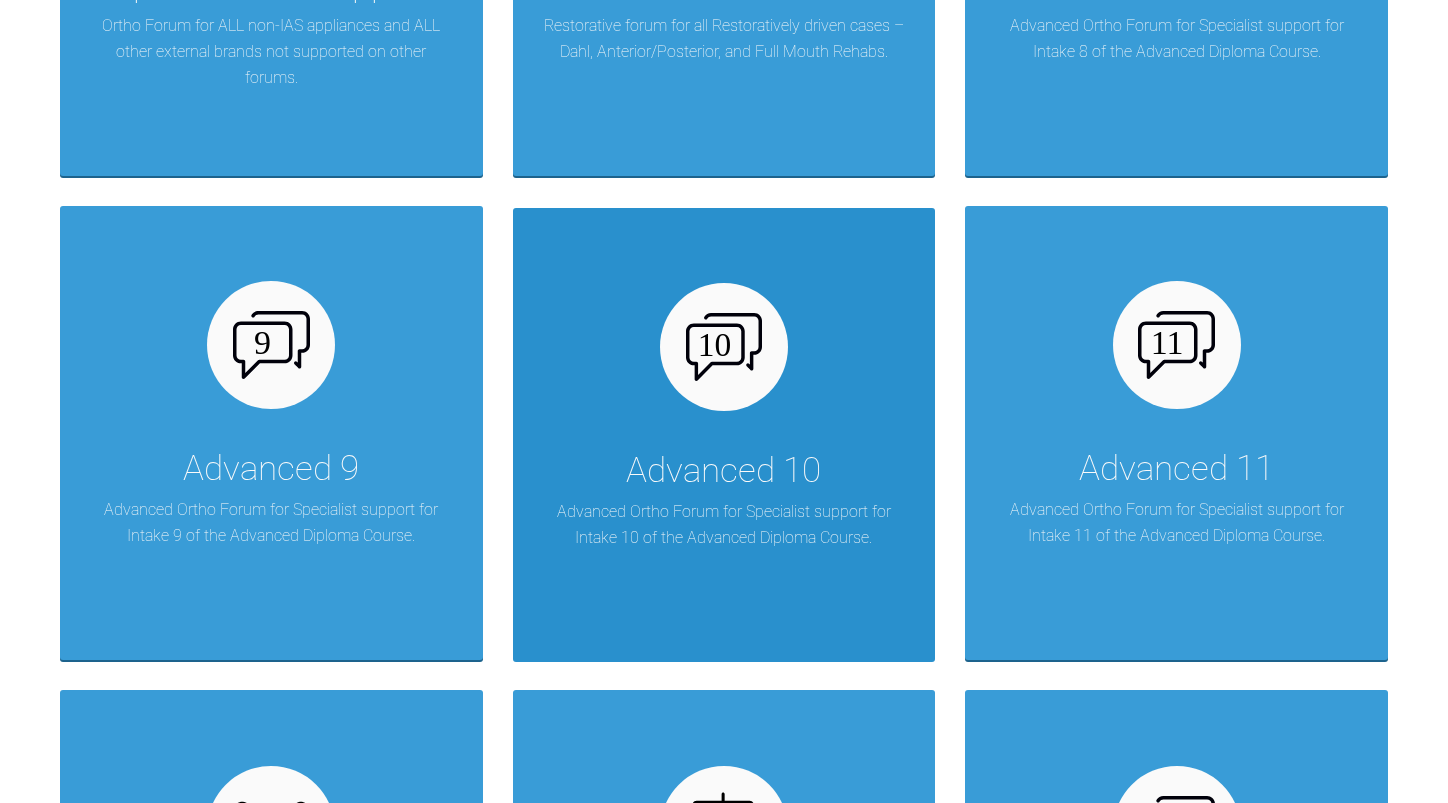 click on "Advanced 10" at bounding box center [723, 471] 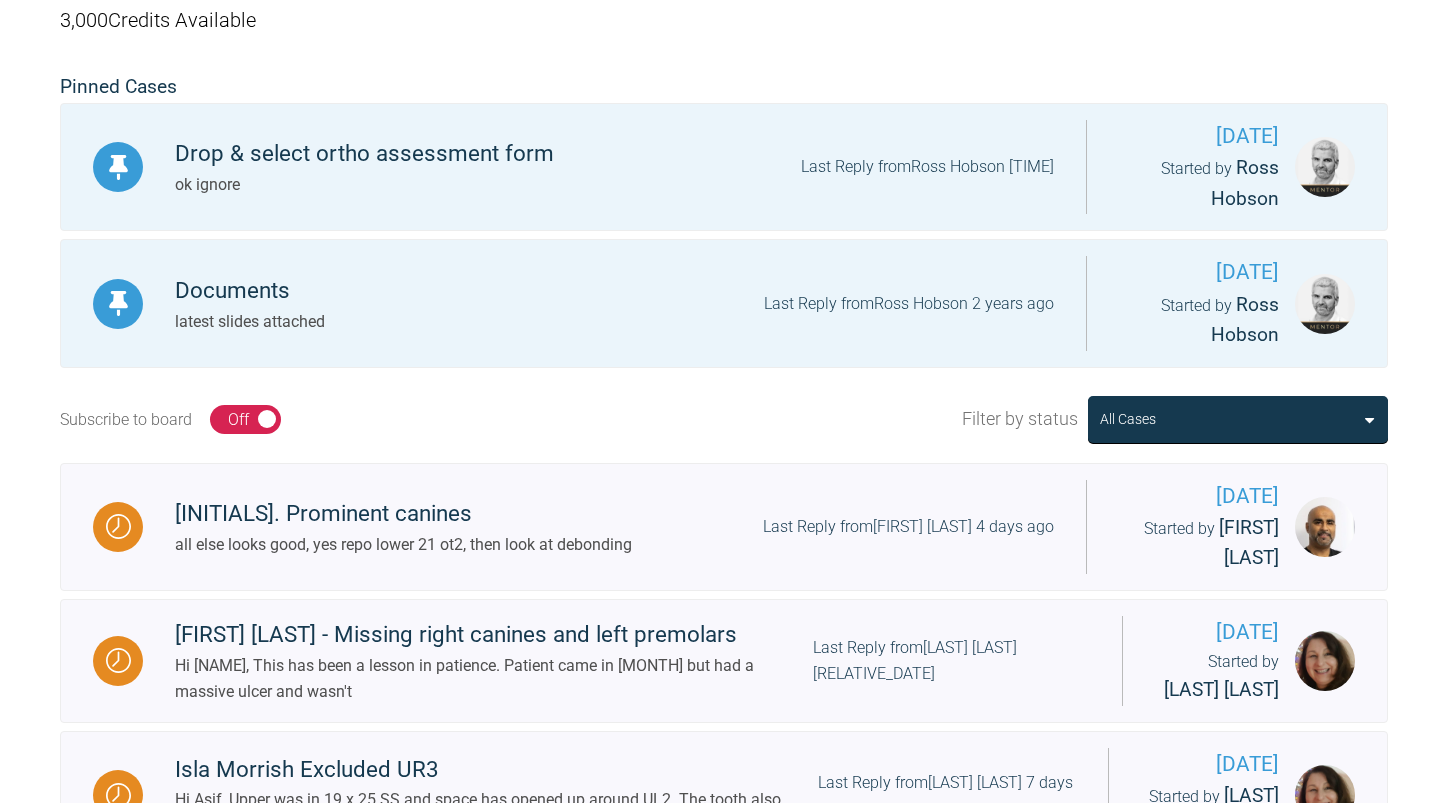 scroll, scrollTop: 0, scrollLeft: 0, axis: both 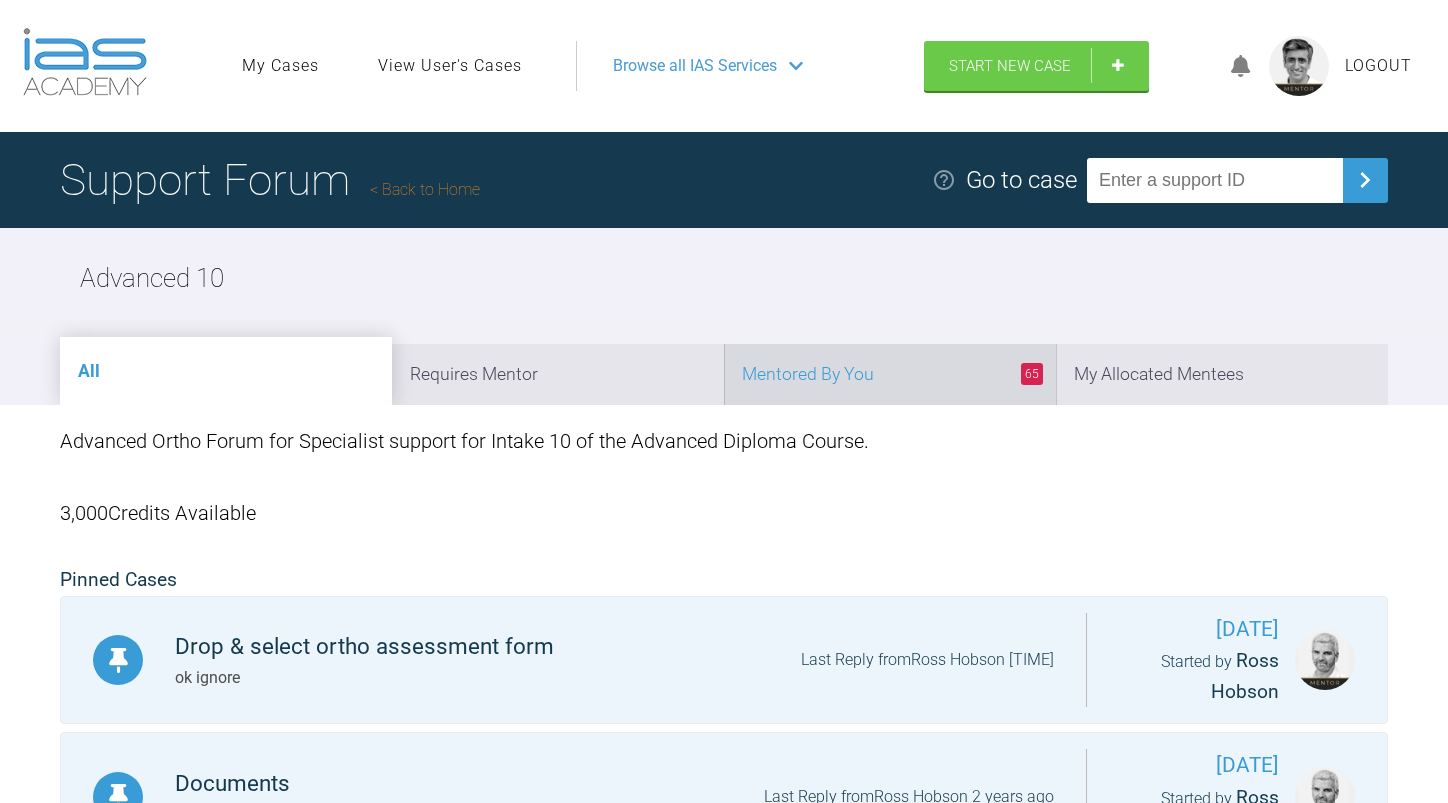 click on "[NUMBER] Mentored By You" at bounding box center [890, 374] 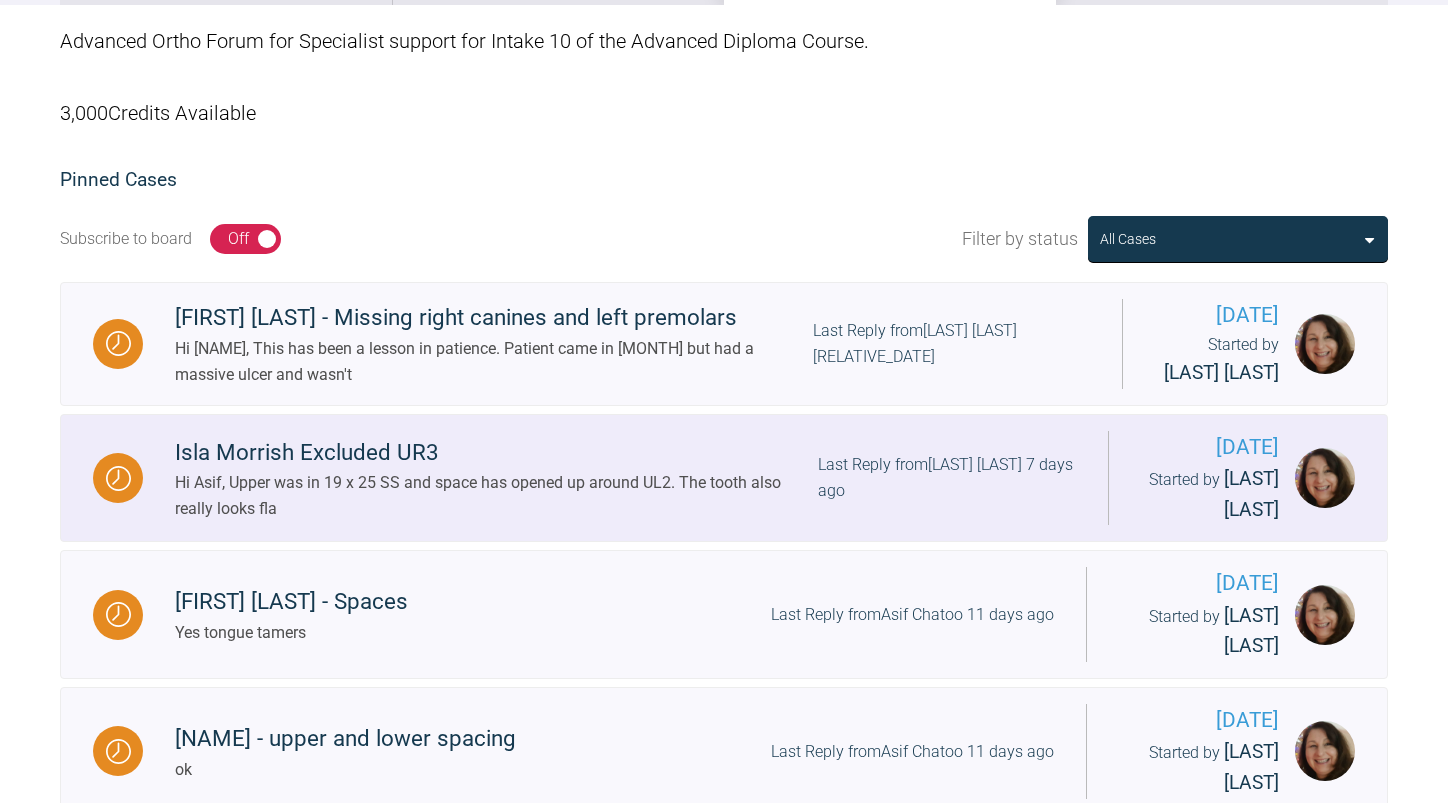 click on "Hi Asif,
Upper was in 19 x 25 SS and space has opened up around UL2. The tooth also really looks fla" at bounding box center [496, 495] 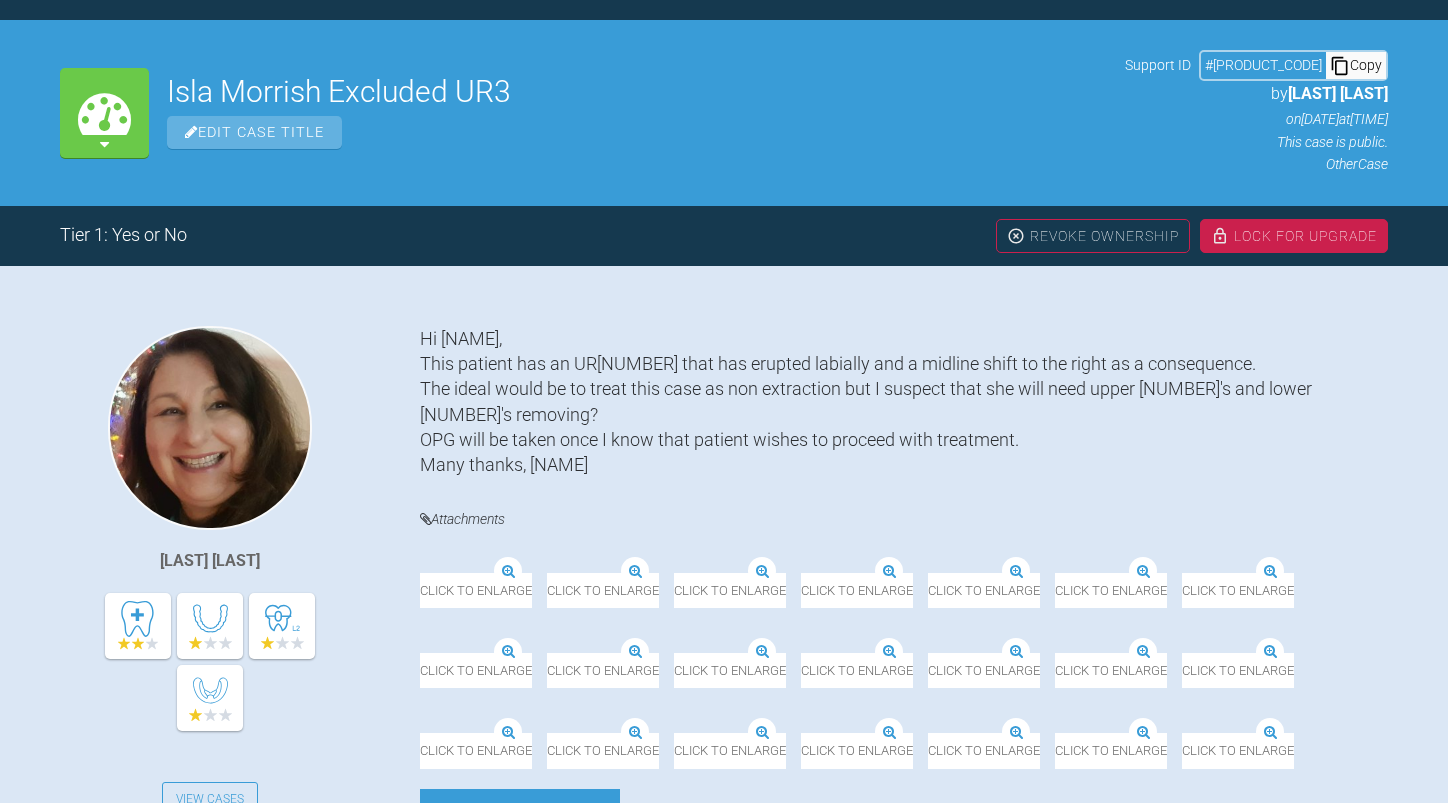 scroll, scrollTop: 400, scrollLeft: 0, axis: vertical 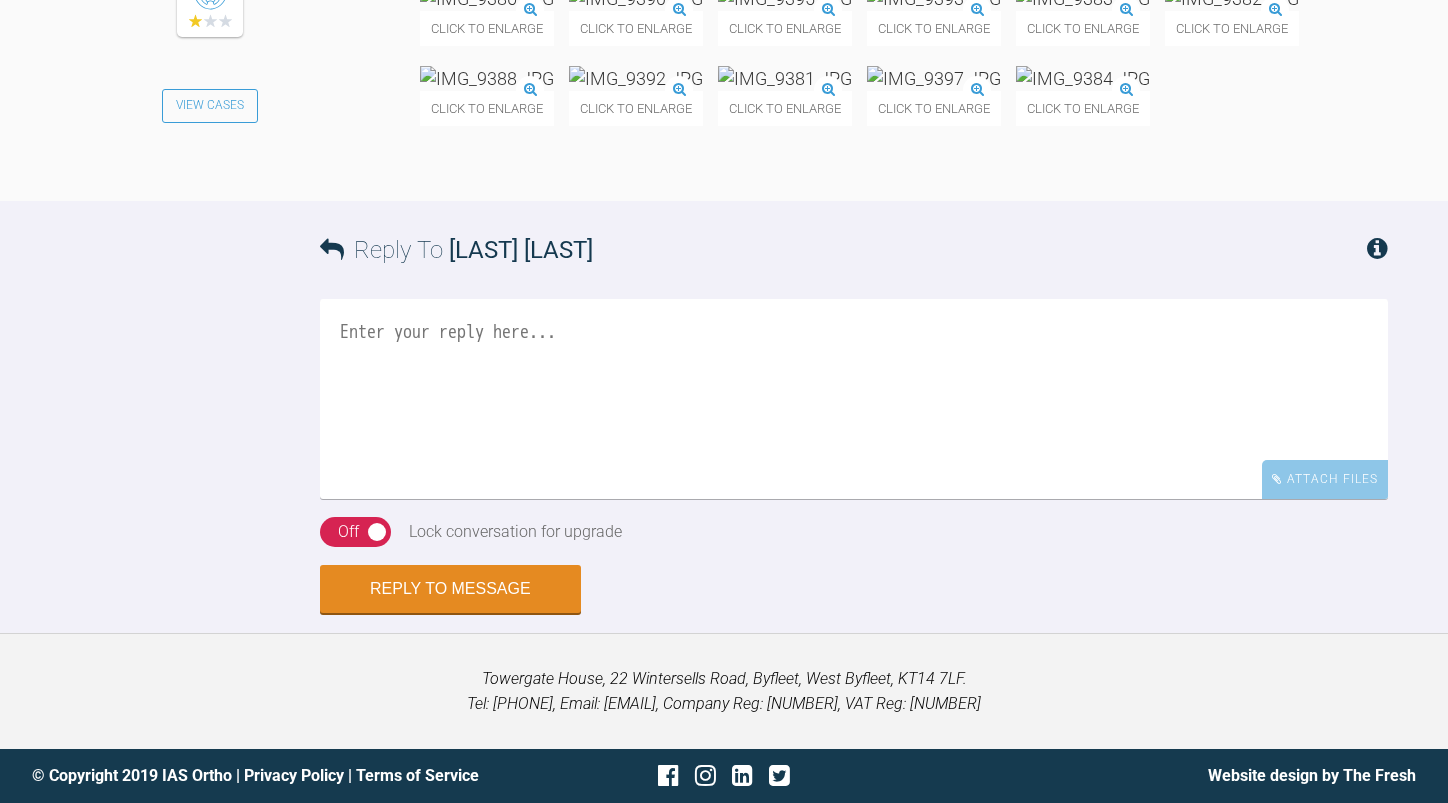 click at bounding box center [854, 399] 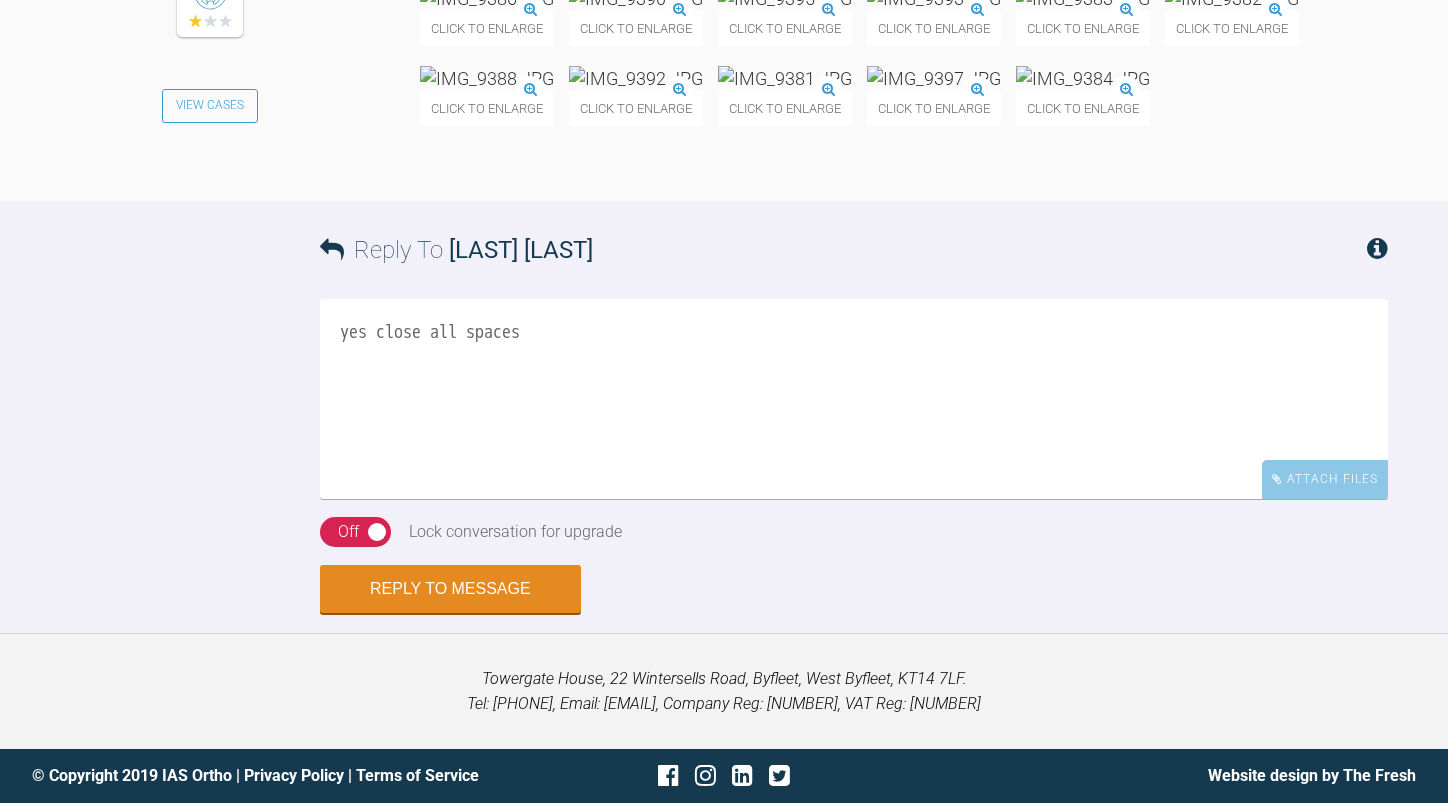 scroll, scrollTop: 34683, scrollLeft: 0, axis: vertical 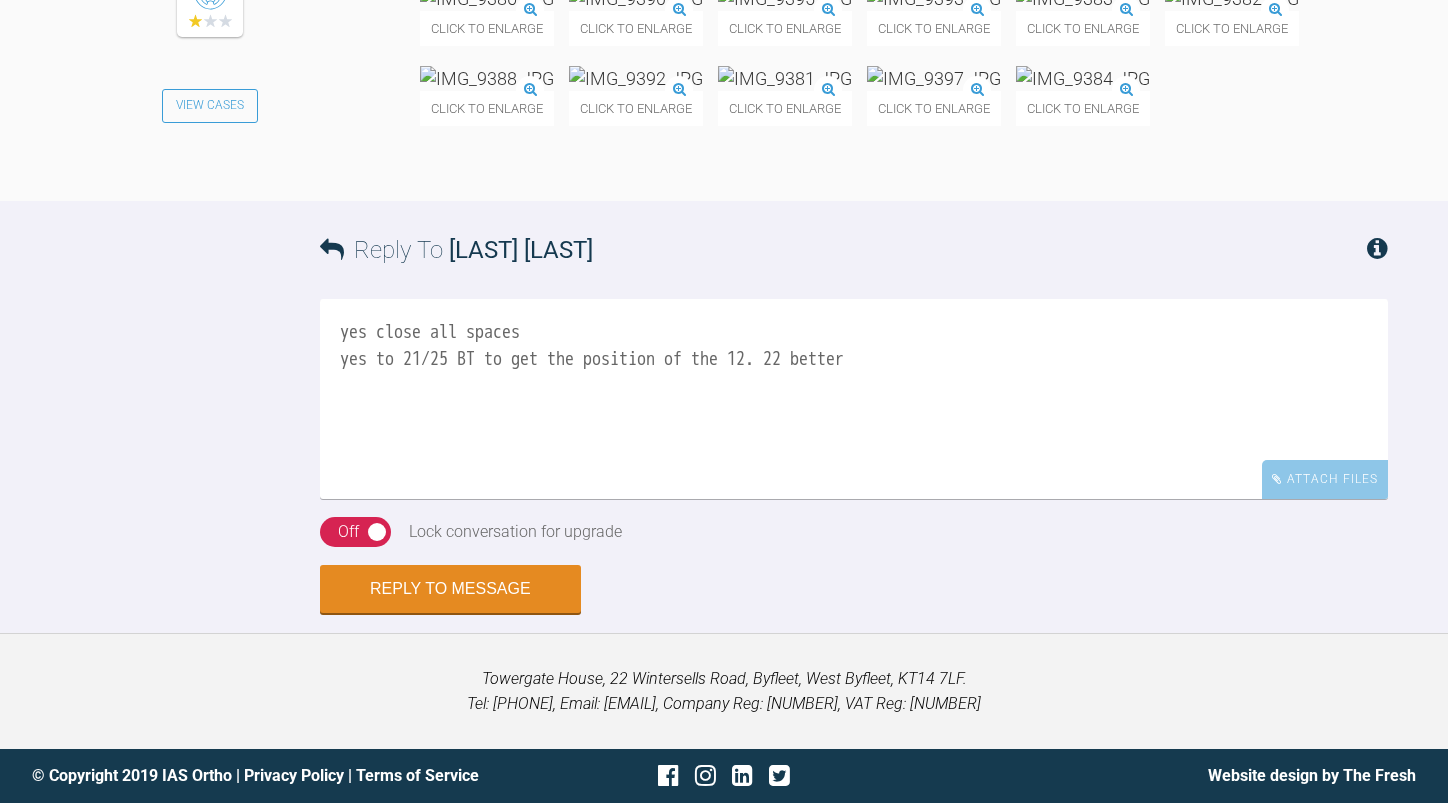 click on "yes close all spaces
yes to 21/25 BT to get the position of the 12. 22 better" at bounding box center (854, 399) 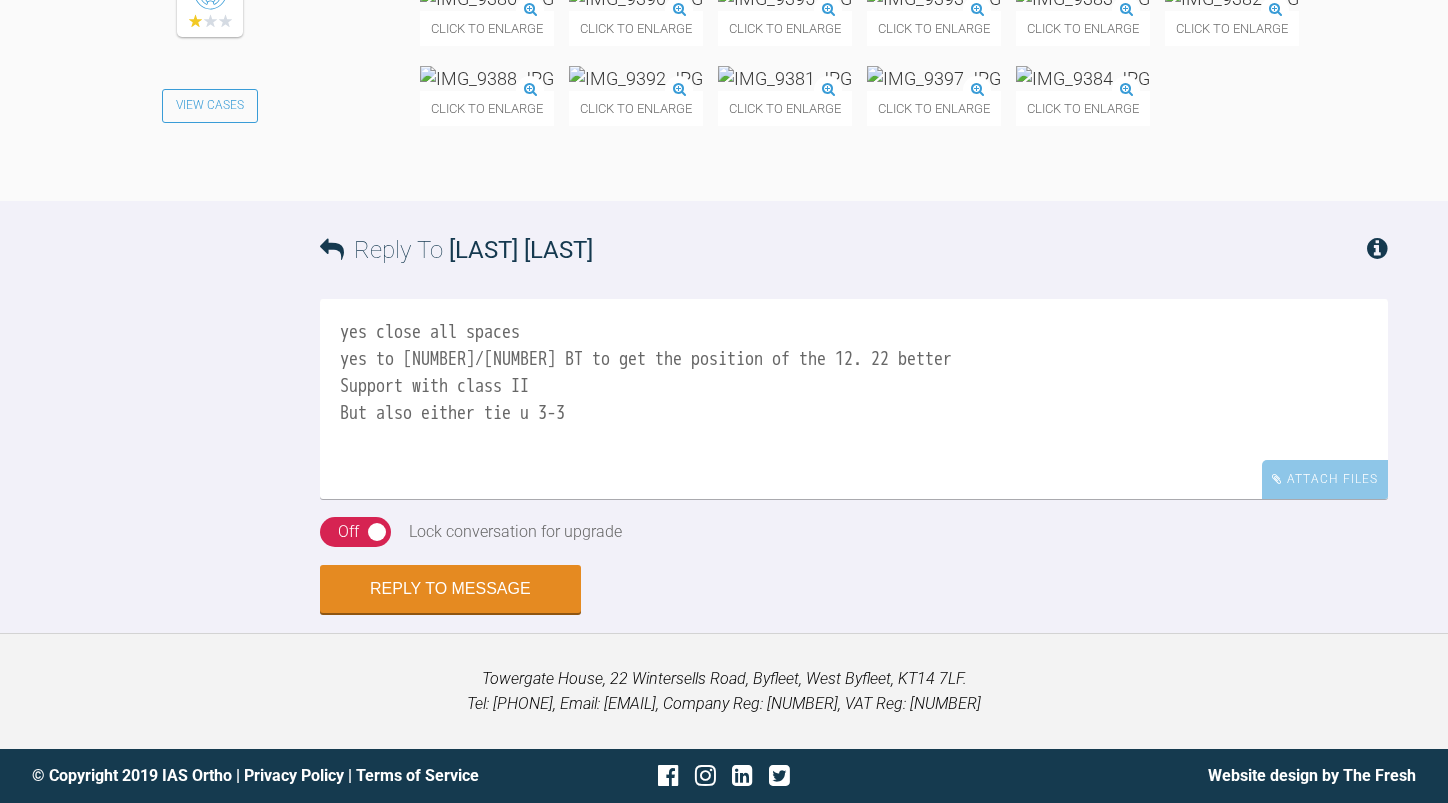 scroll, scrollTop: 34883, scrollLeft: 0, axis: vertical 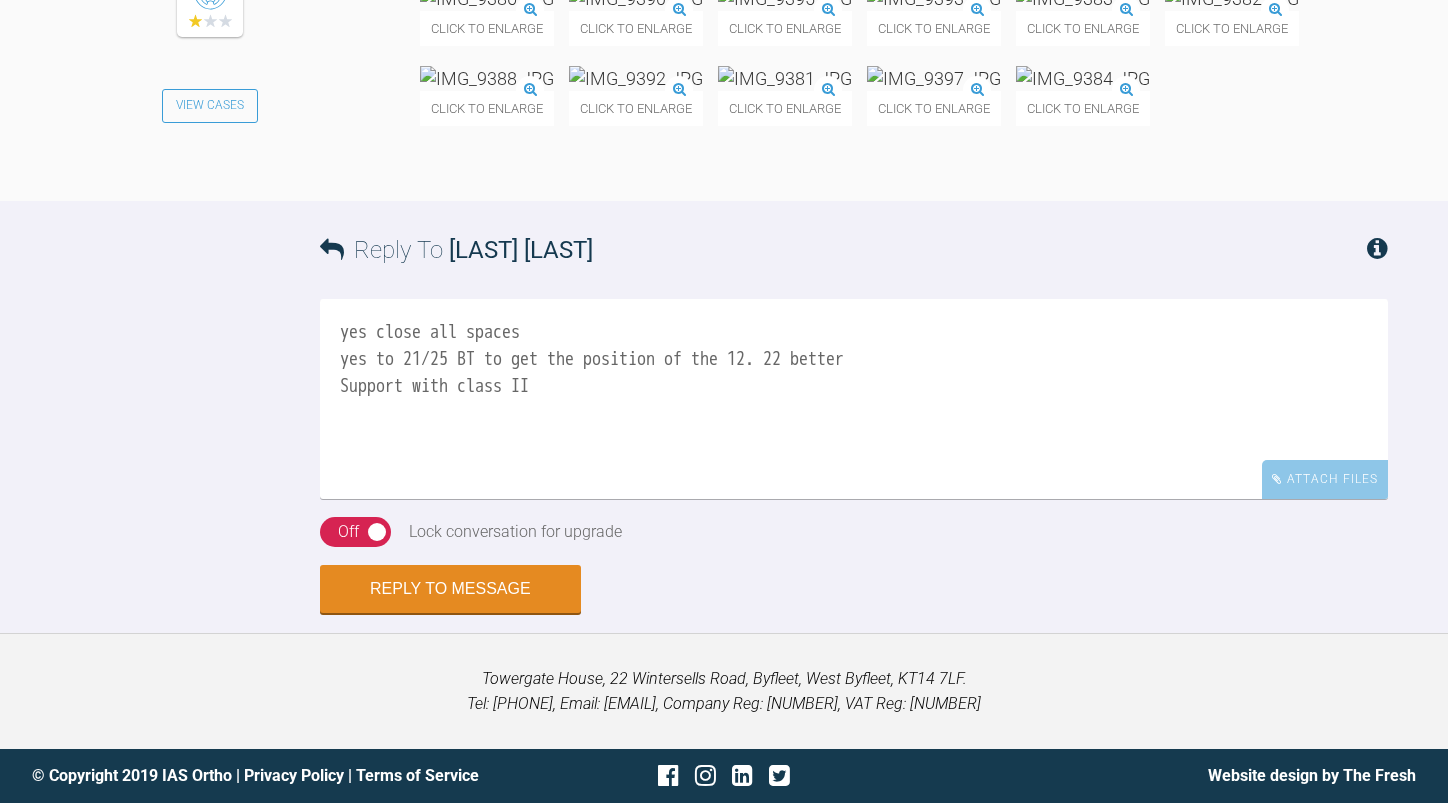 click on "yes close all spaces
yes to 21/25 BT to get the position of the 12. 22 better
Support with class II" at bounding box center (854, 399) 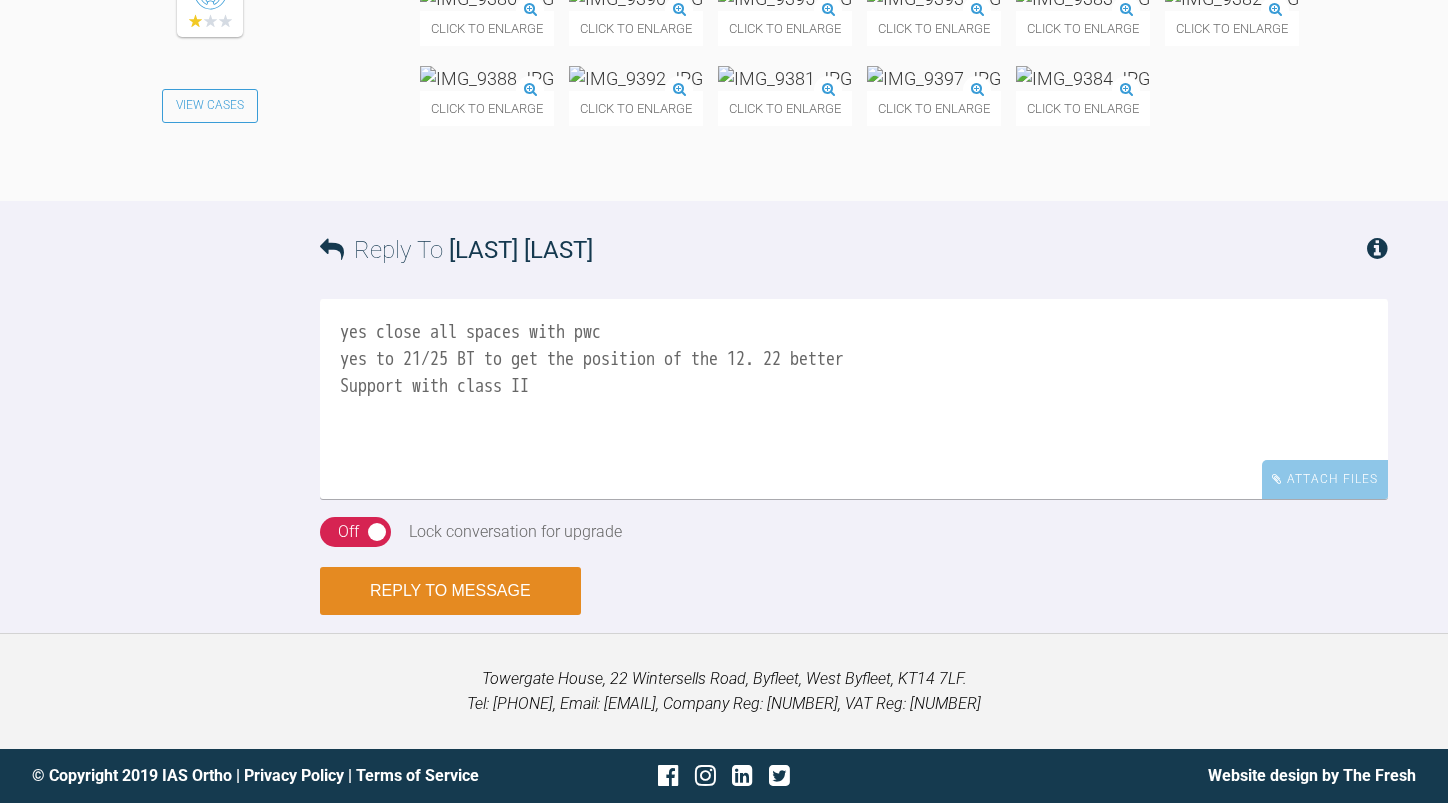 type on "yes close all spaces with pwc
yes to 21/25 BT to get the position of the 12. 22 better
Support with class II" 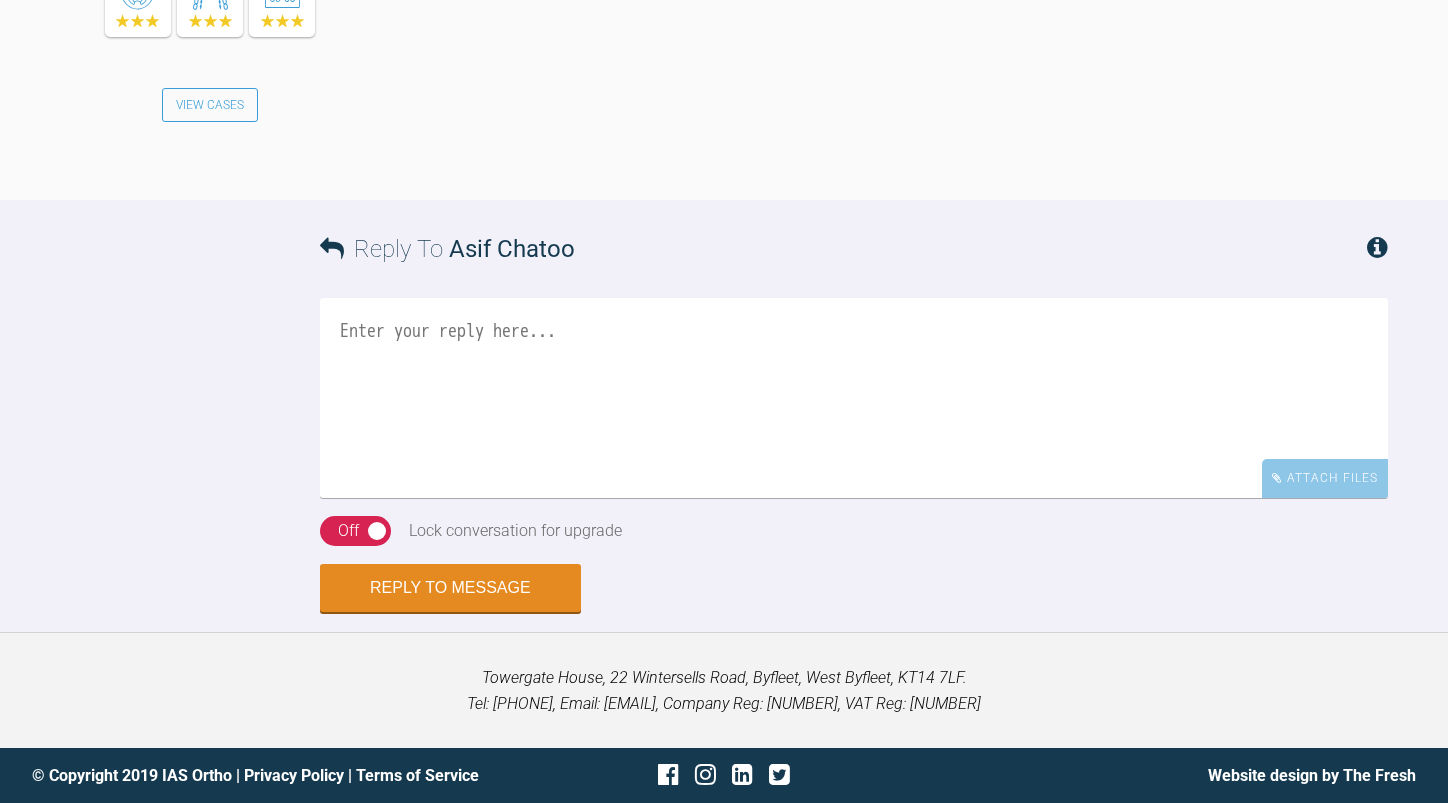 scroll, scrollTop: 35424, scrollLeft: 0, axis: vertical 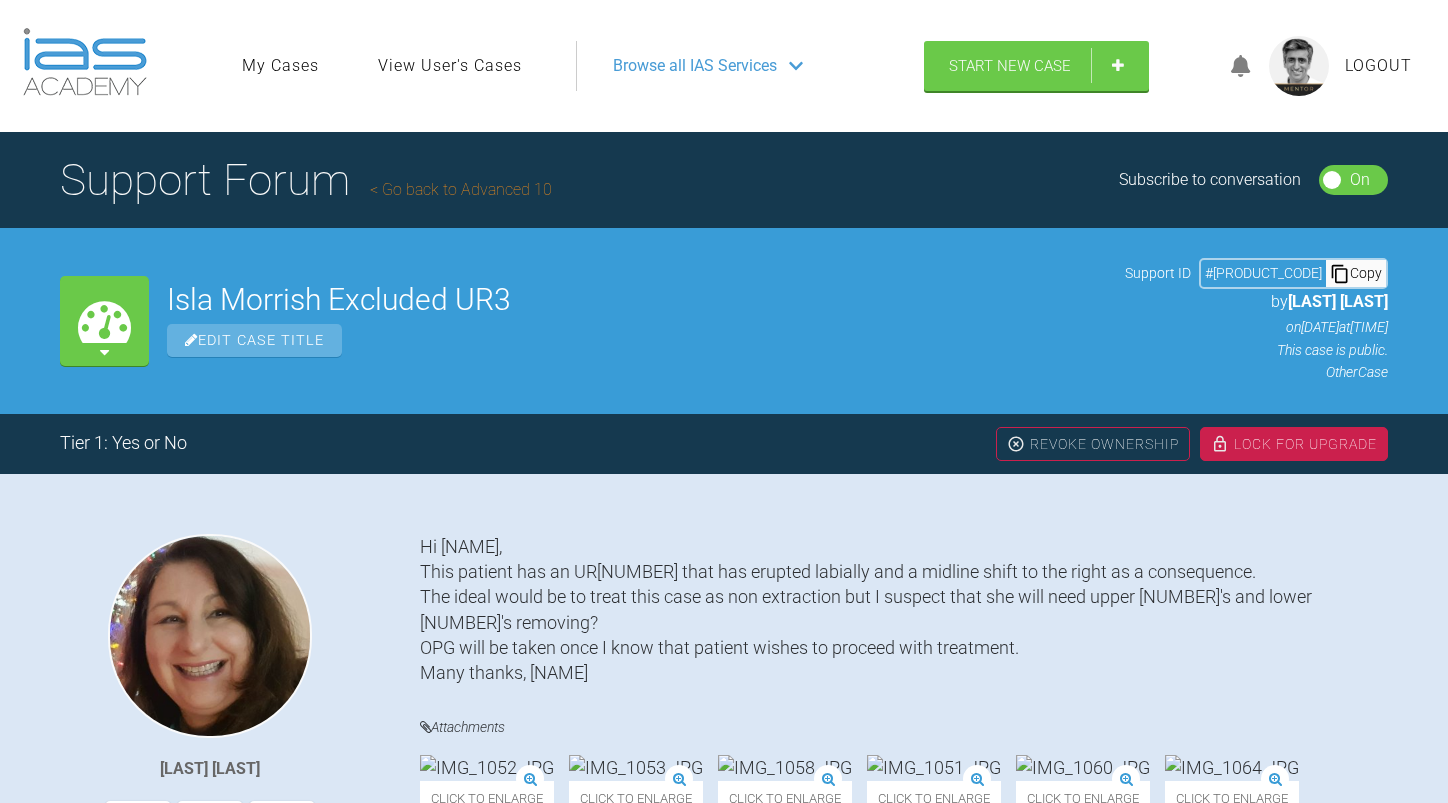 click on "Go back to Advanced 10" at bounding box center (461, 189) 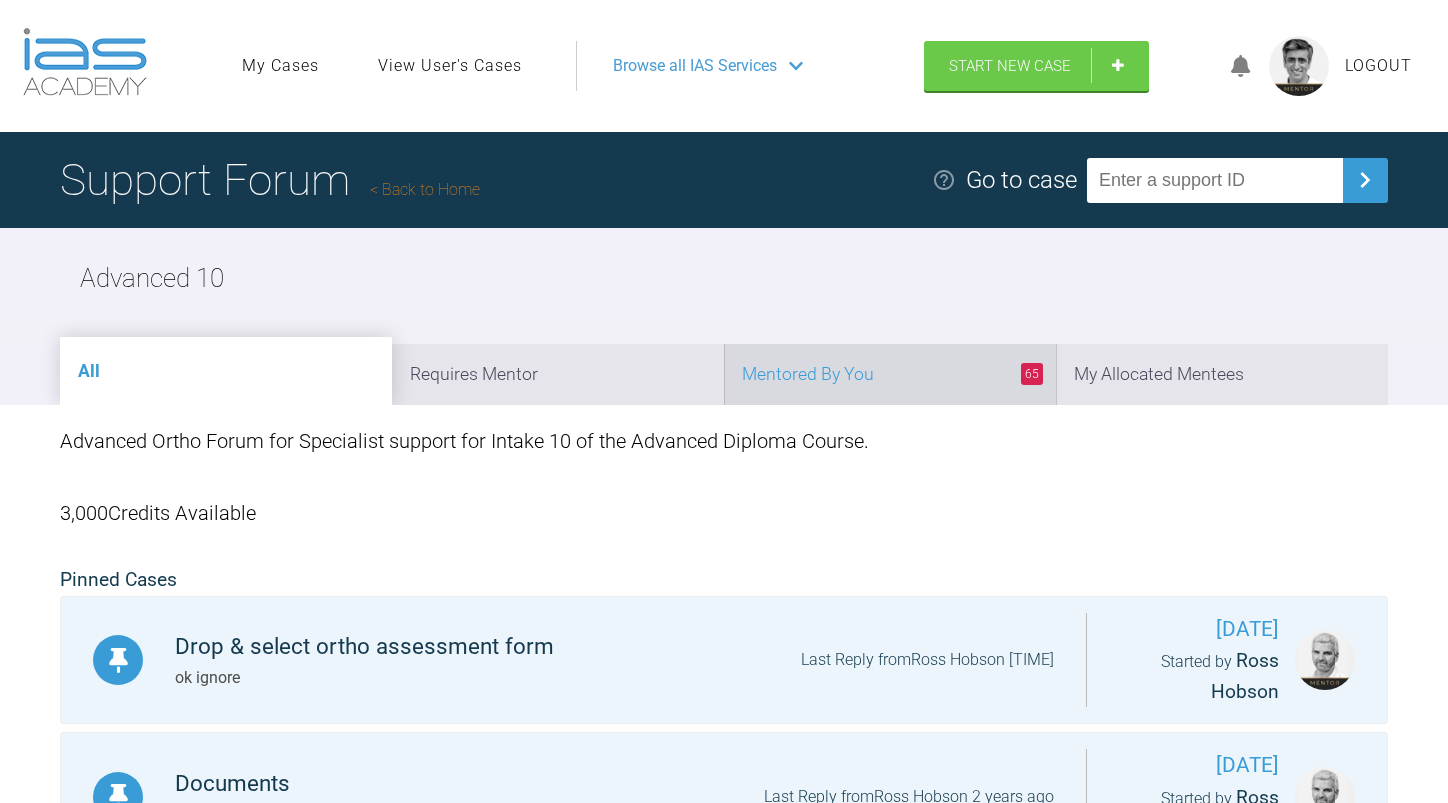 click on "[NUMBER] Mentored By You" at bounding box center (890, 374) 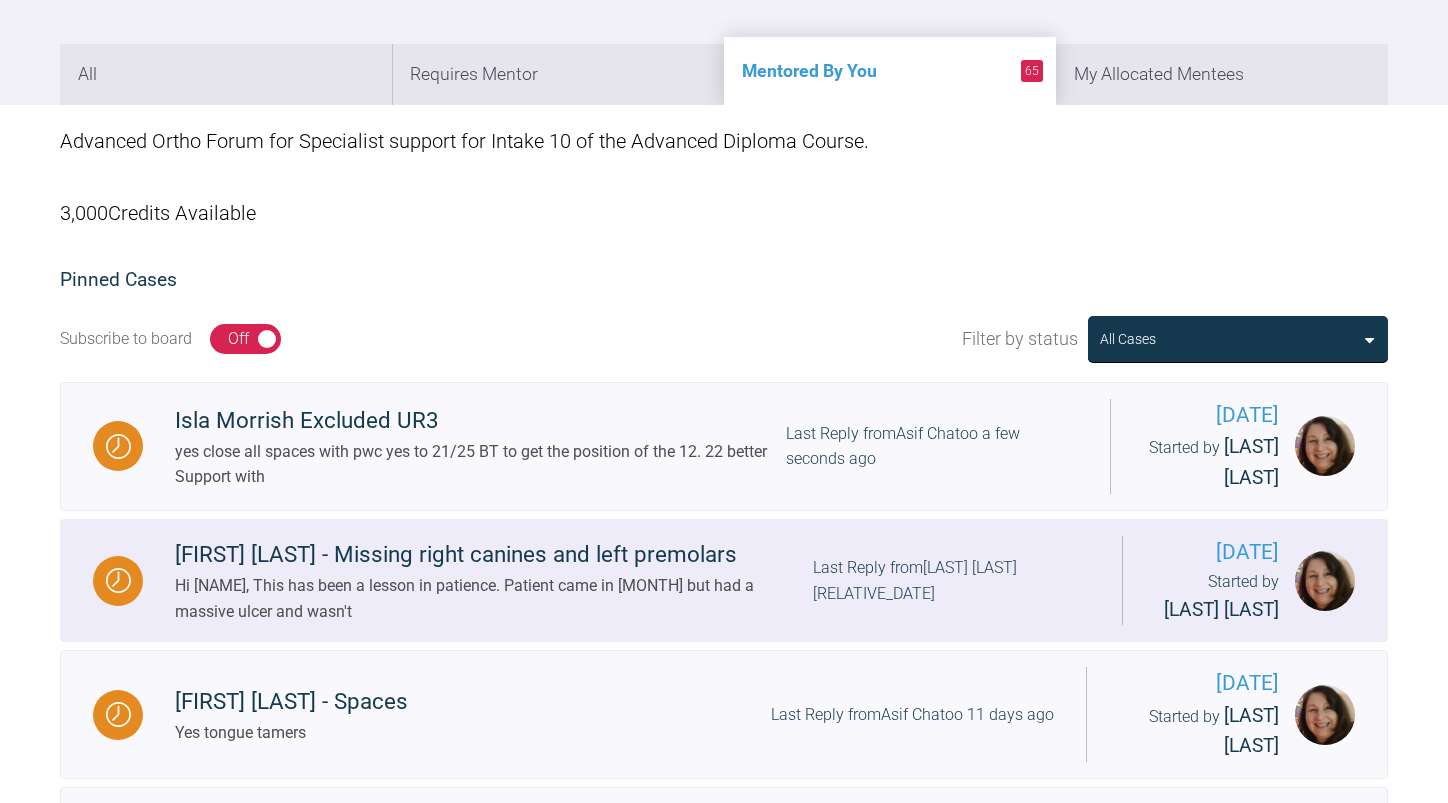 click on "Last Reply from [NAME] [LAST] 6 days ago" at bounding box center (951, 580) 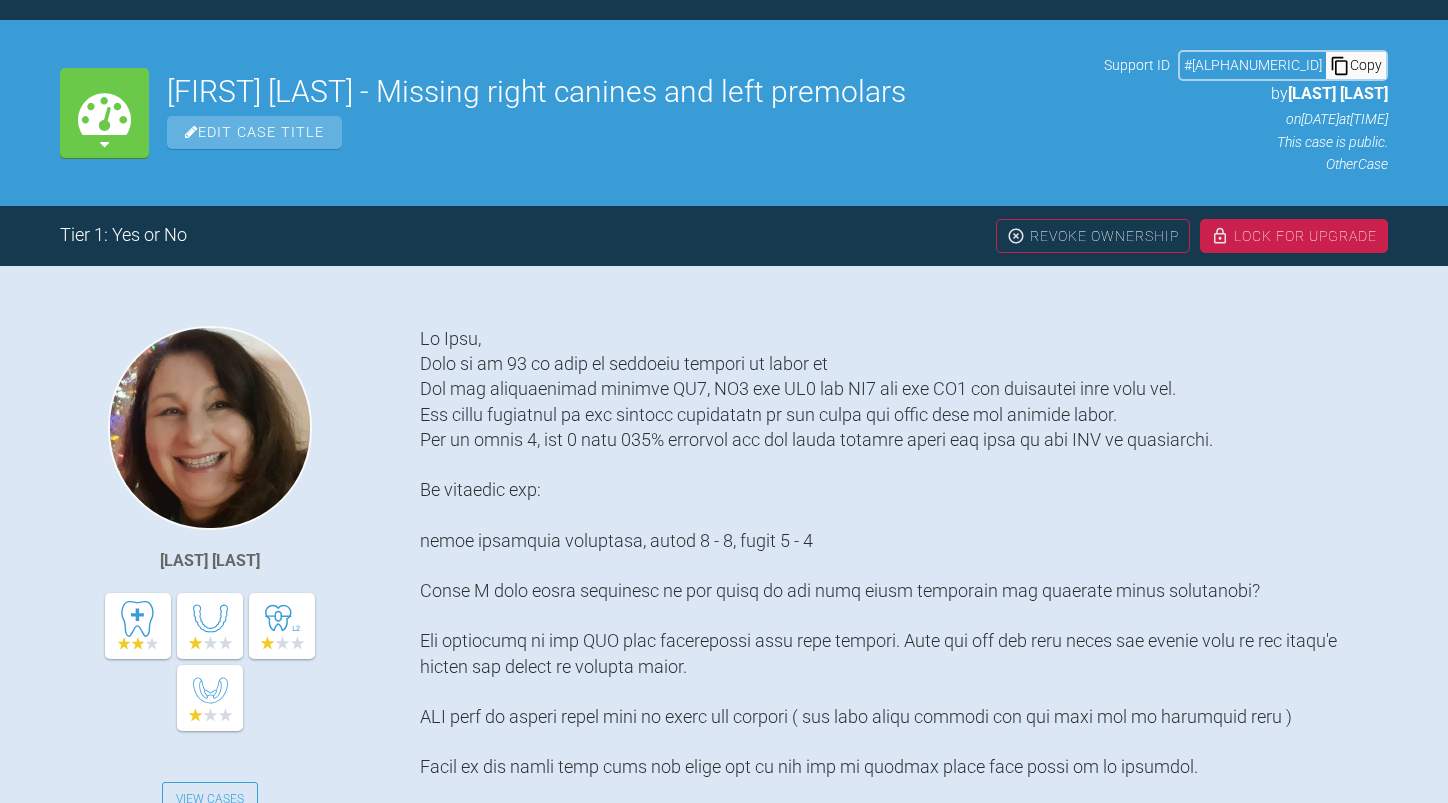 scroll, scrollTop: 300, scrollLeft: 0, axis: vertical 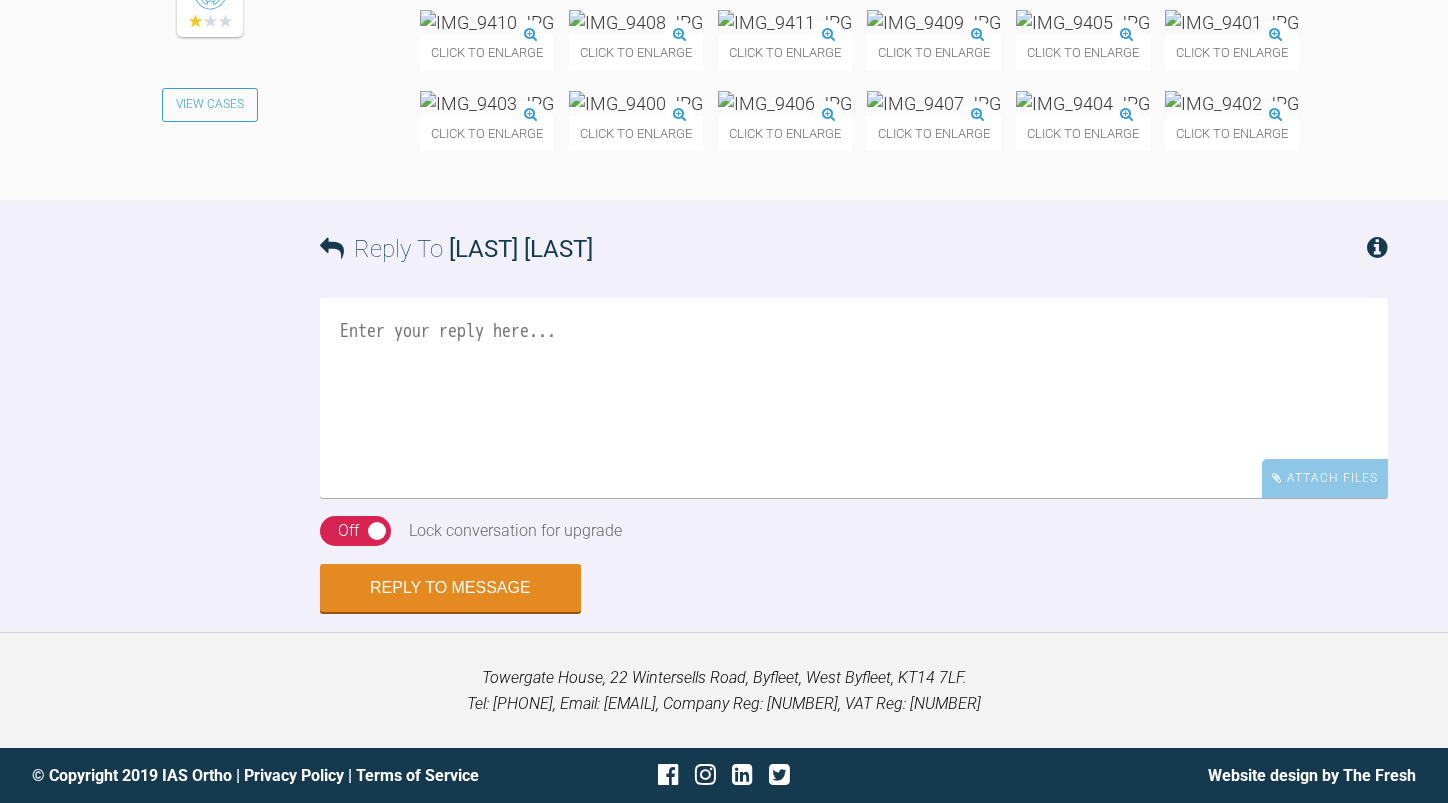 click at bounding box center (636, 103) 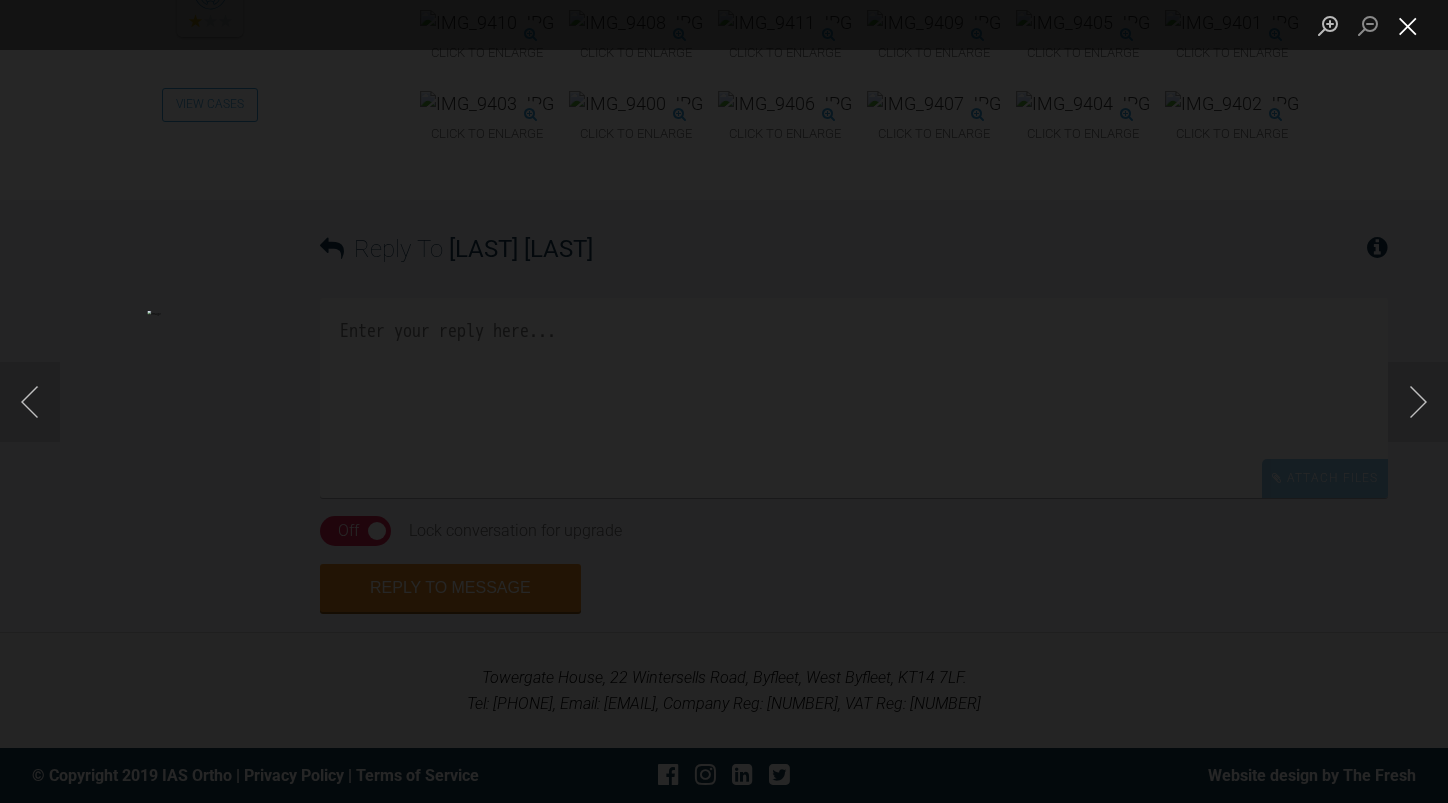 click at bounding box center [1408, 25] 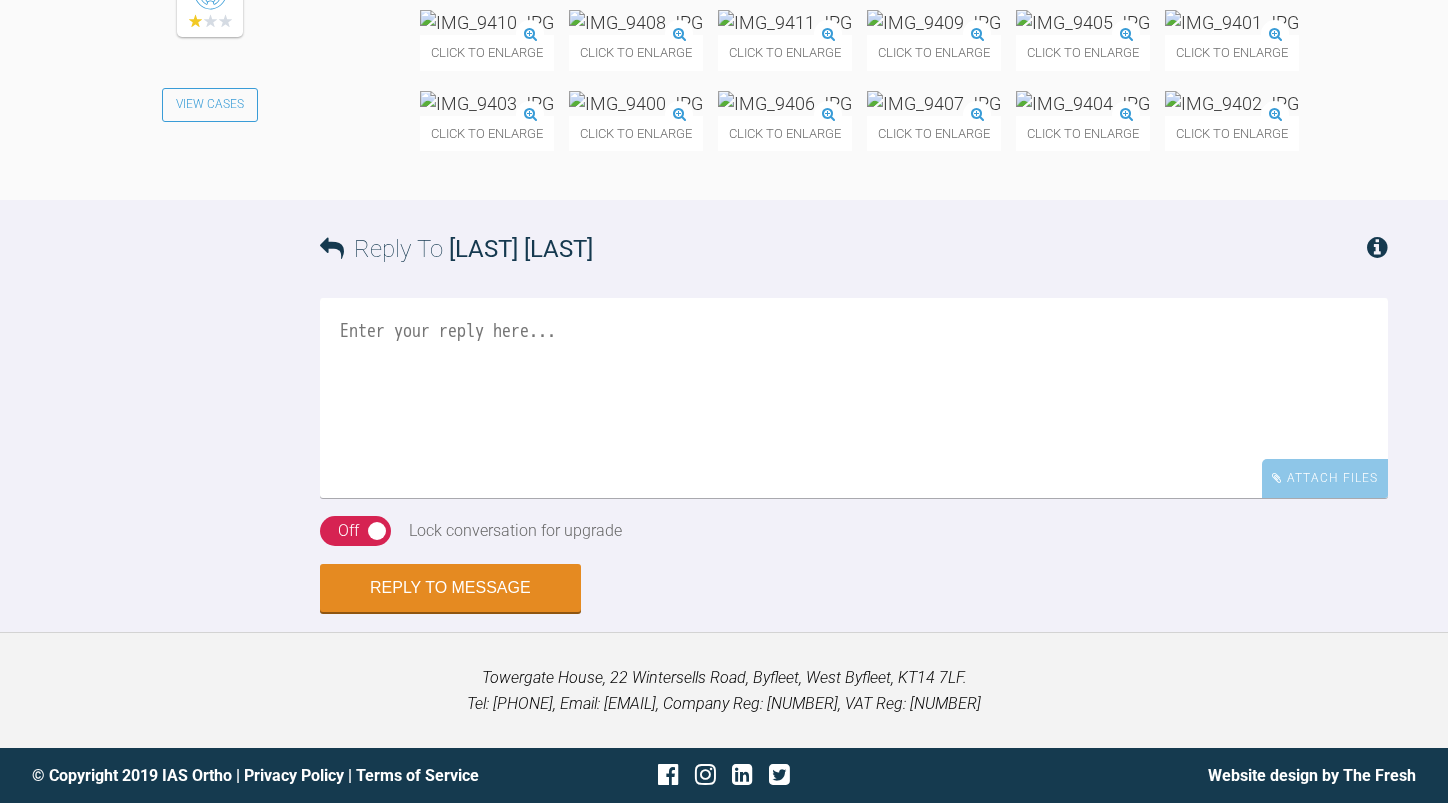 scroll, scrollTop: 32729, scrollLeft: 0, axis: vertical 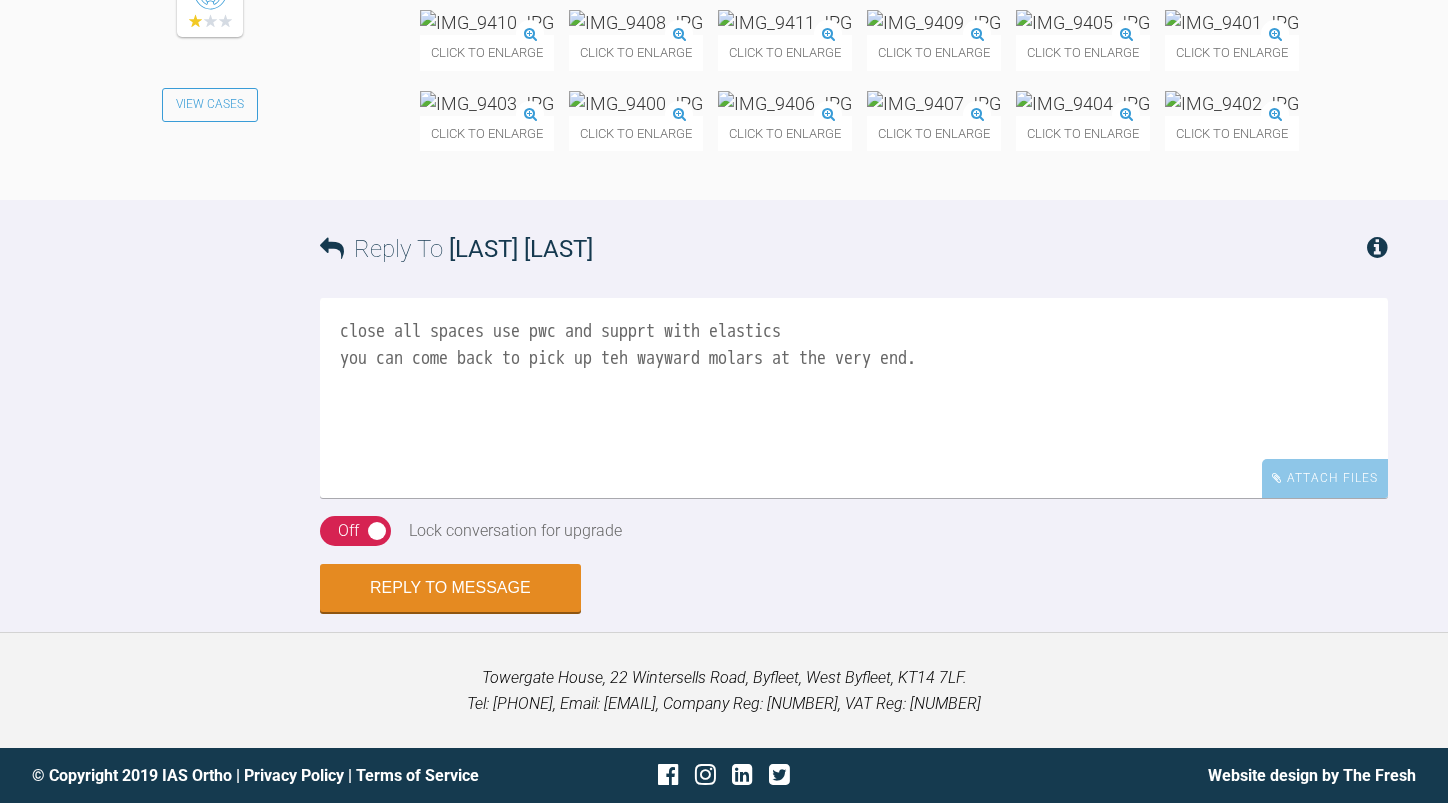 click at bounding box center (1232, 22) 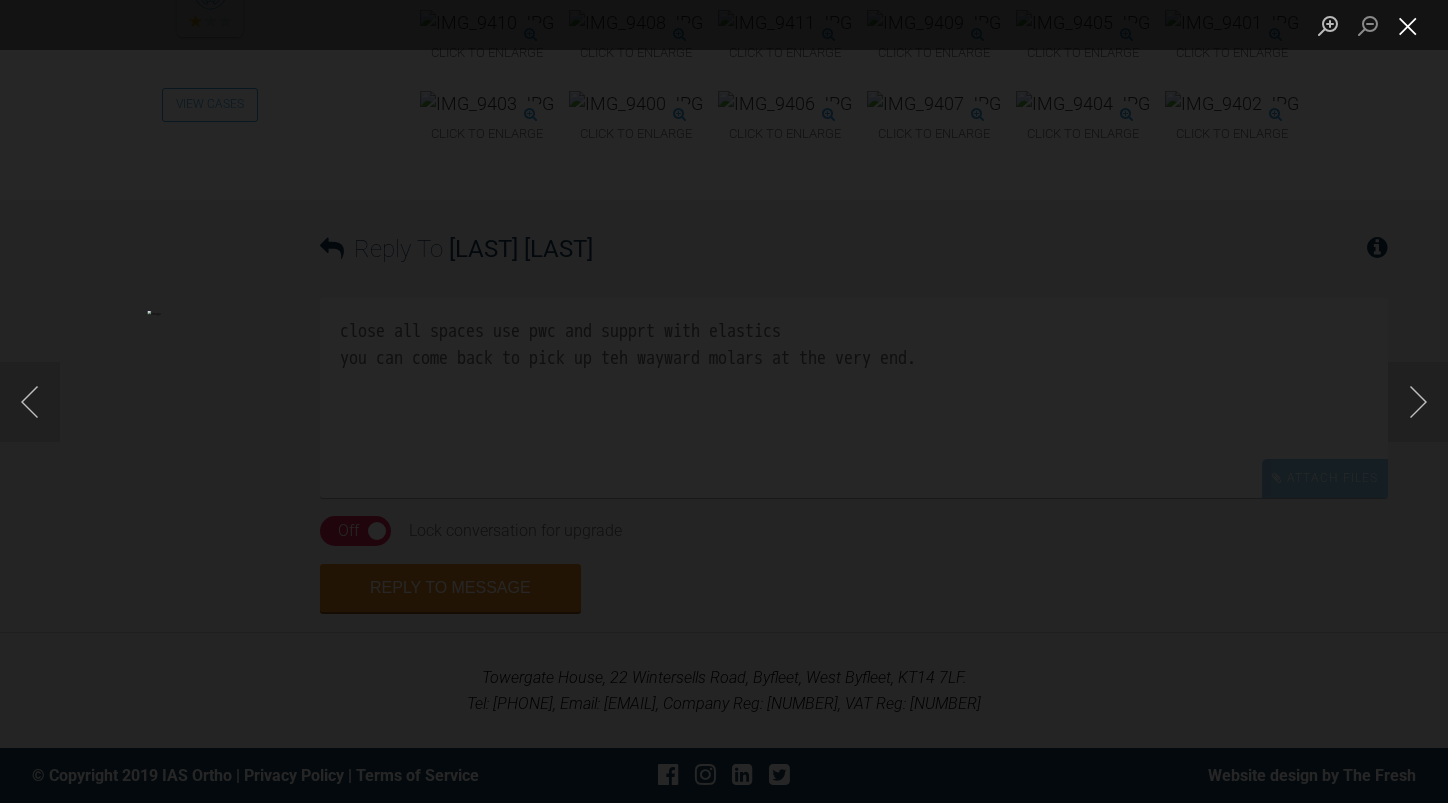 click at bounding box center [1408, 25] 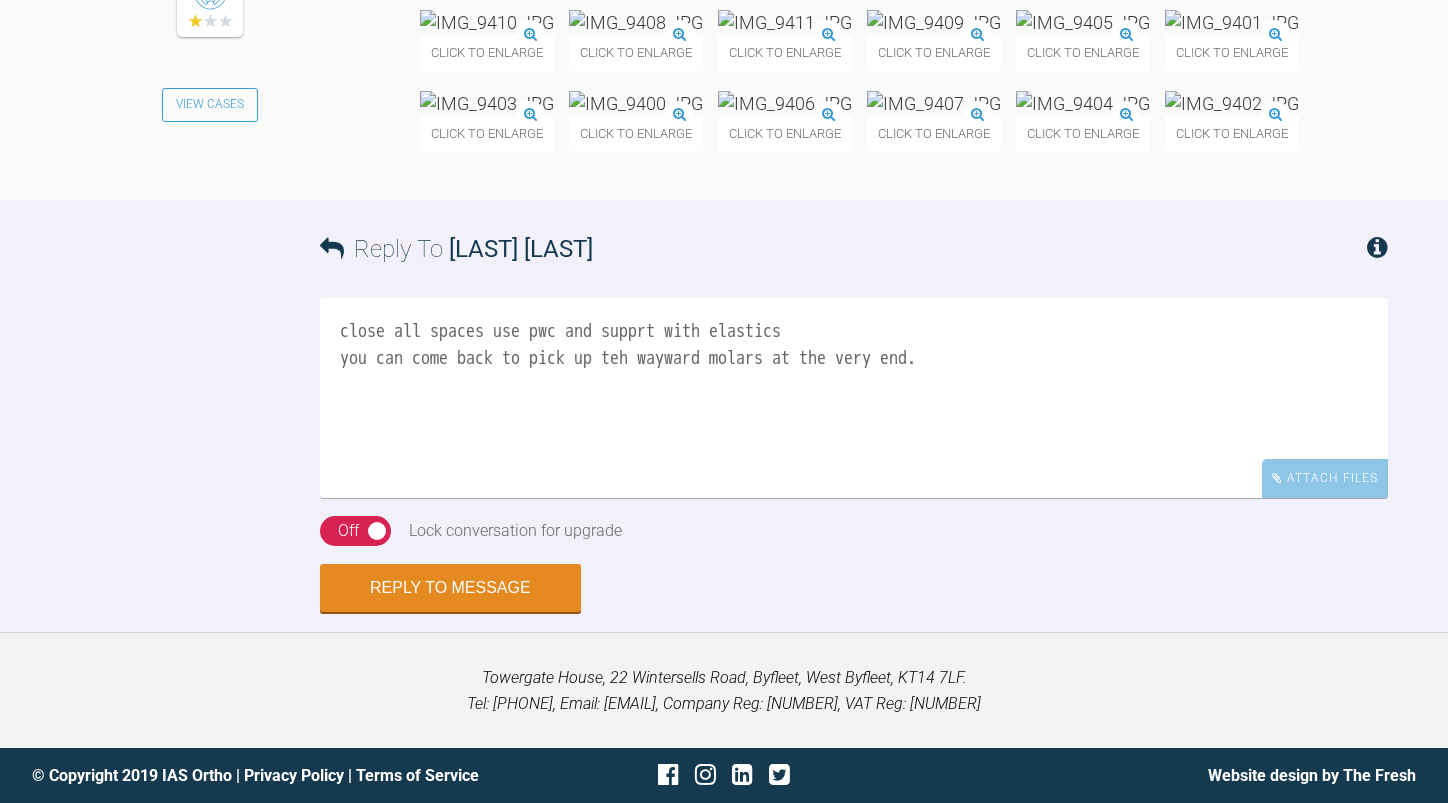 click on "close all spaces use pwc and supprt with elastics
you can come back to pick up teh wayward molars at the very end." at bounding box center (854, 398) 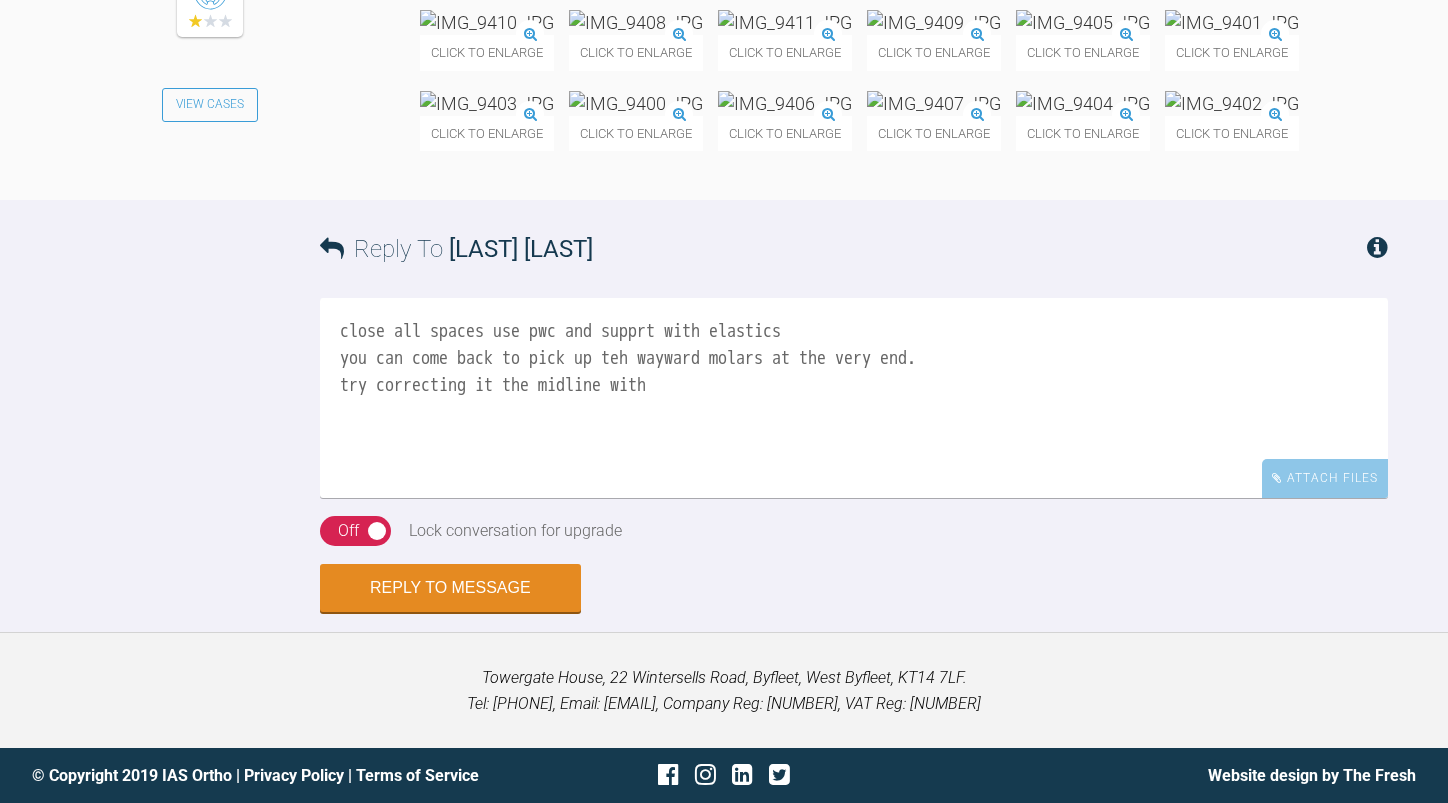 scroll, scrollTop: 32429, scrollLeft: 0, axis: vertical 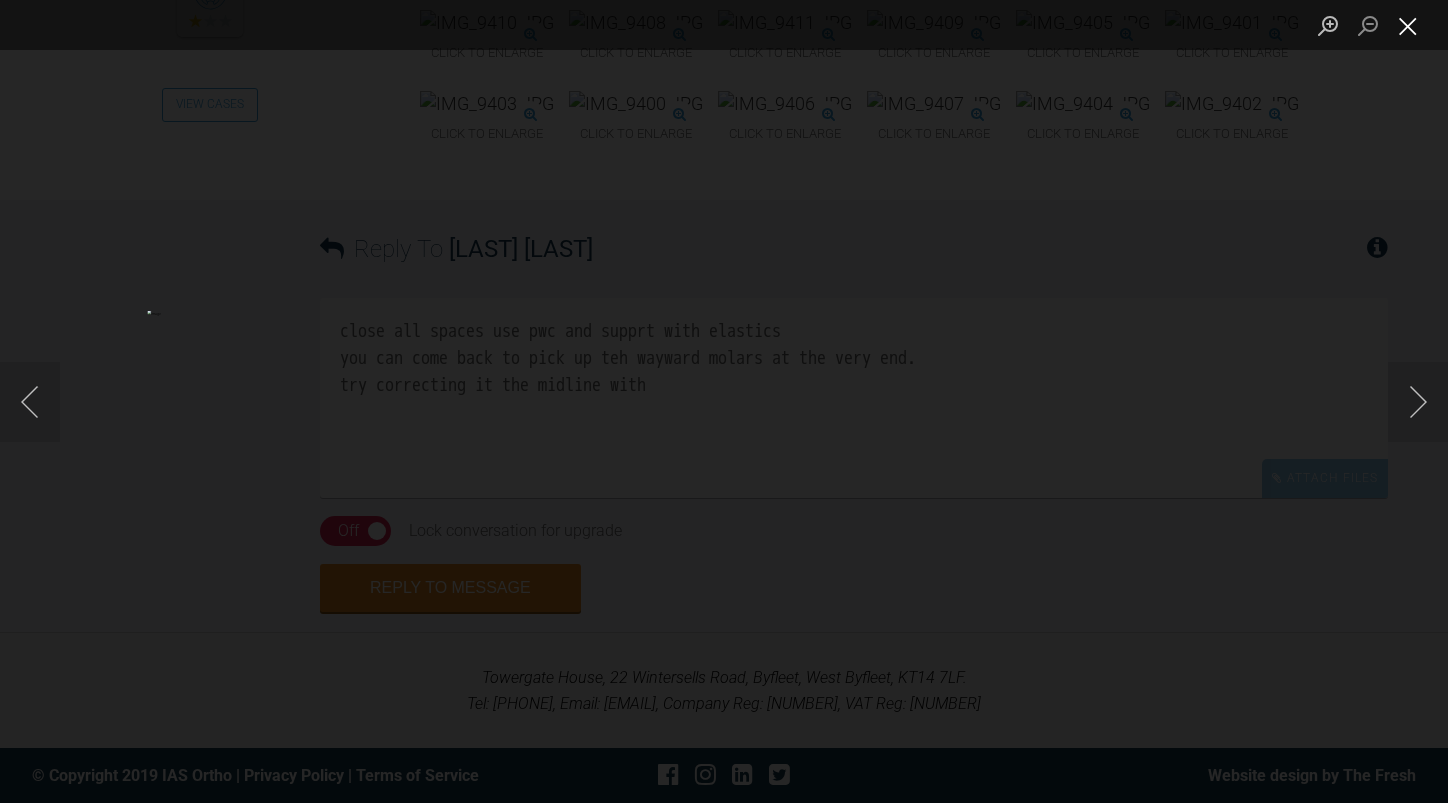 click at bounding box center [1408, 25] 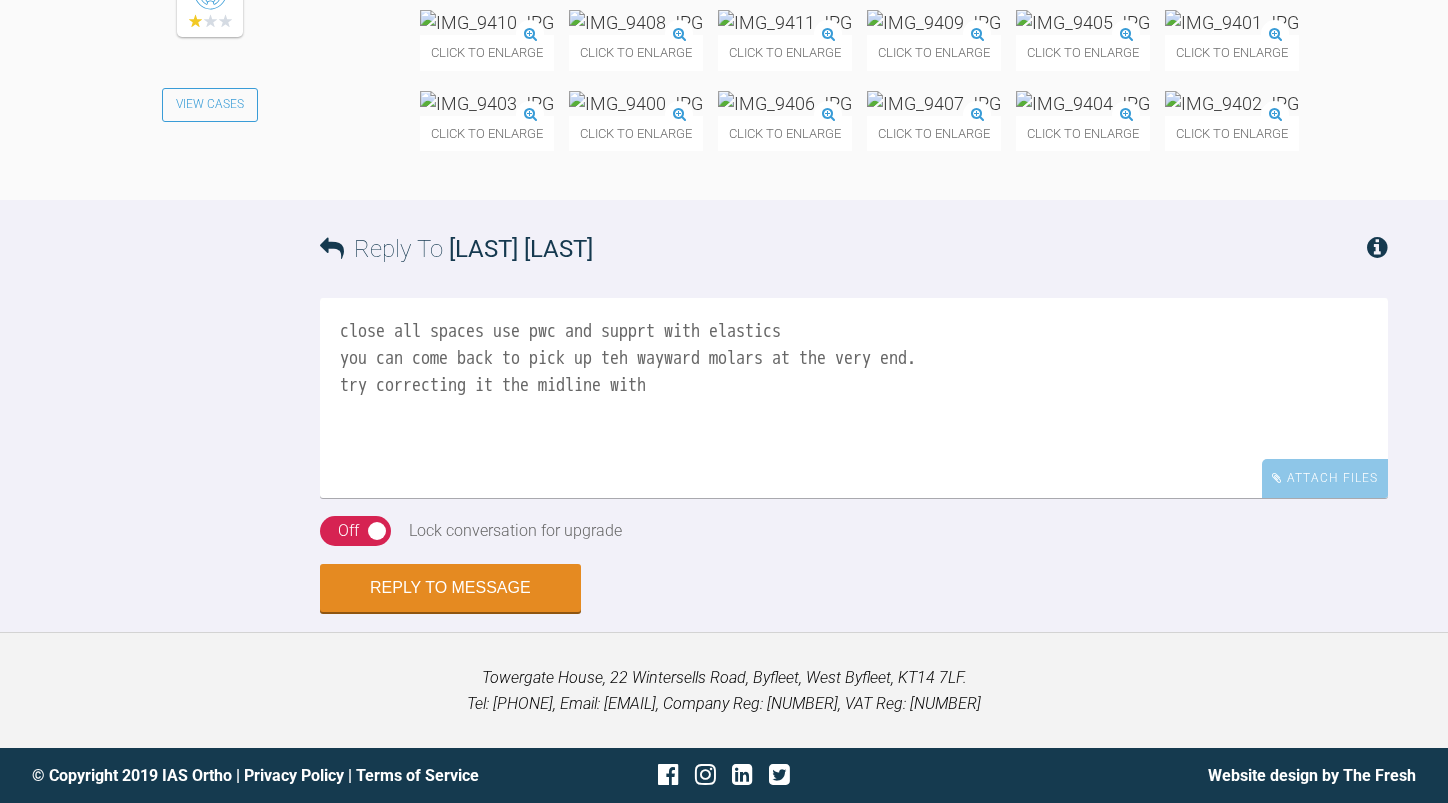 scroll, scrollTop: 32929, scrollLeft: 0, axis: vertical 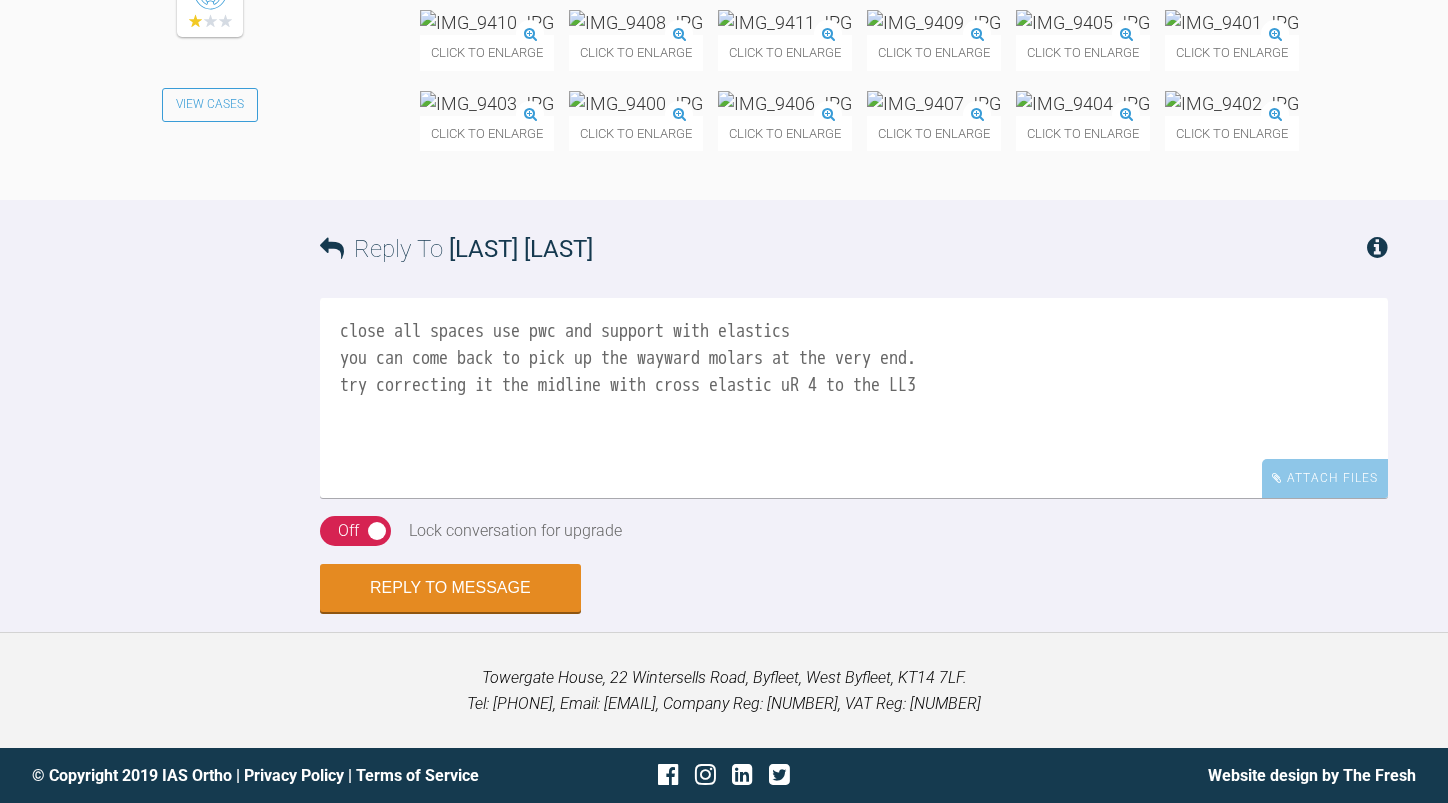 click on "close all spaces use pwc and support with elastics
you can come back to pick up the wayward molars at the very end.
try correcting it the midline with cross elastic uR 4 to the LL3" at bounding box center (854, 398) 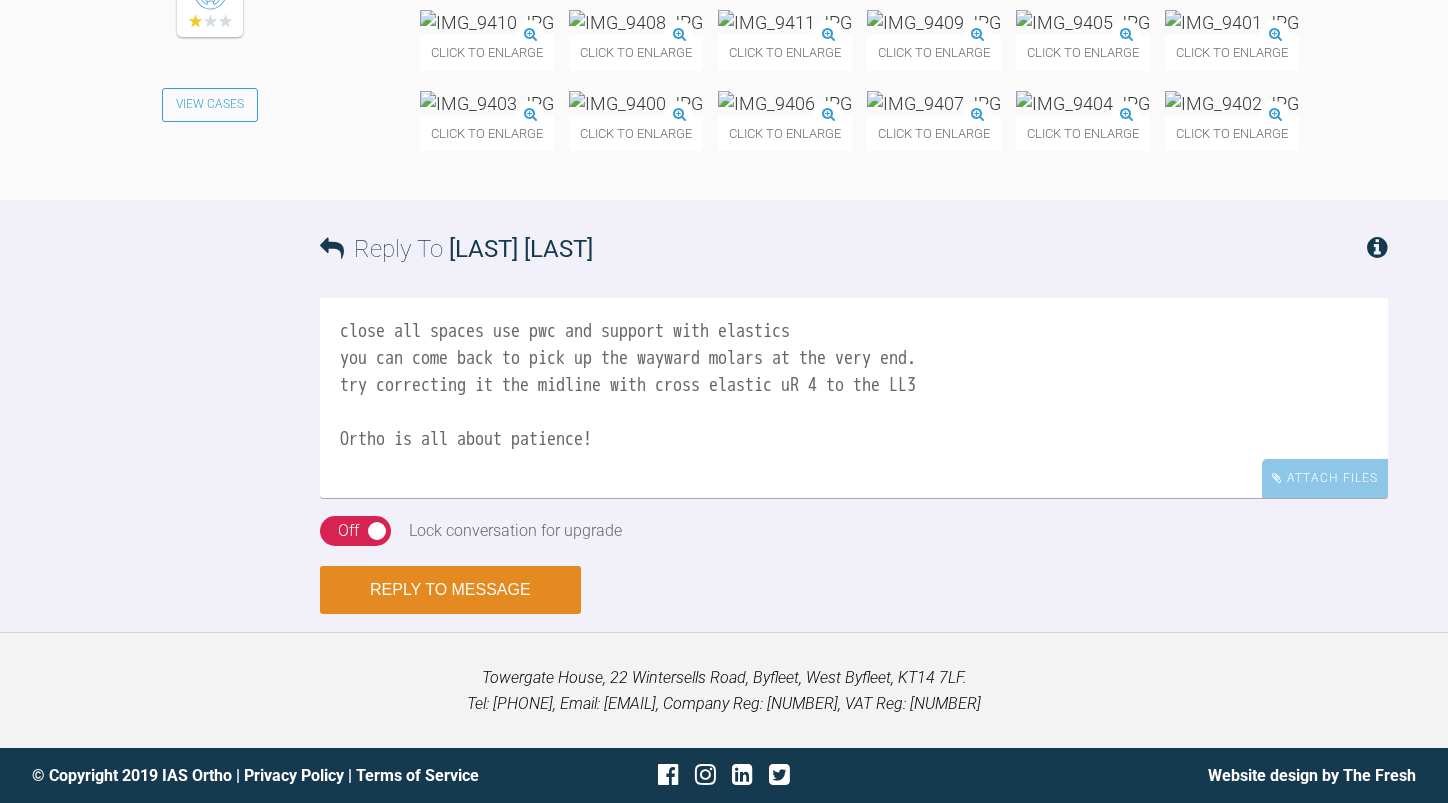 type on "close all spaces use pwc and support with elastics
you can come back to pick up the wayward molars at the very end.
try correcting it the midline with cross elastic uR 4 to the LL3
Ortho is all about patience!" 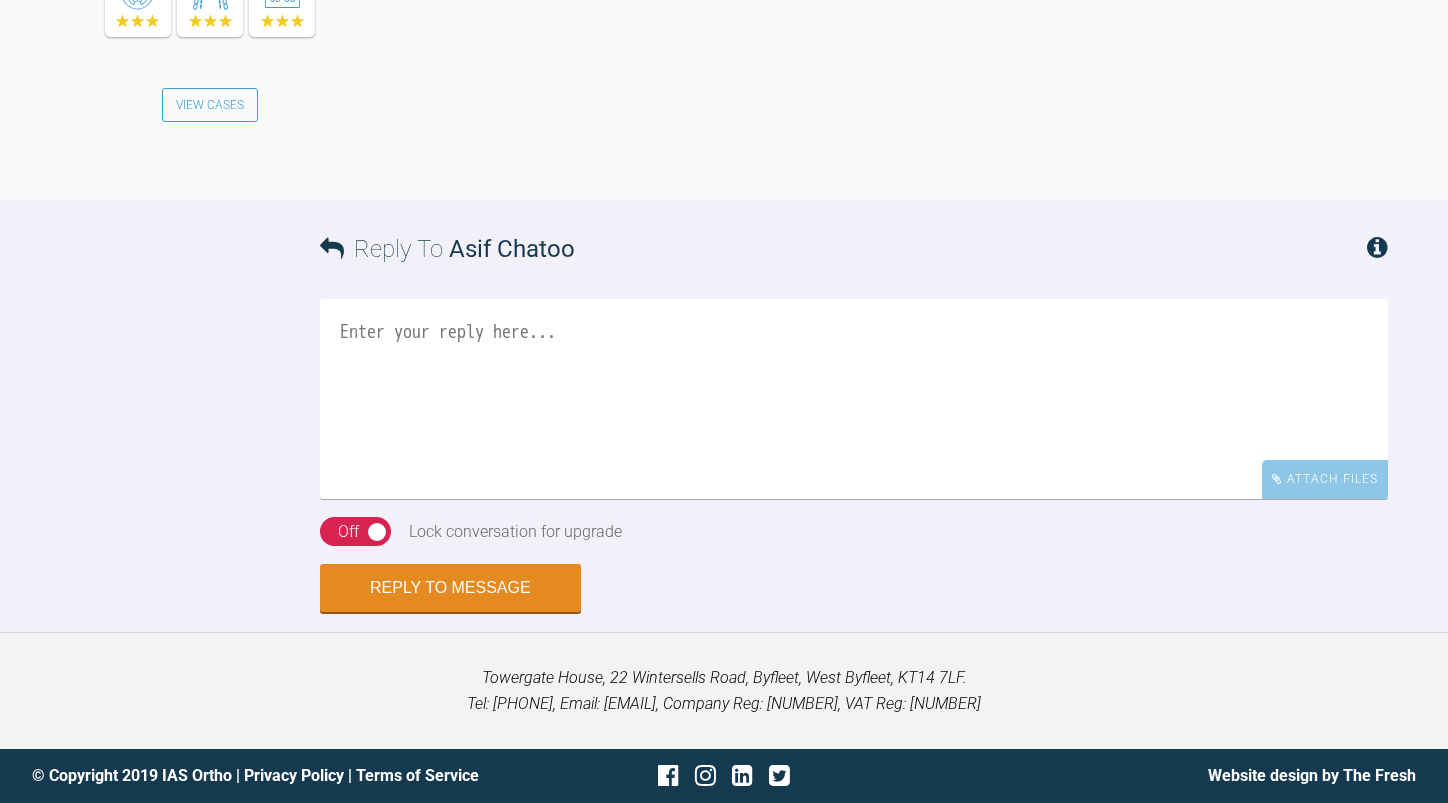 scroll, scrollTop: 33489, scrollLeft: 0, axis: vertical 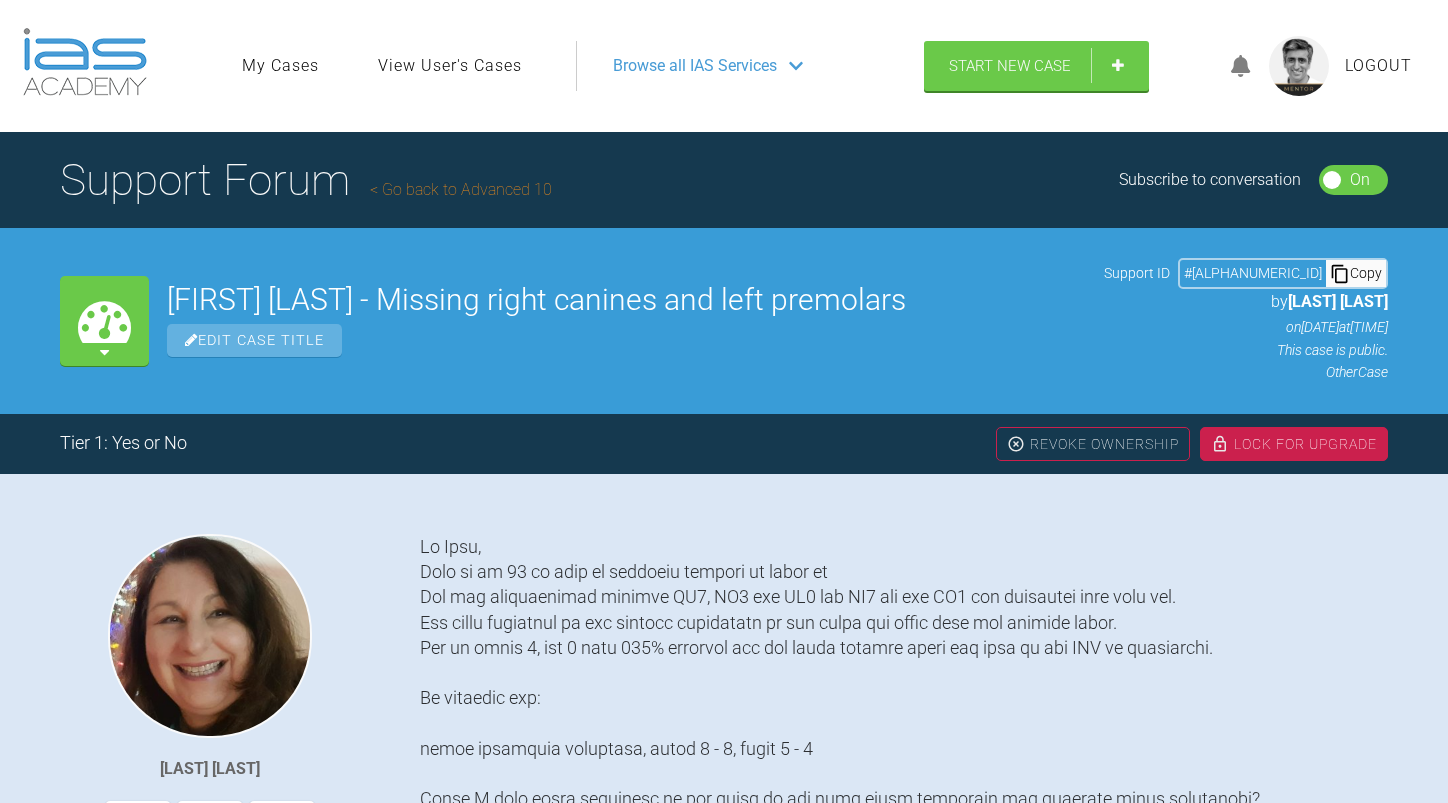click on "Go back to Advanced 10" at bounding box center [461, 189] 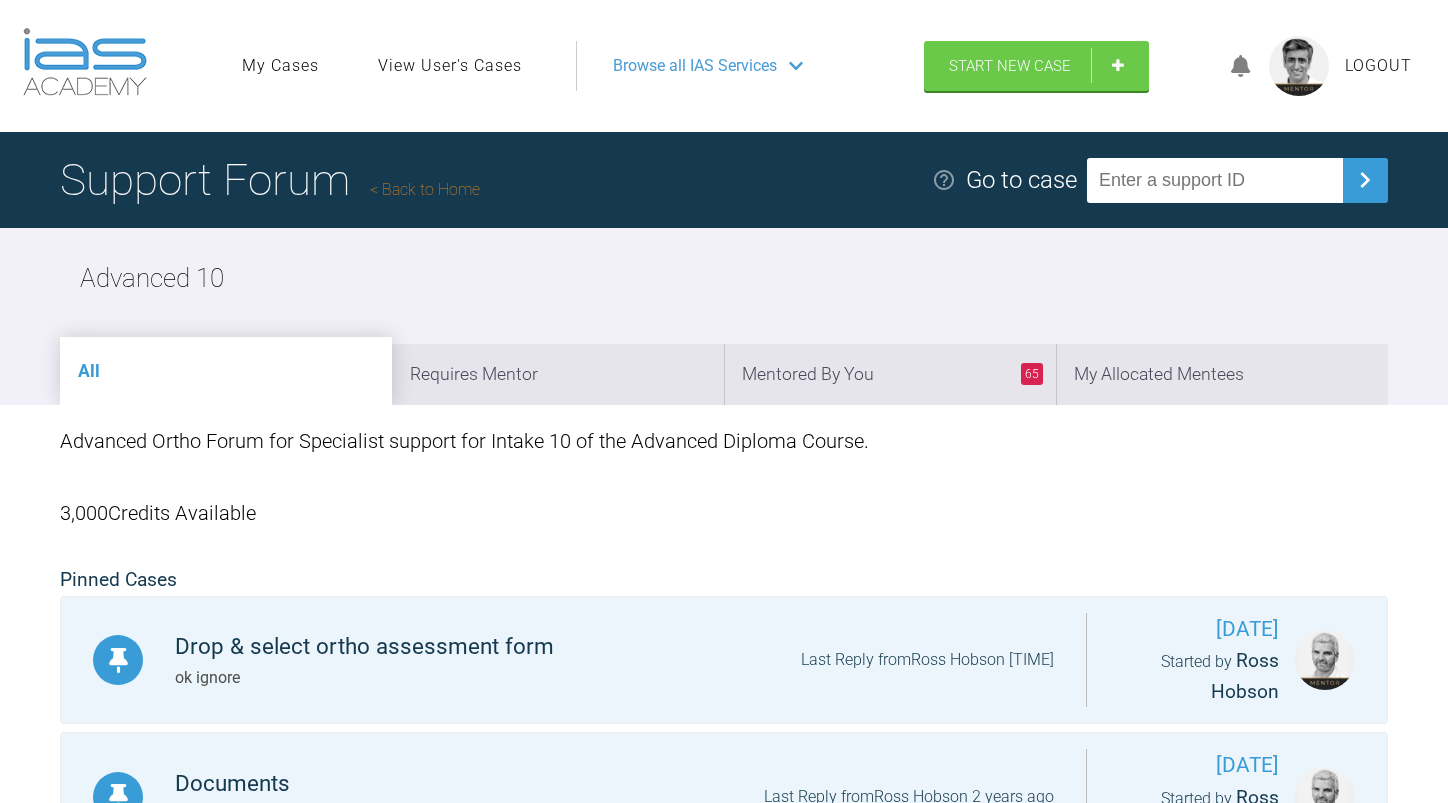 click on "Back to Home" at bounding box center (425, 189) 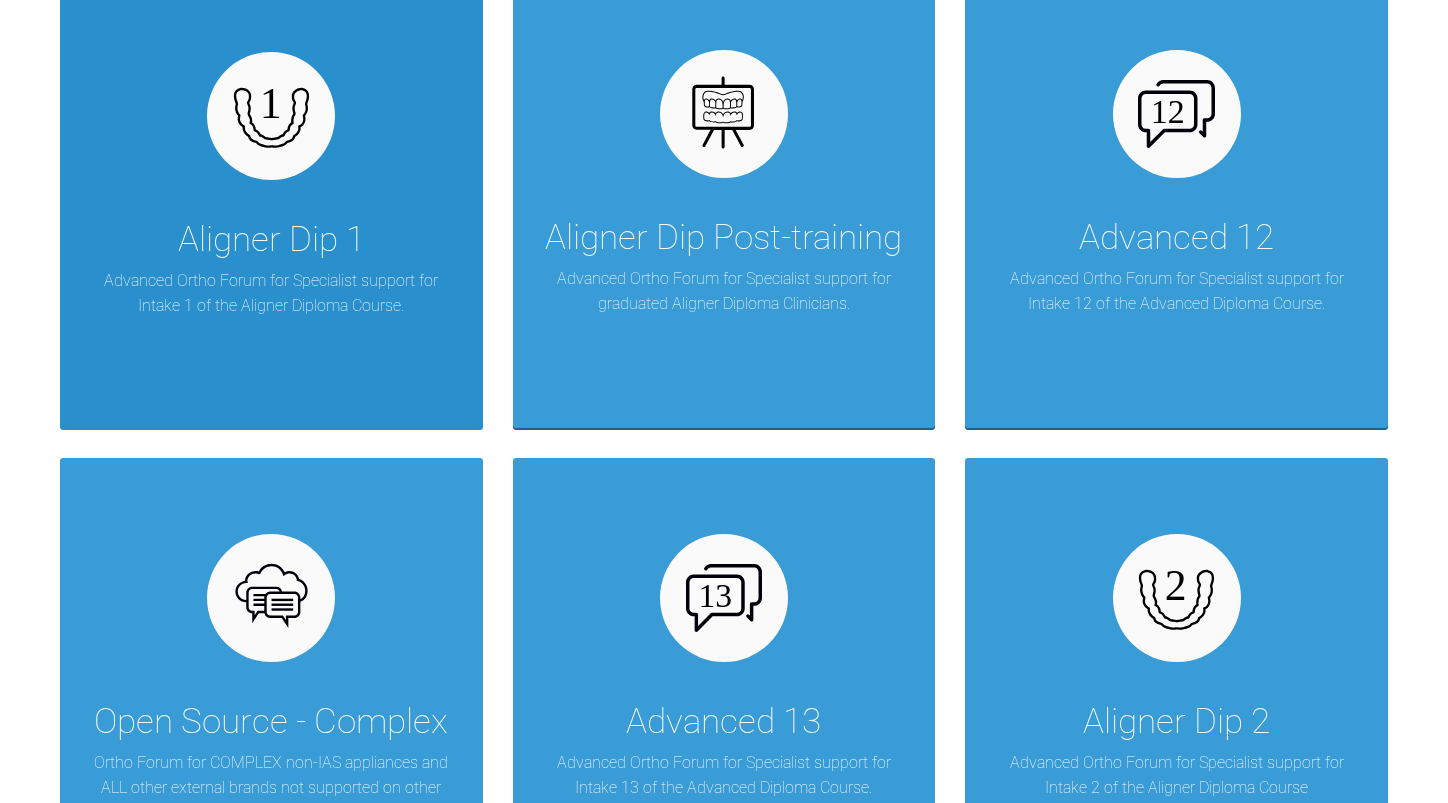 click on "Aligner Dip 1" at bounding box center [271, 240] 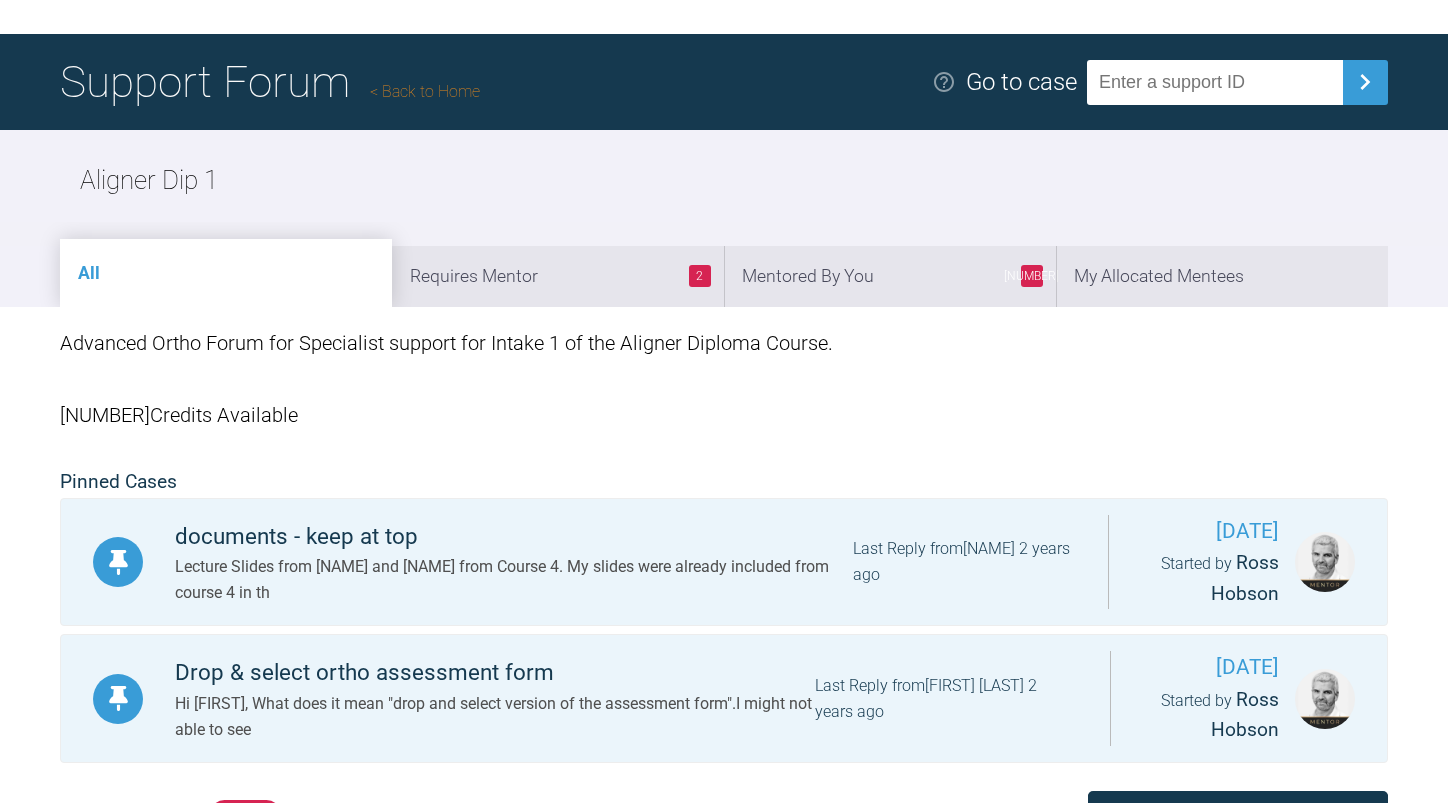 scroll, scrollTop: 0, scrollLeft: 0, axis: both 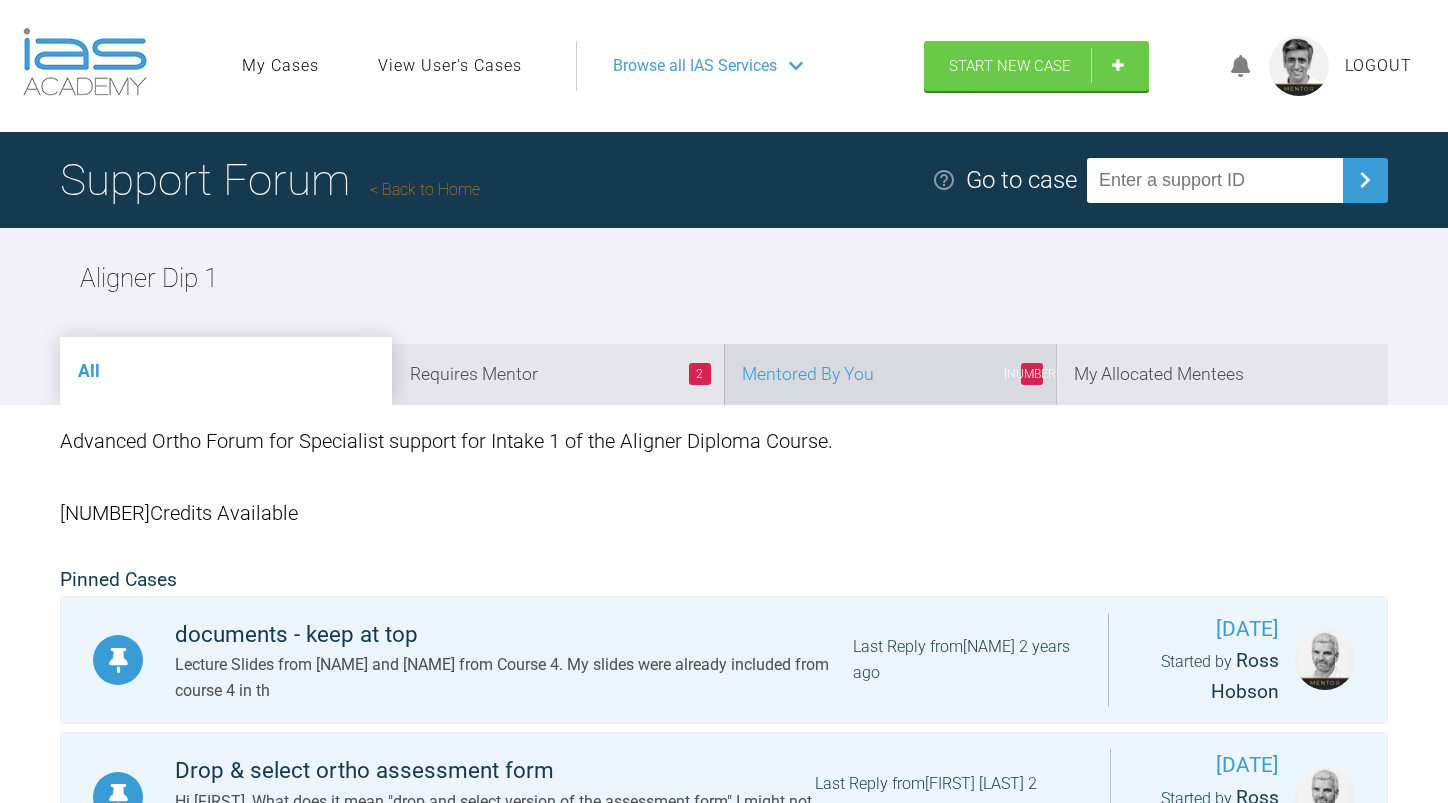 click on "[NUMBER] Mentored By You" at bounding box center [890, 374] 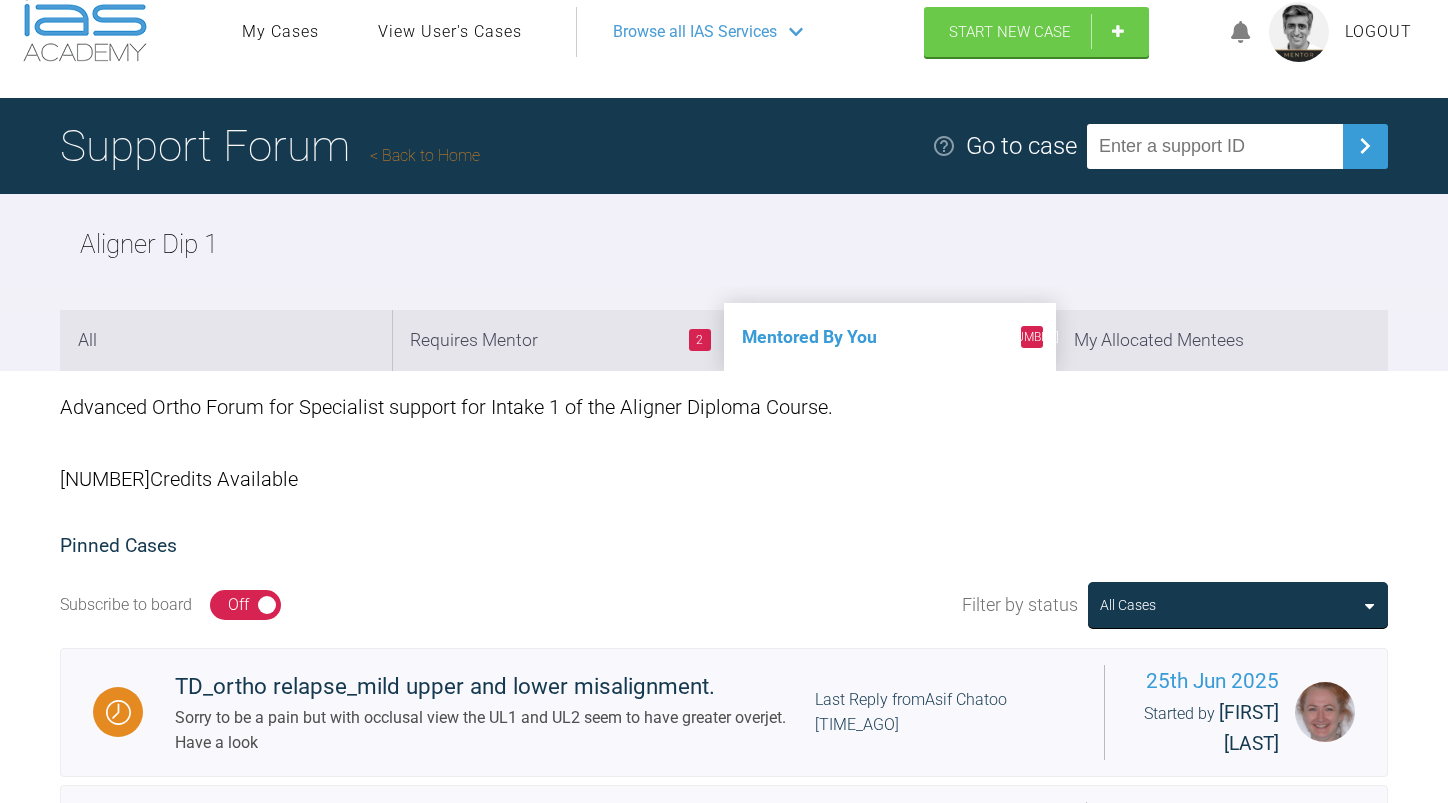 scroll, scrollTop: 0, scrollLeft: 0, axis: both 